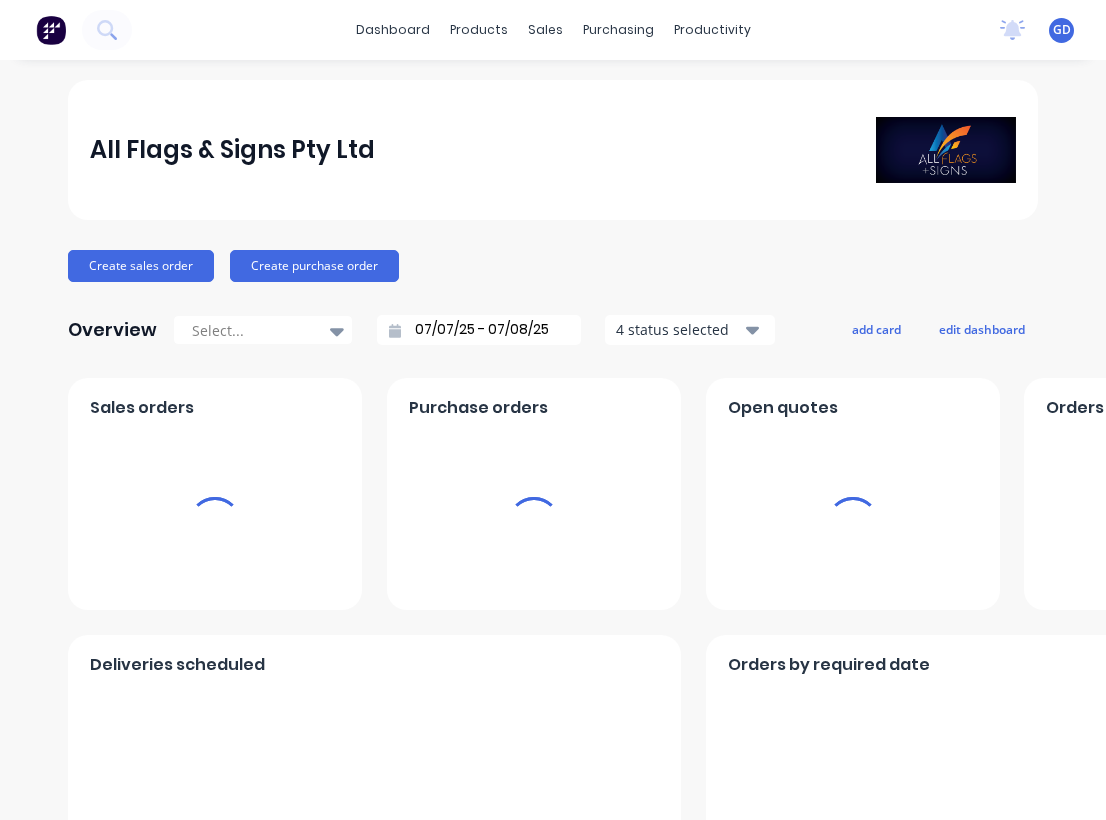 scroll, scrollTop: 0, scrollLeft: 0, axis: both 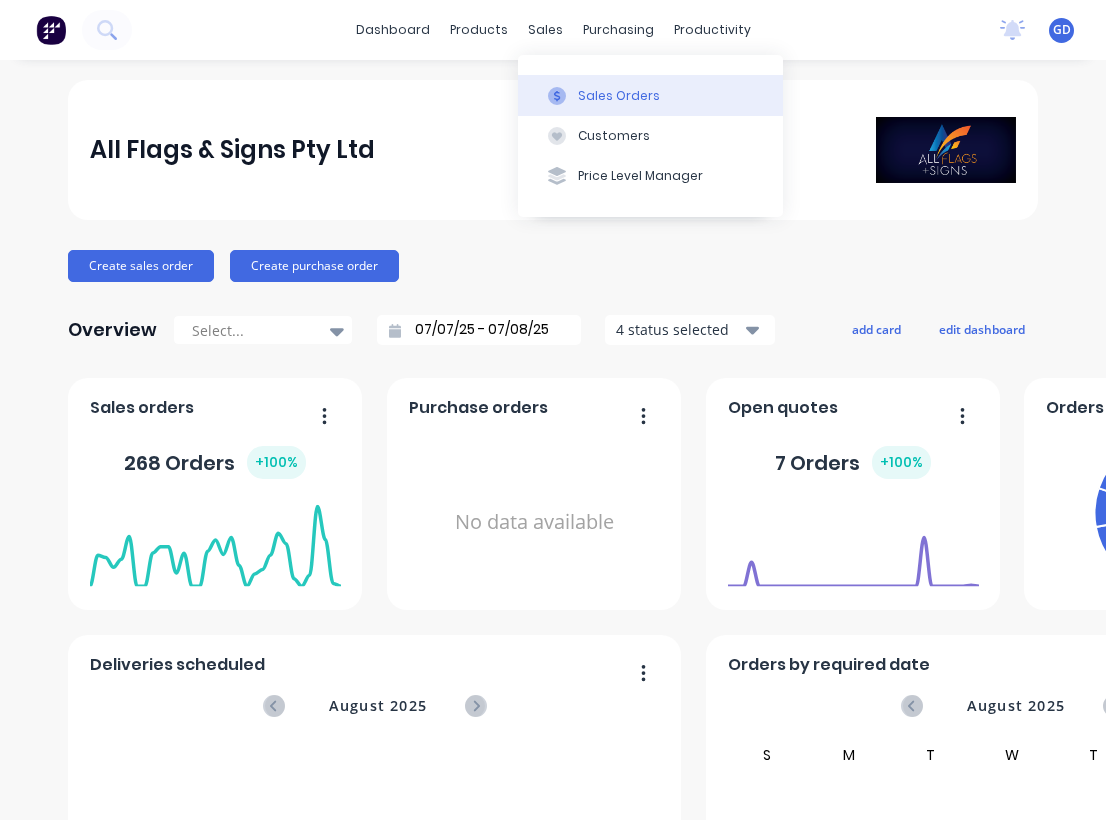 click on "Sales Orders" at bounding box center (619, 96) 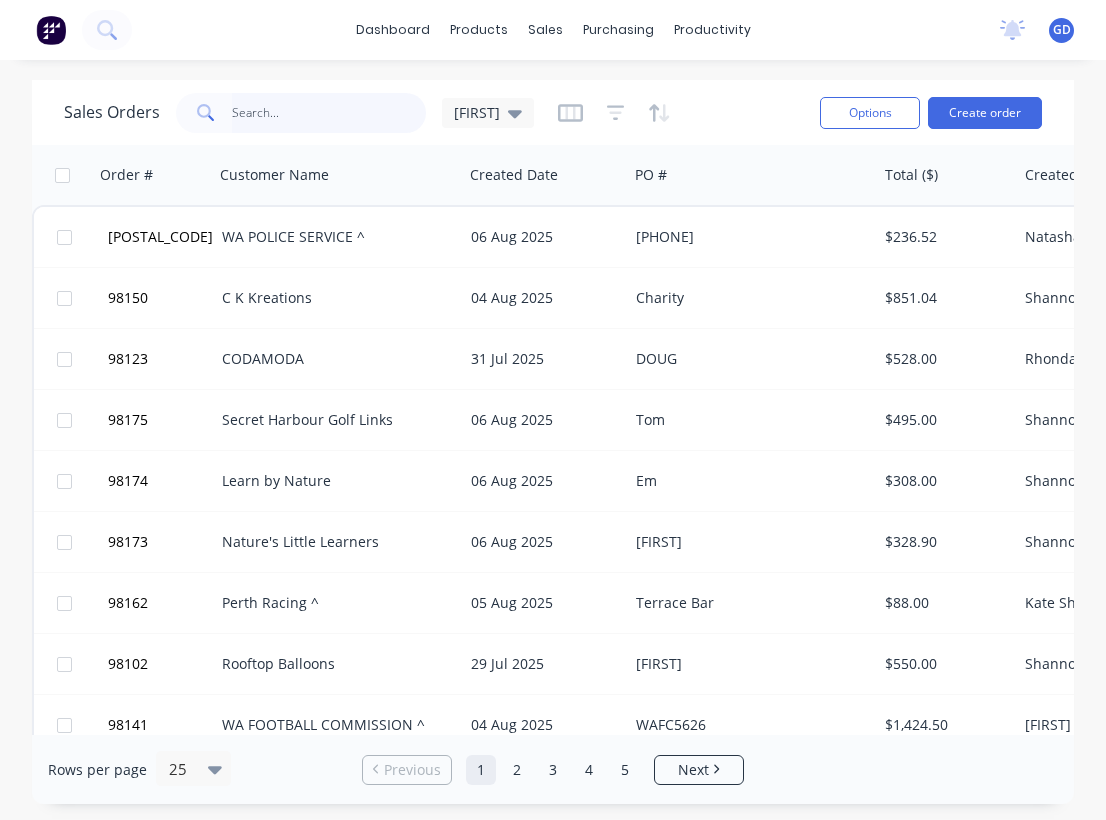 click at bounding box center (329, 113) 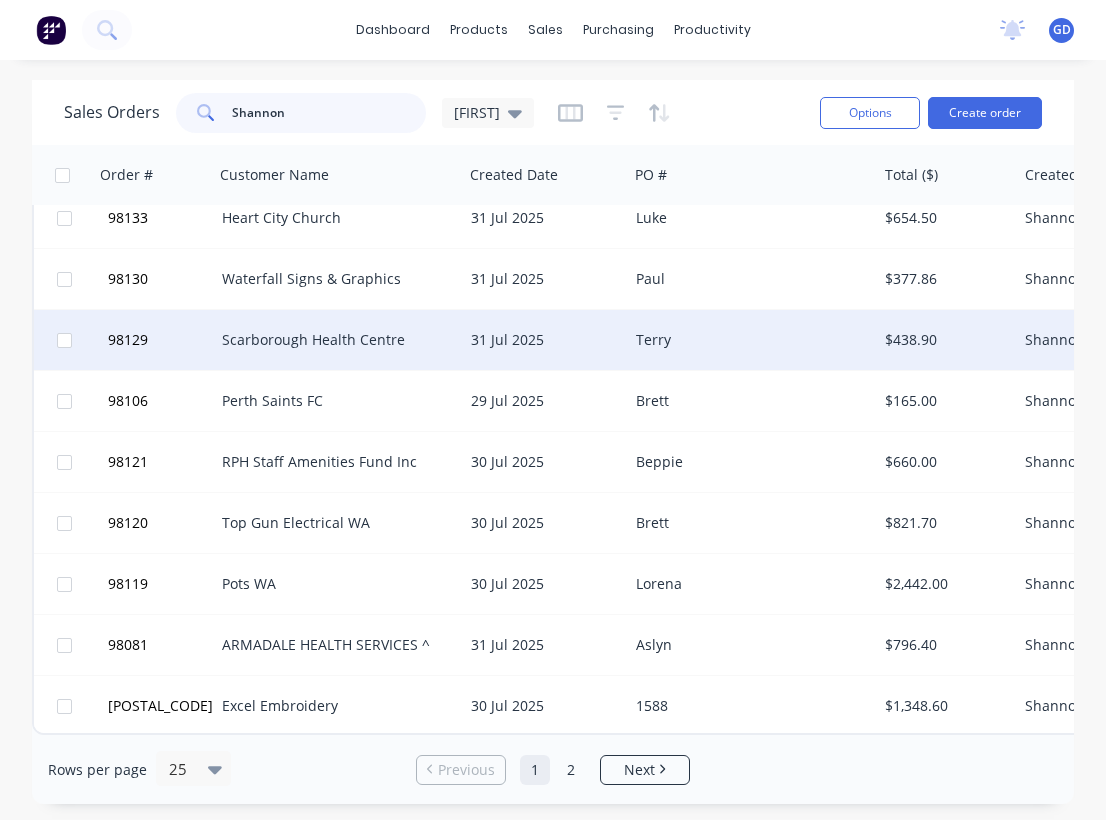 scroll, scrollTop: 1005, scrollLeft: 0, axis: vertical 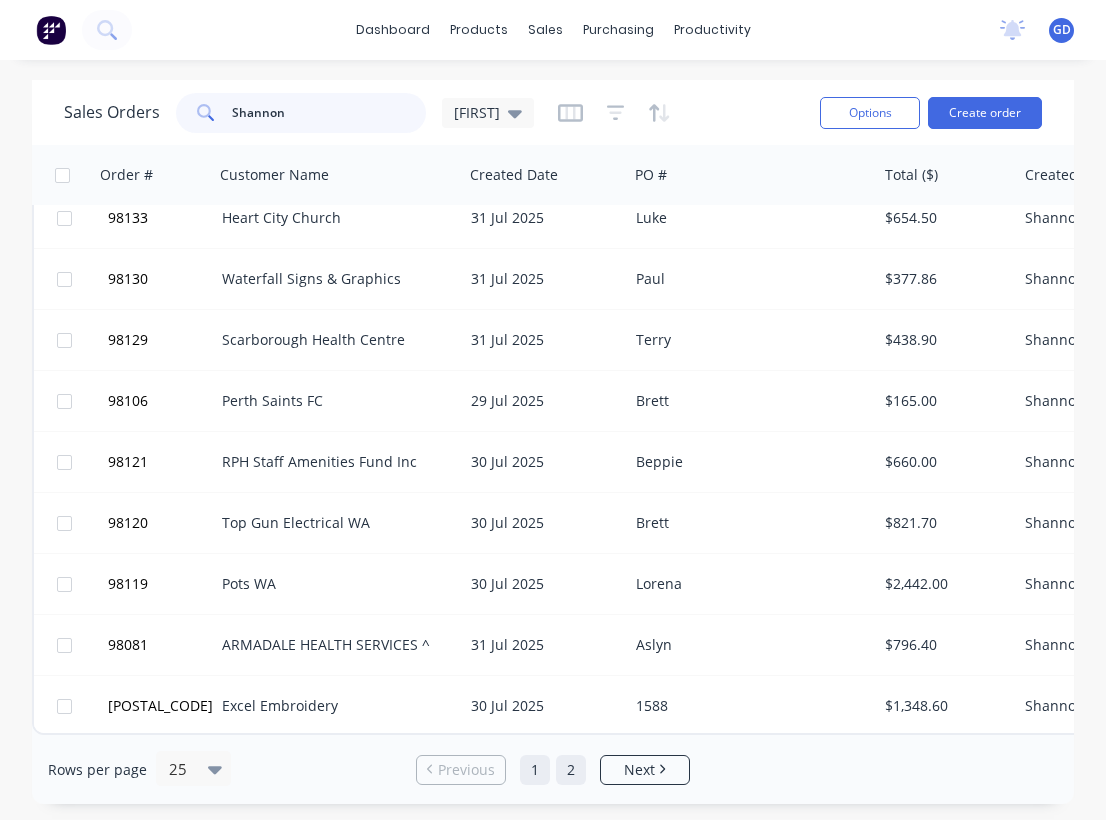type on "Shannon" 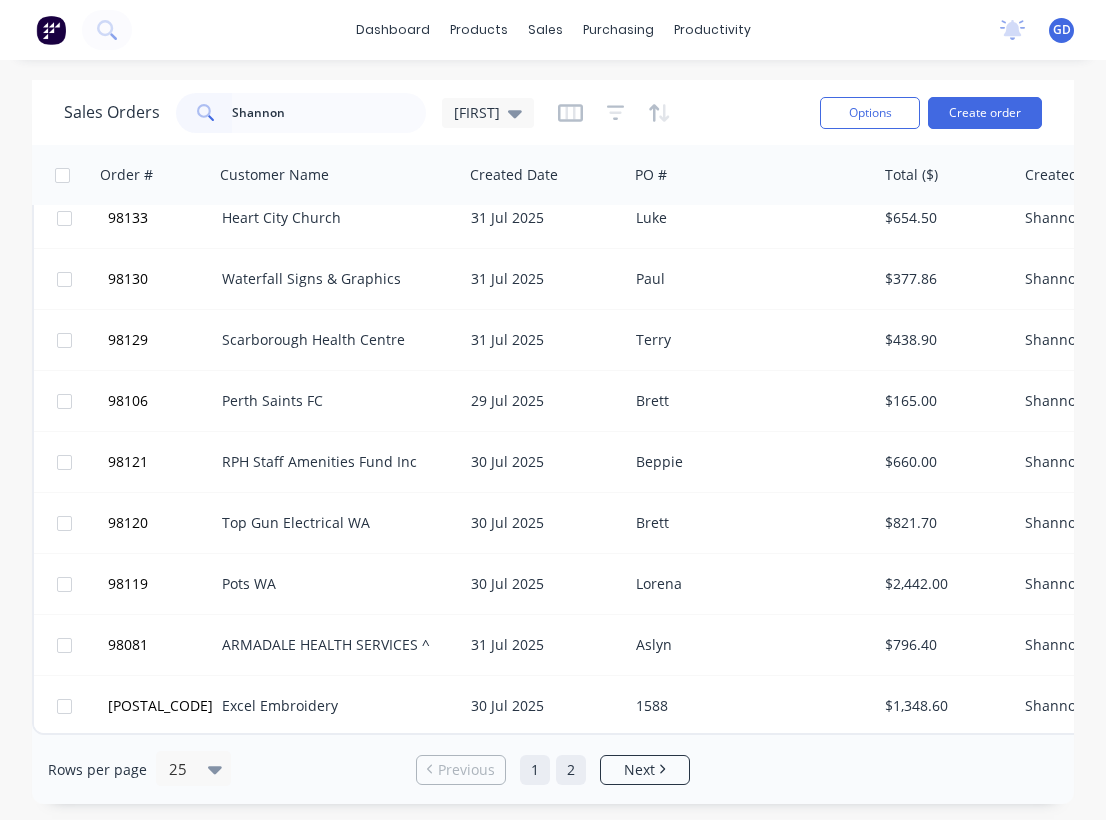 click on "2" at bounding box center (571, 770) 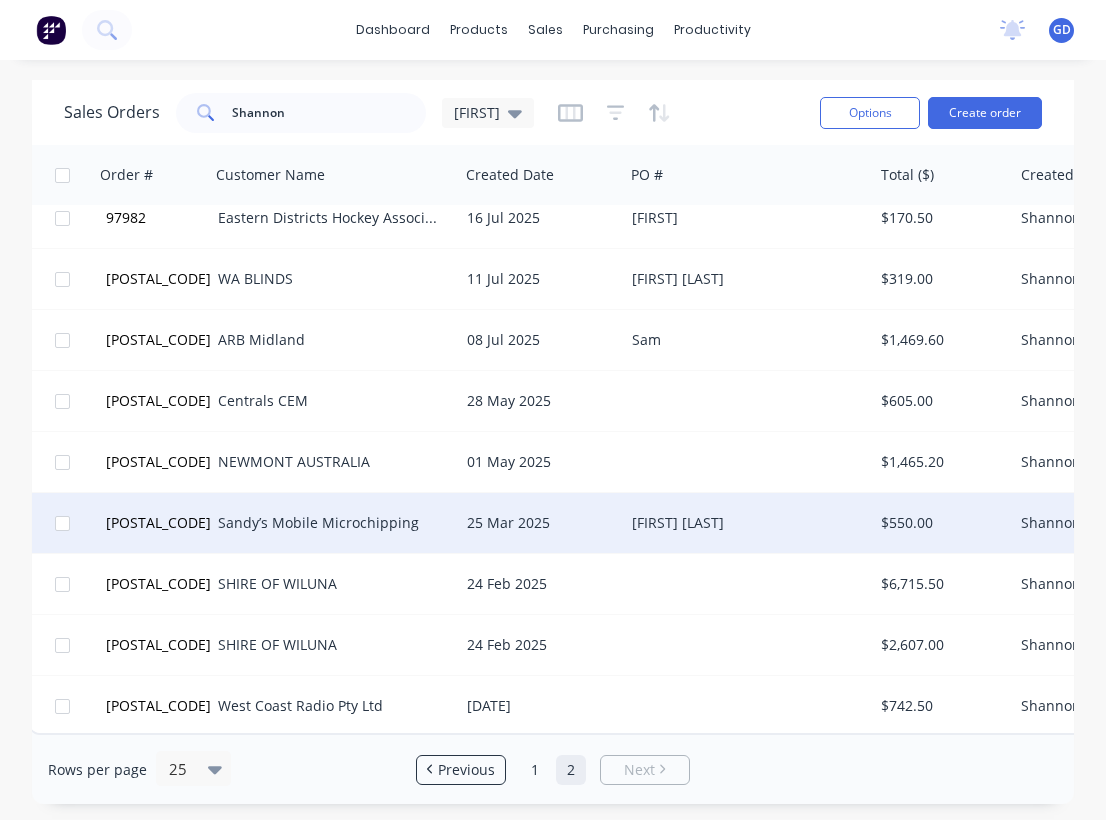 scroll, scrollTop: 455, scrollLeft: 4, axis: both 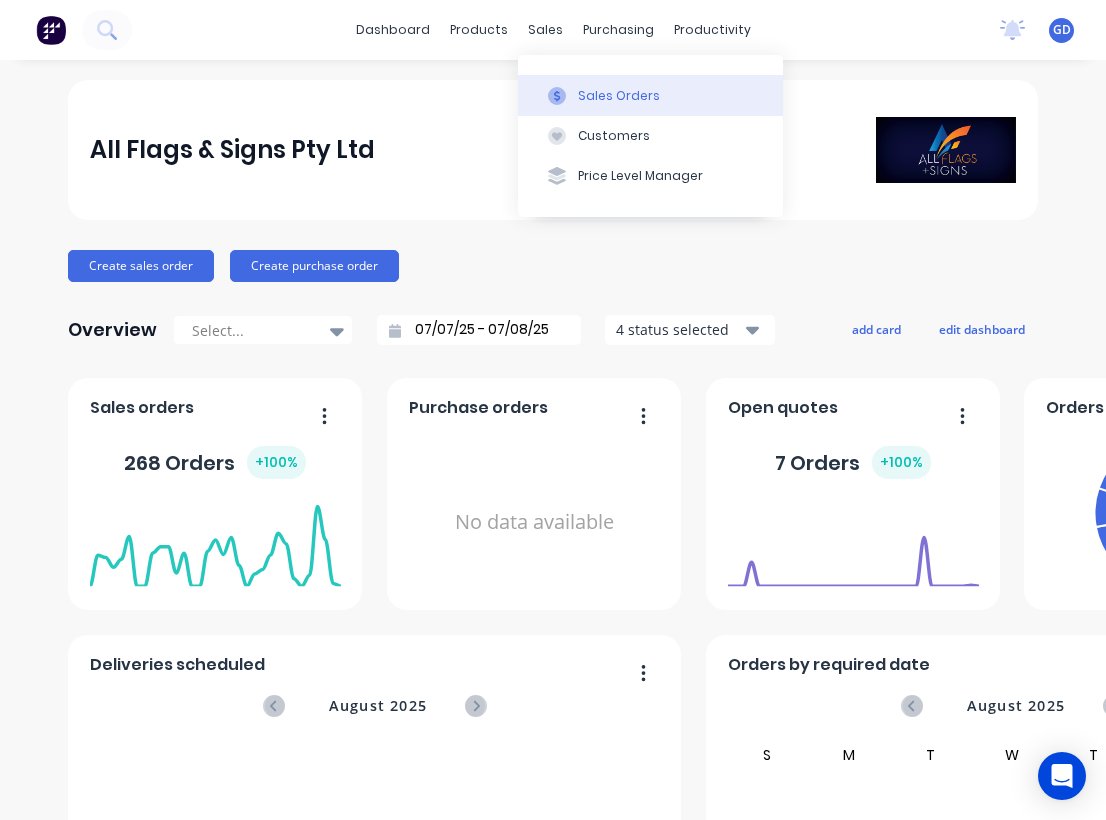 click on "Sales Orders" at bounding box center [619, 96] 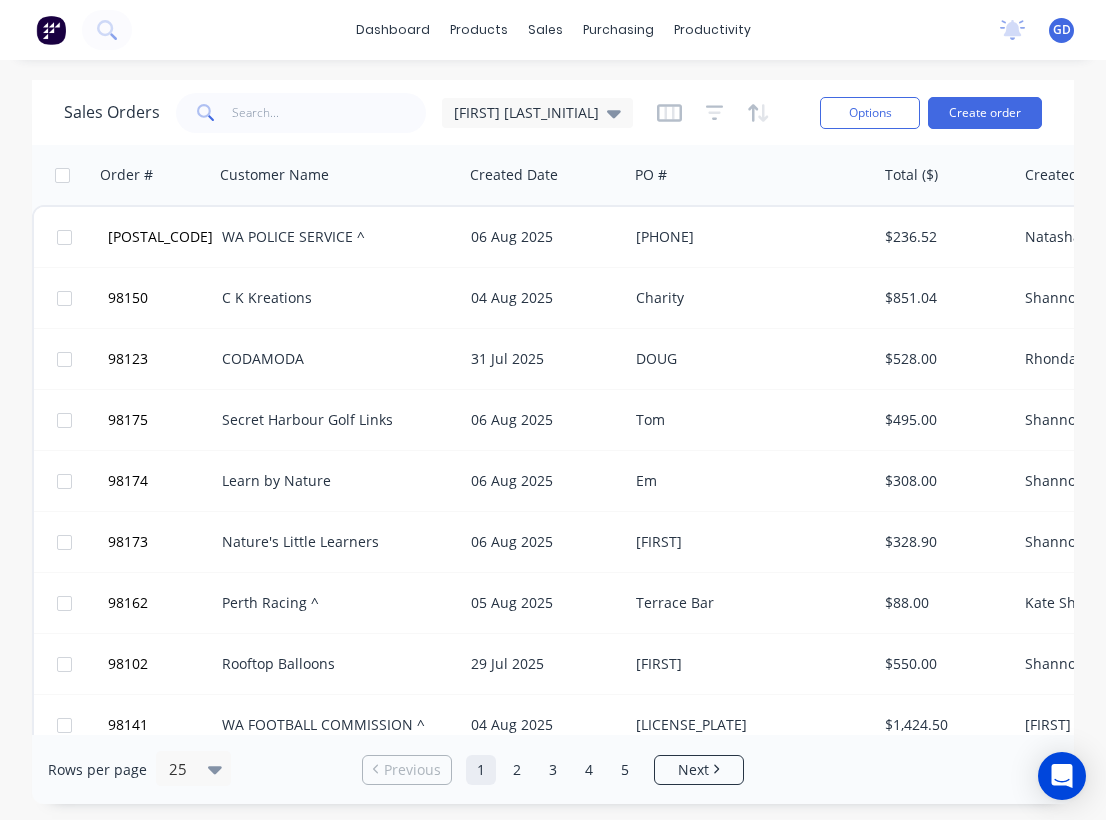 scroll, scrollTop: 0, scrollLeft: 0, axis: both 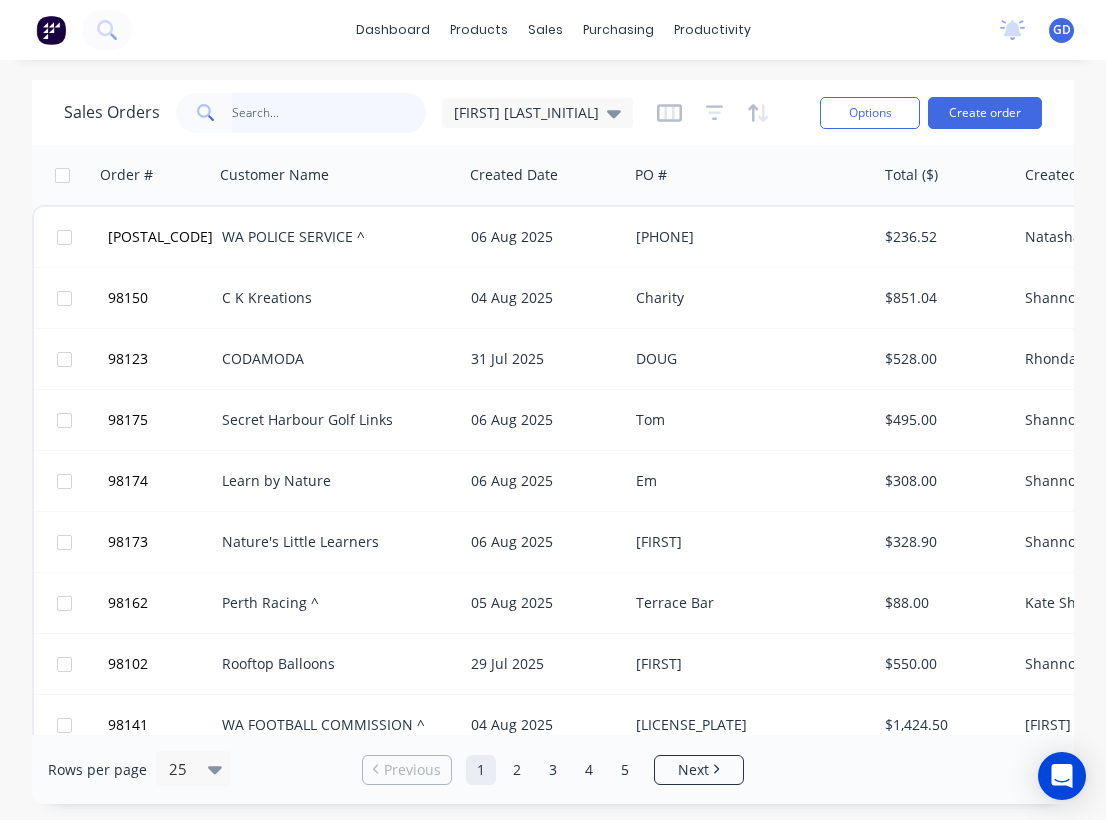click at bounding box center (329, 113) 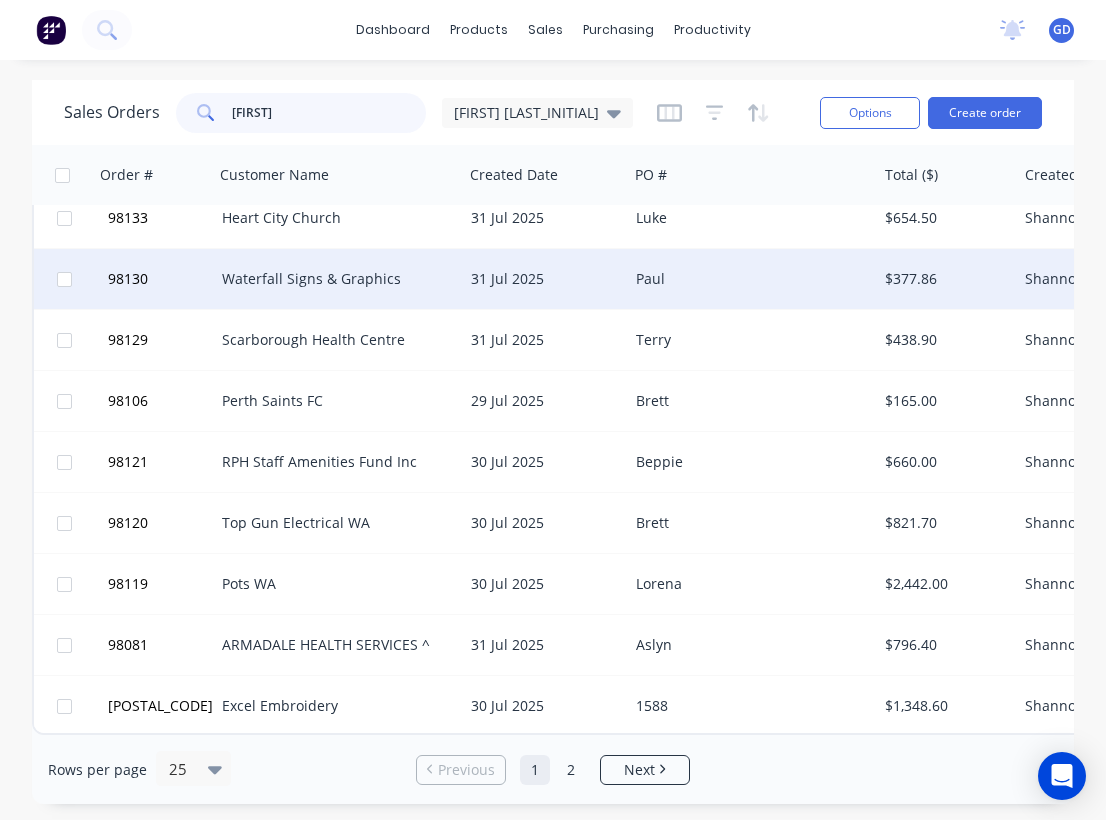 scroll, scrollTop: 1005, scrollLeft: 0, axis: vertical 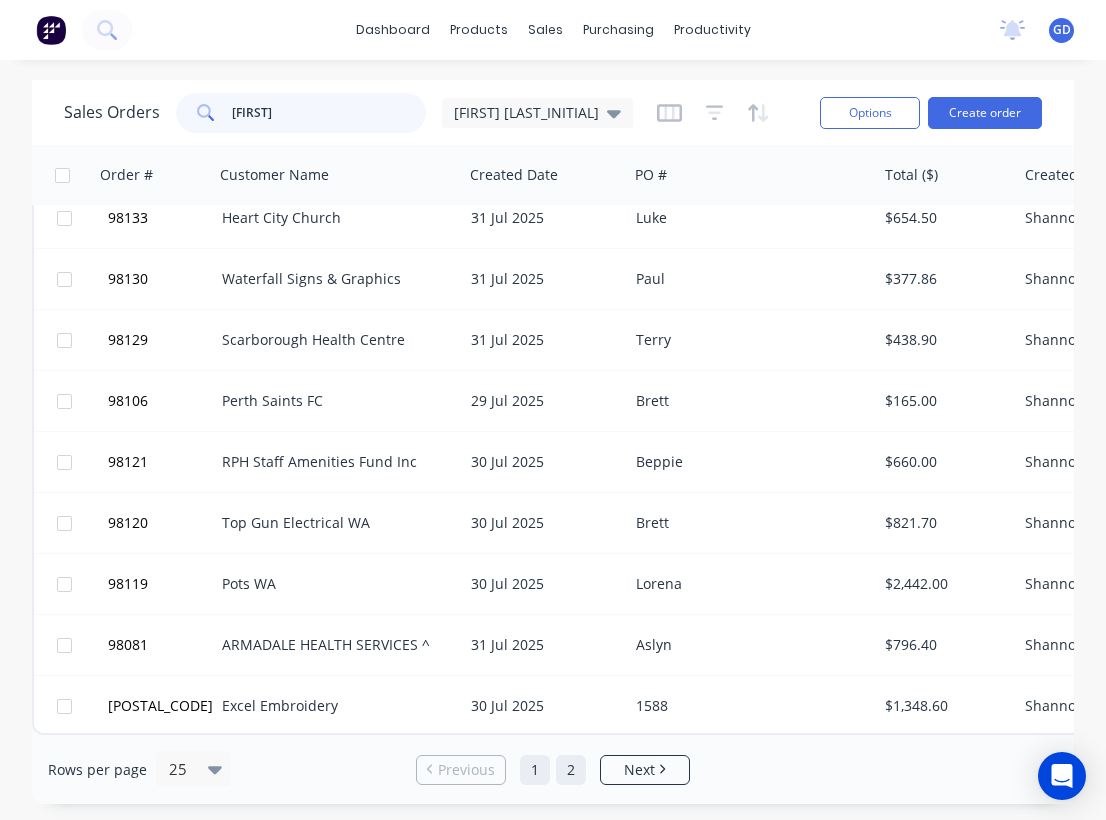 type on "shannon" 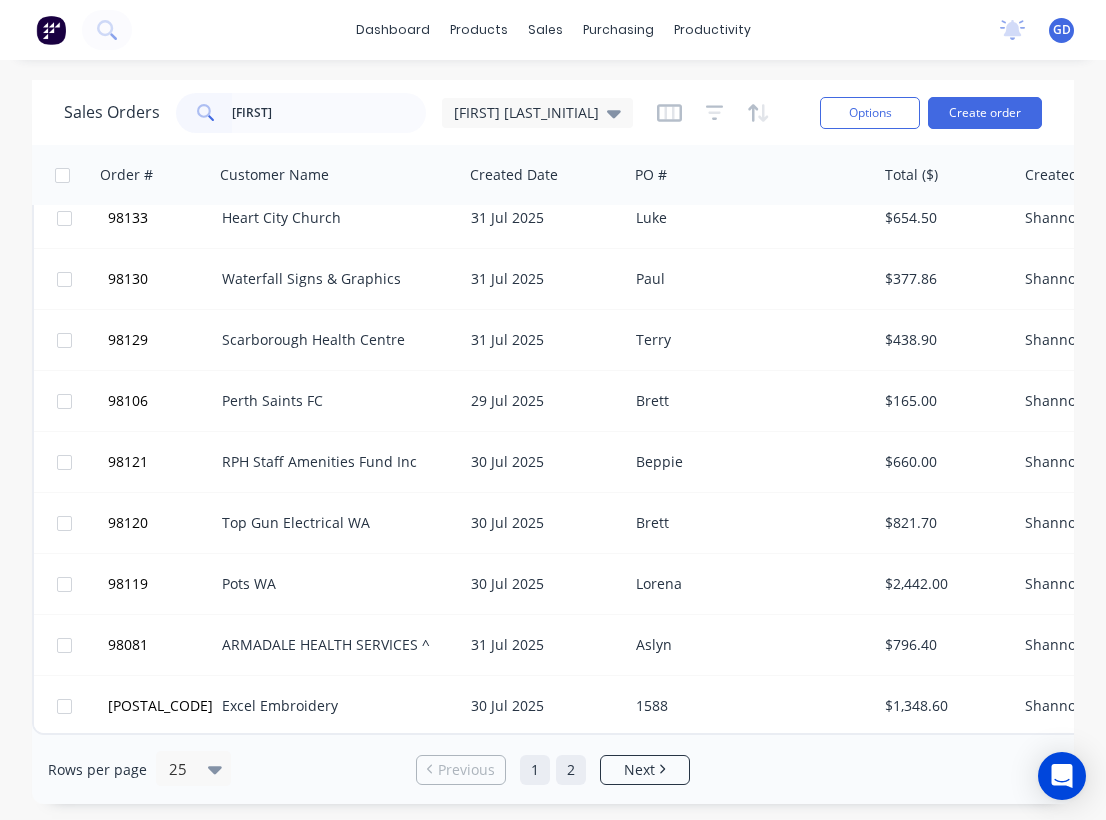 click on "2" at bounding box center (571, 770) 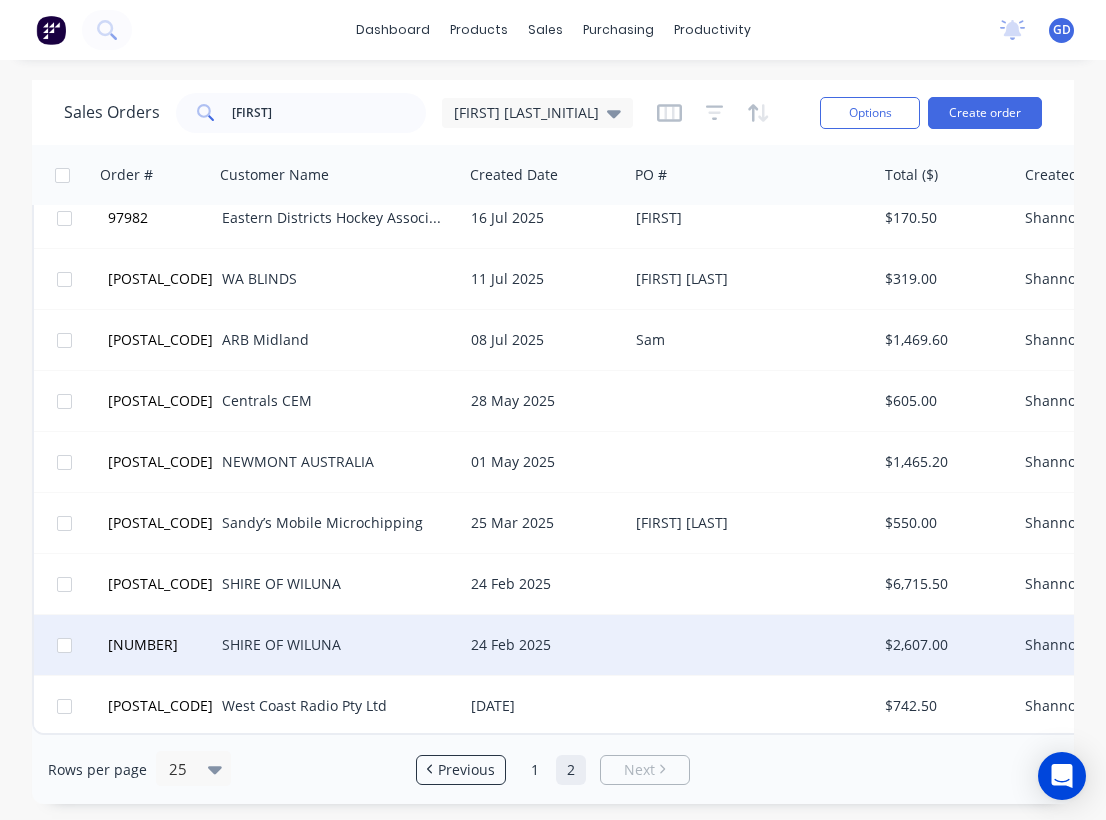 scroll, scrollTop: 456, scrollLeft: 0, axis: vertical 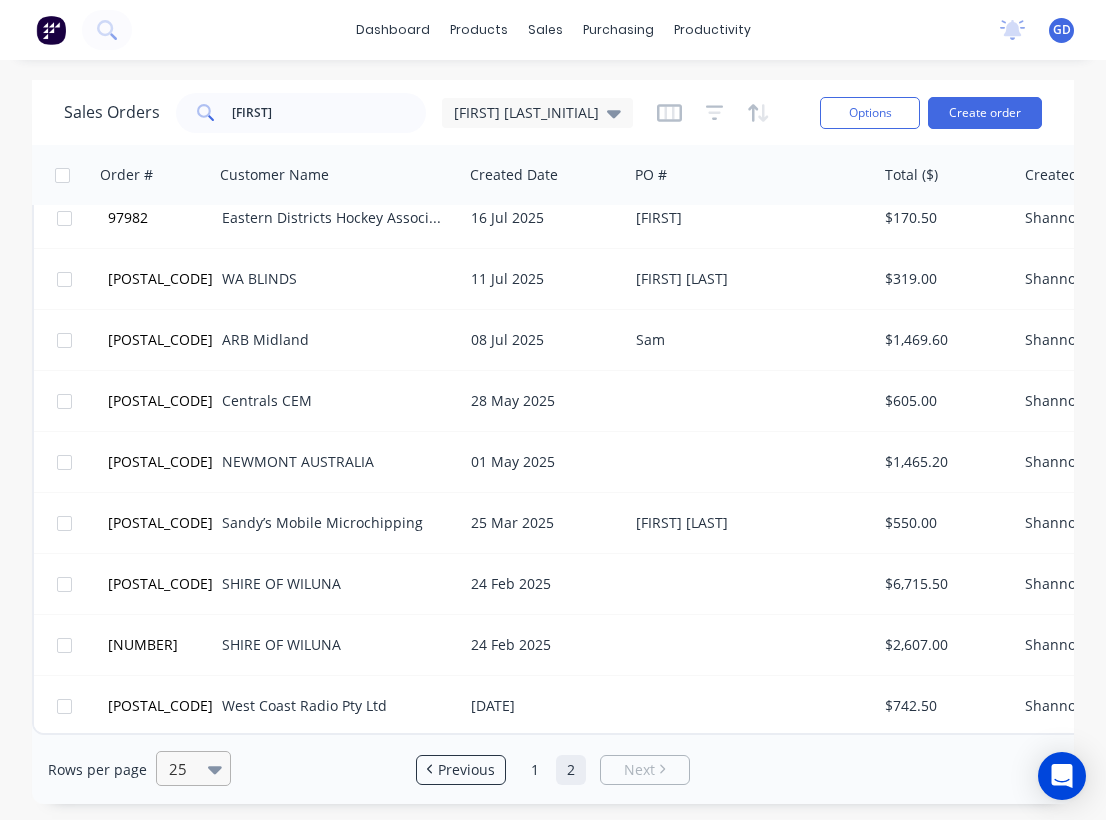 click 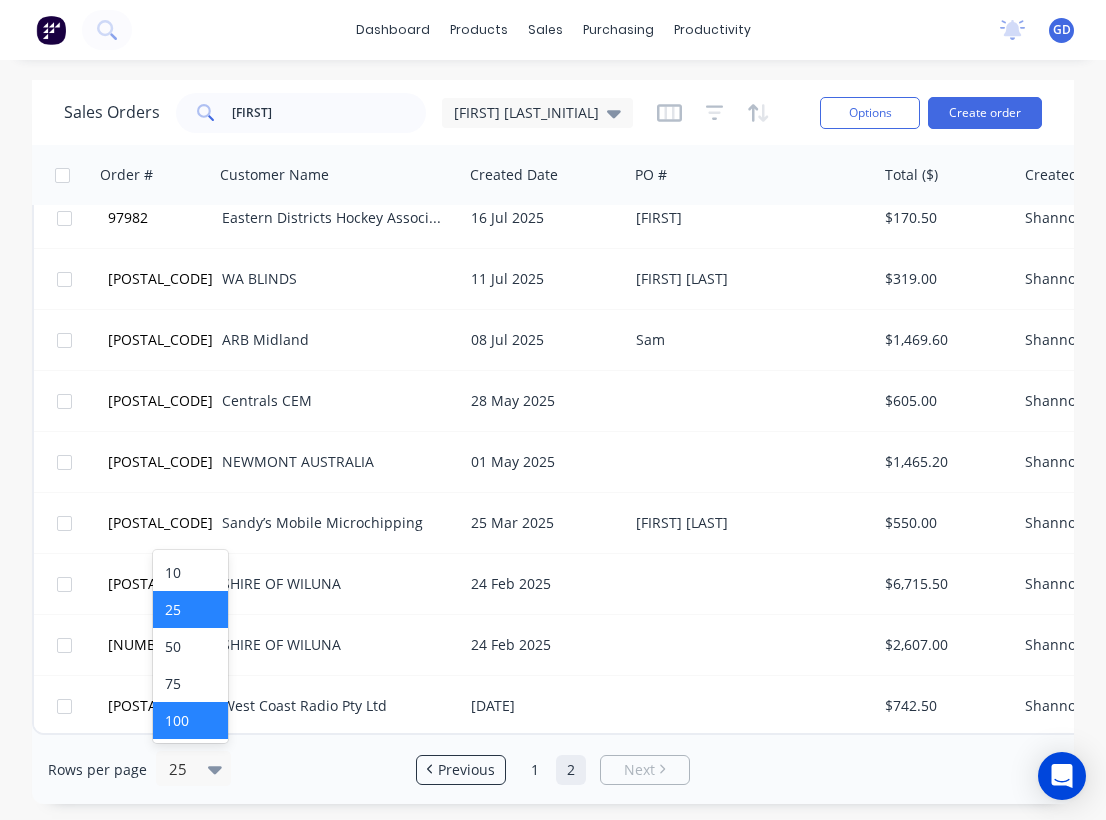 click on "100" at bounding box center [190, 720] 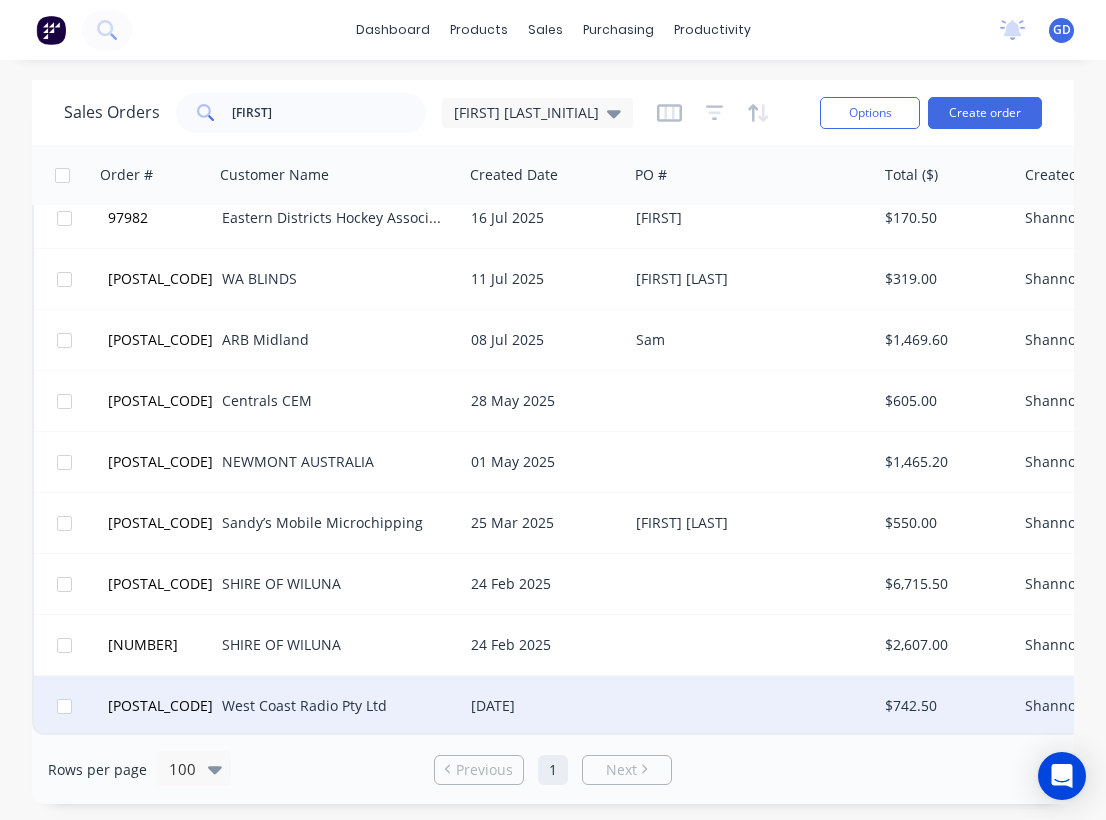 scroll, scrollTop: 1981, scrollLeft: 0, axis: vertical 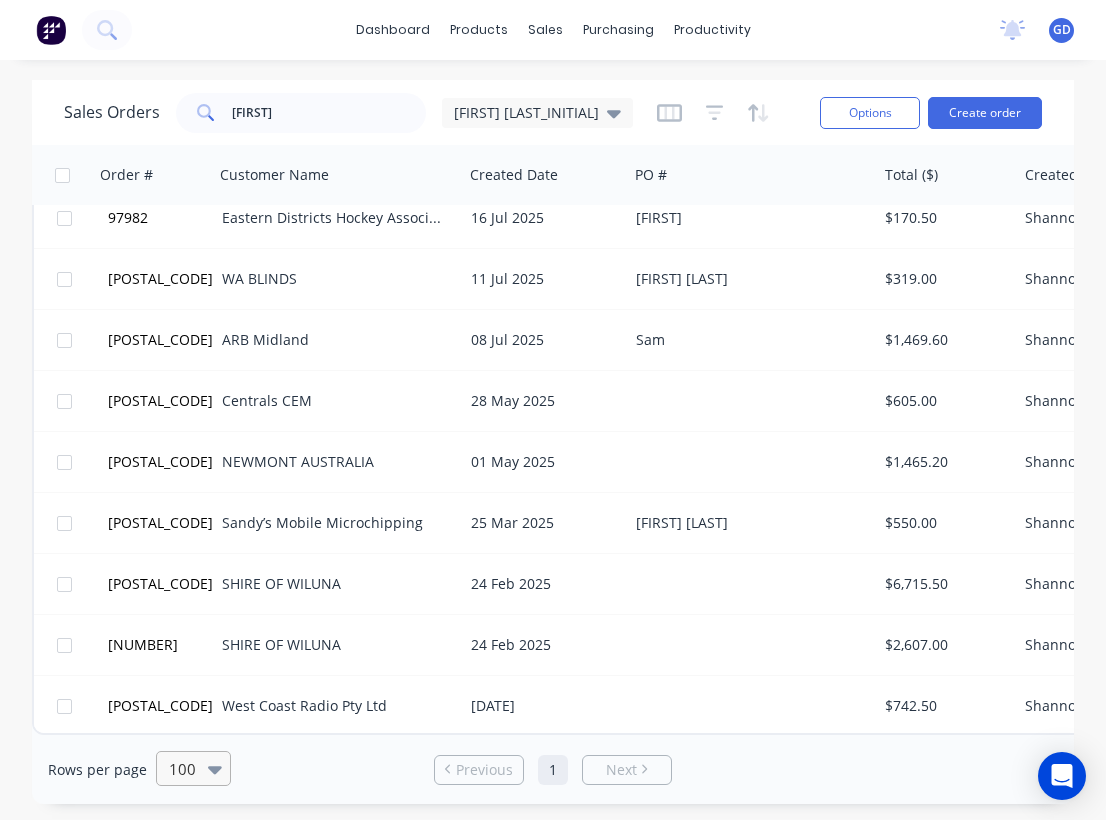 click 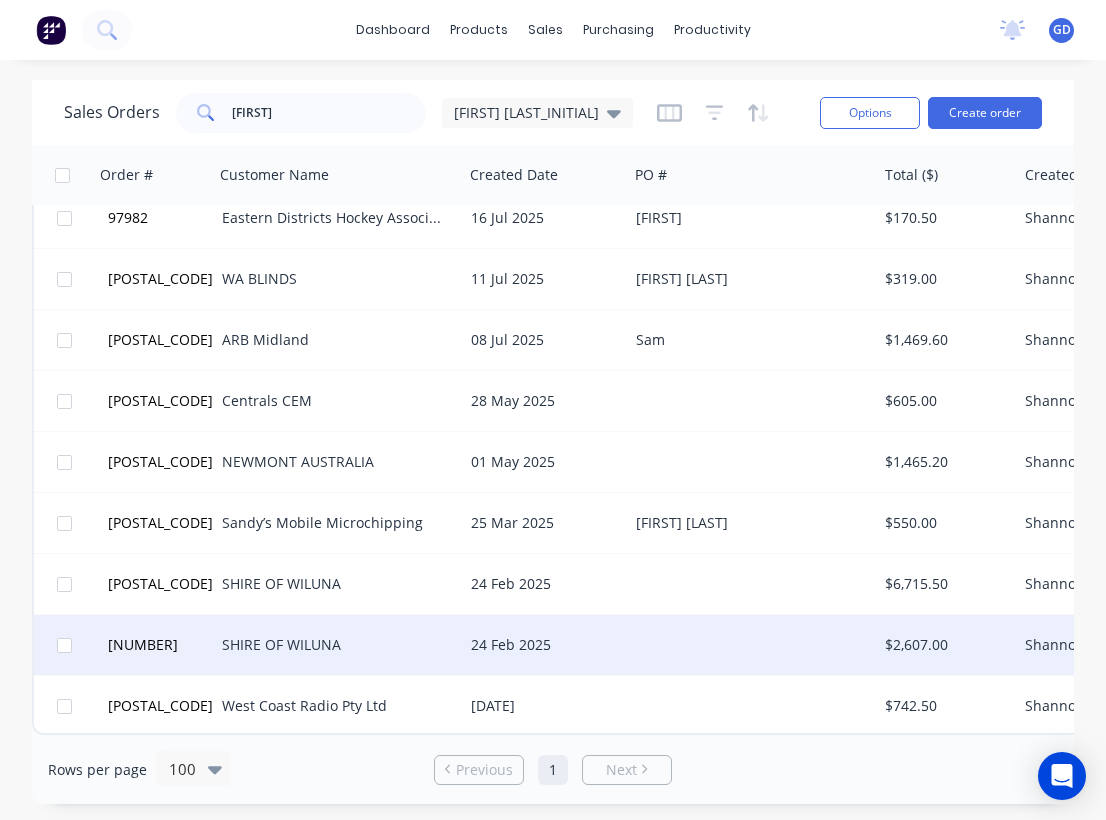 click at bounding box center (752, 645) 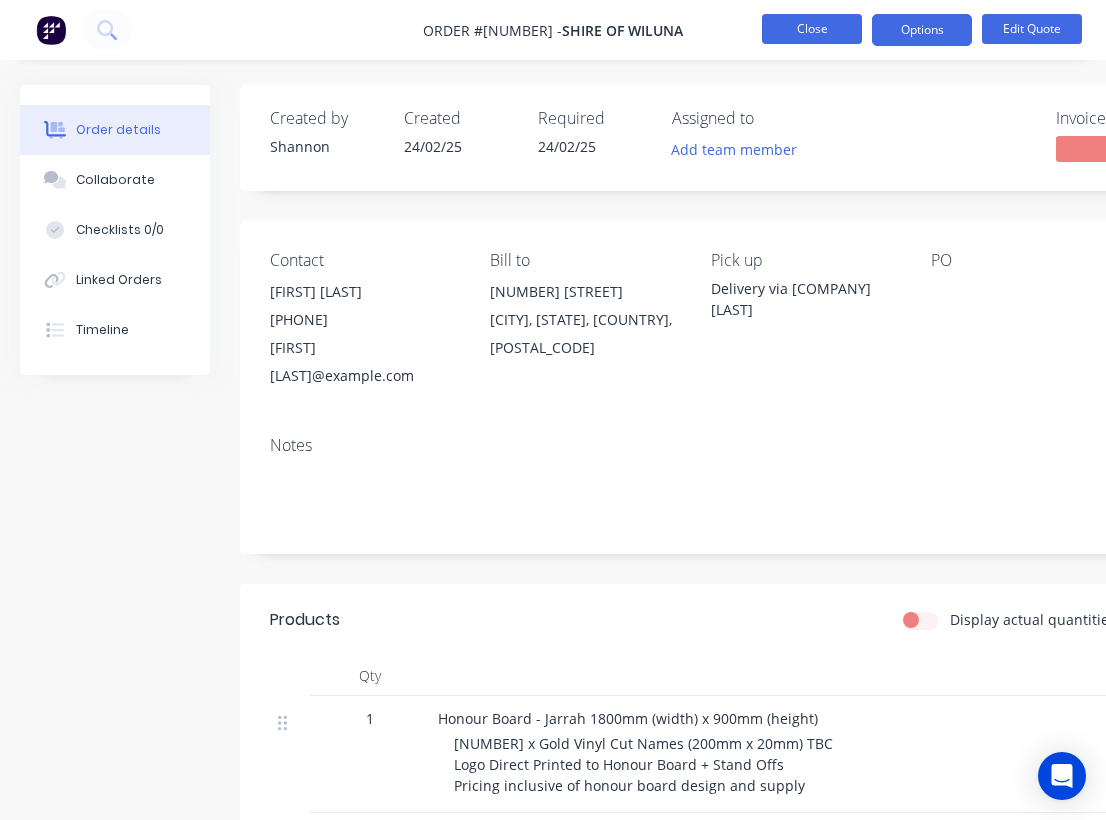 click on "Close" at bounding box center (812, 29) 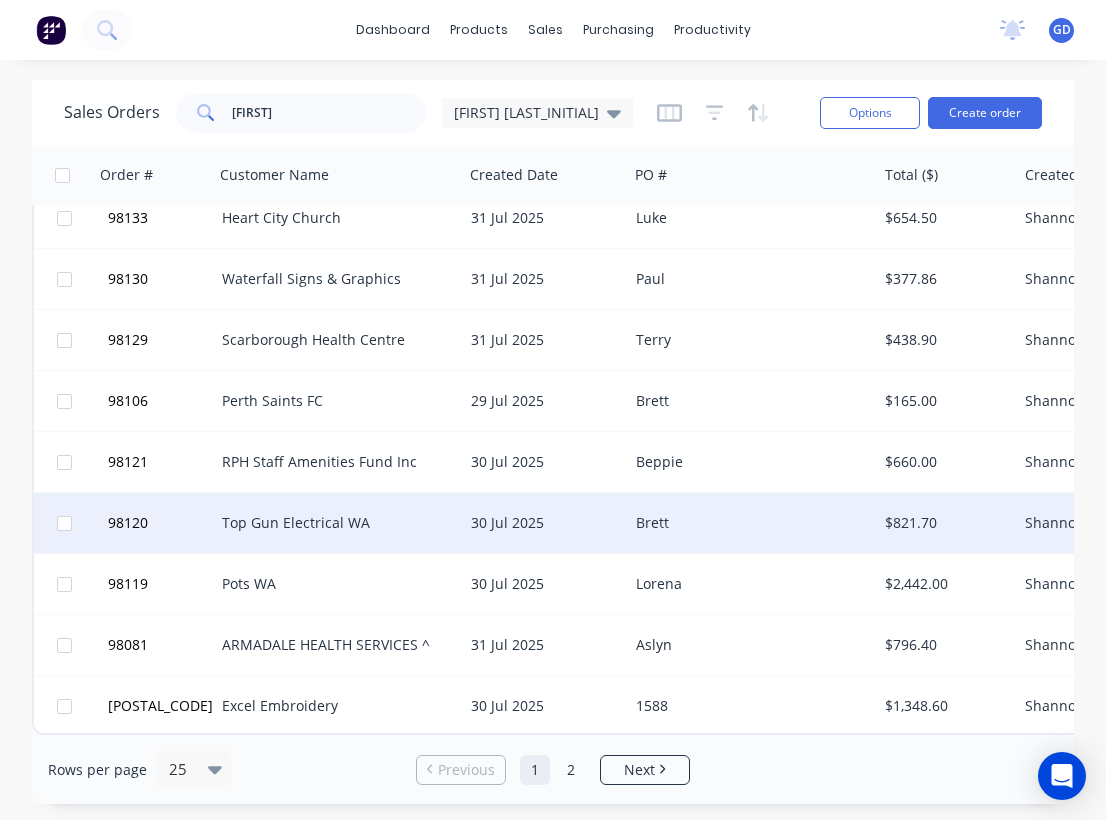 scroll, scrollTop: 1005, scrollLeft: 0, axis: vertical 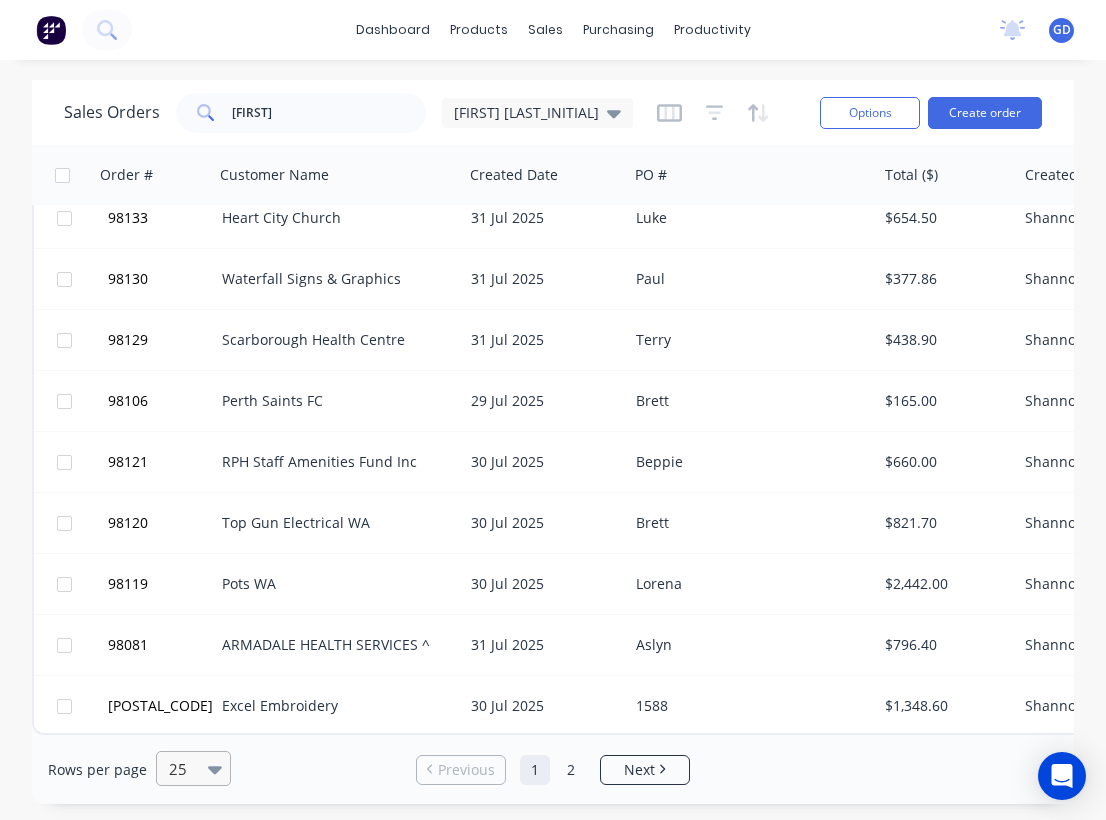 click 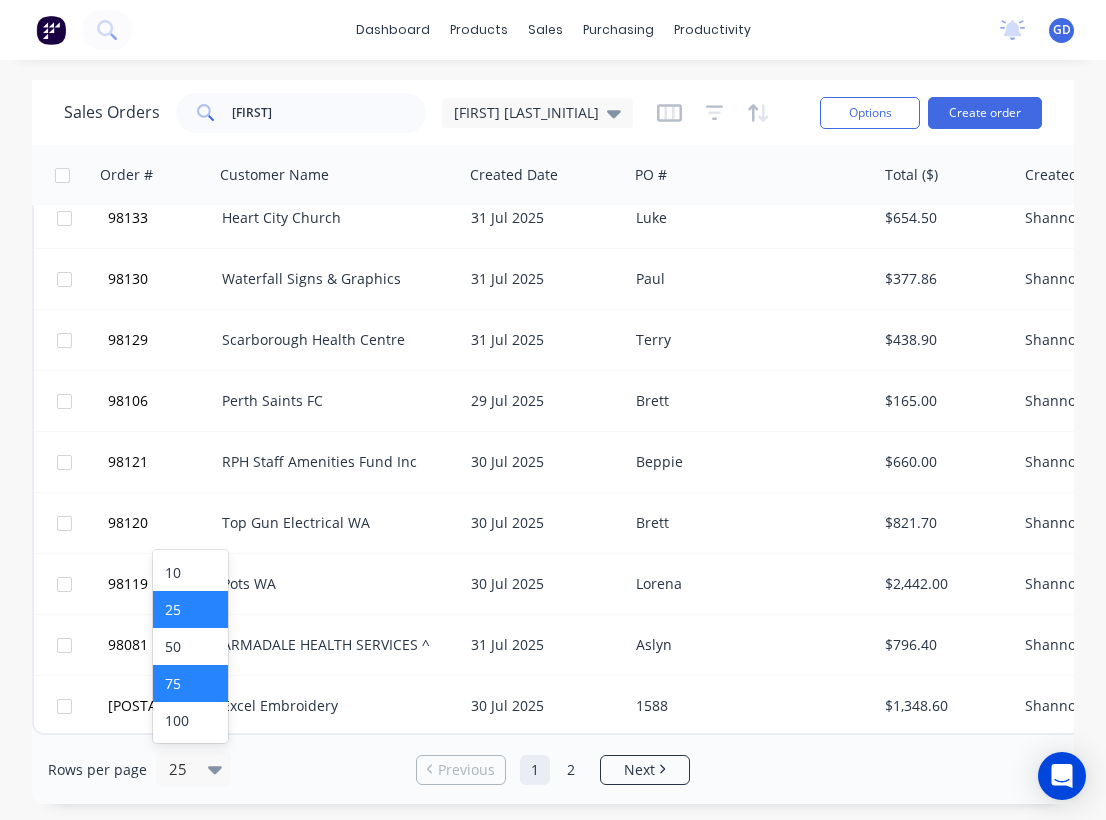click on "75" at bounding box center [190, 683] 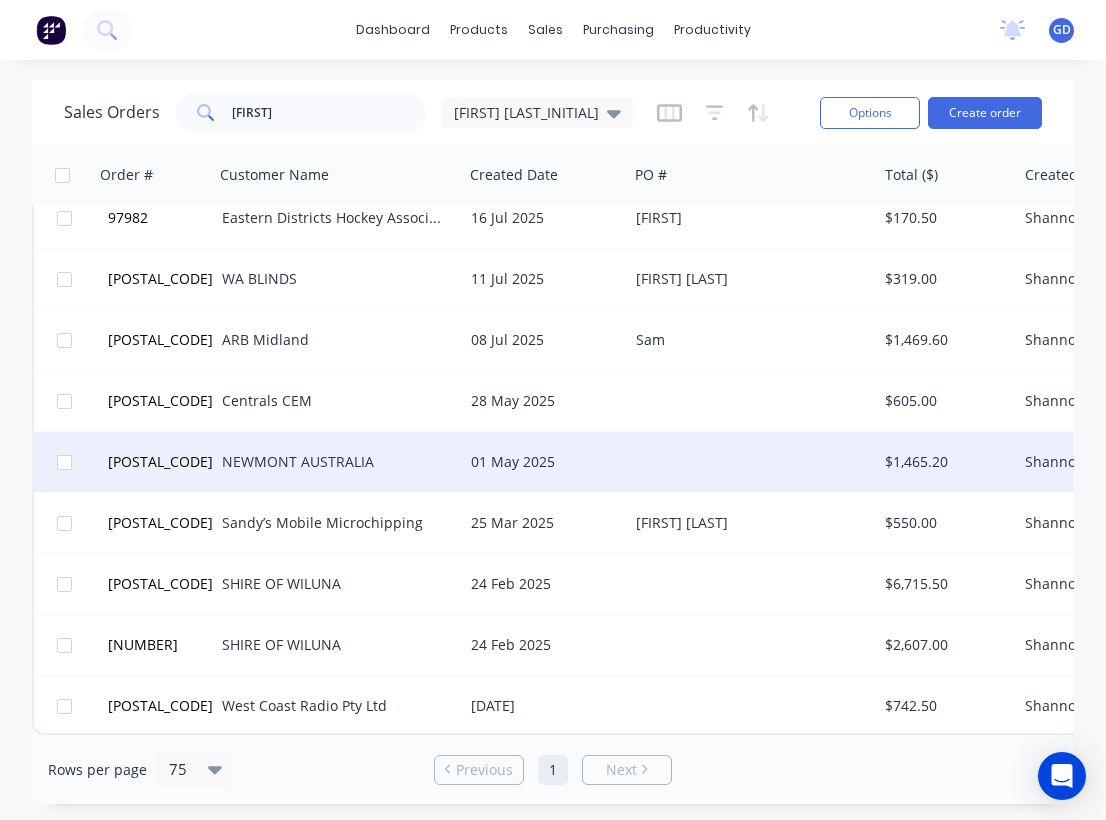 scroll, scrollTop: 1981, scrollLeft: 0, axis: vertical 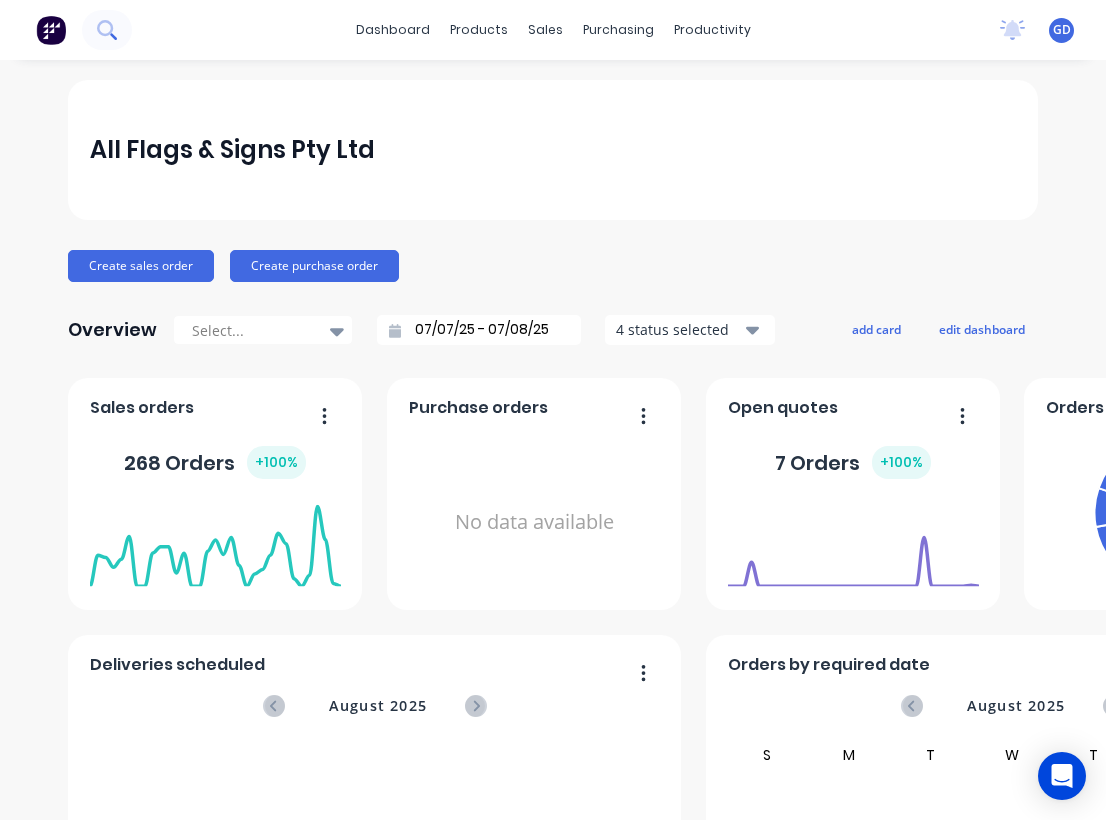 click 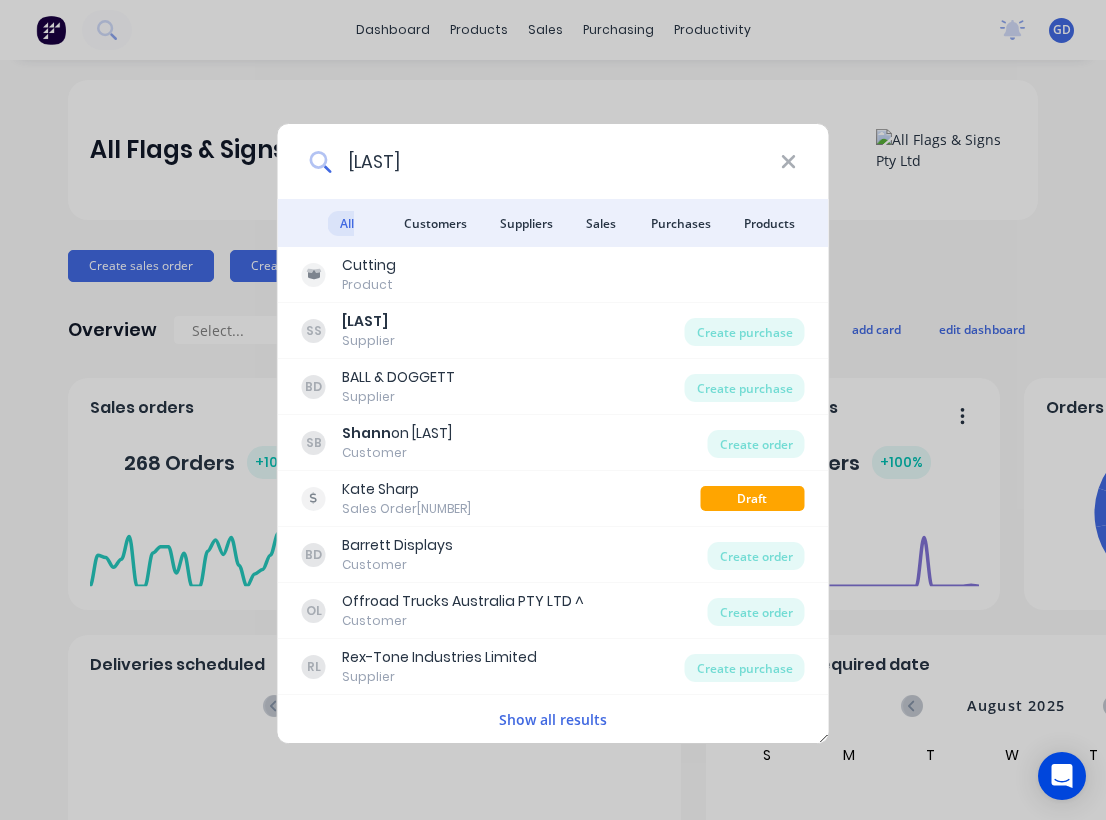 type on "Shannon" 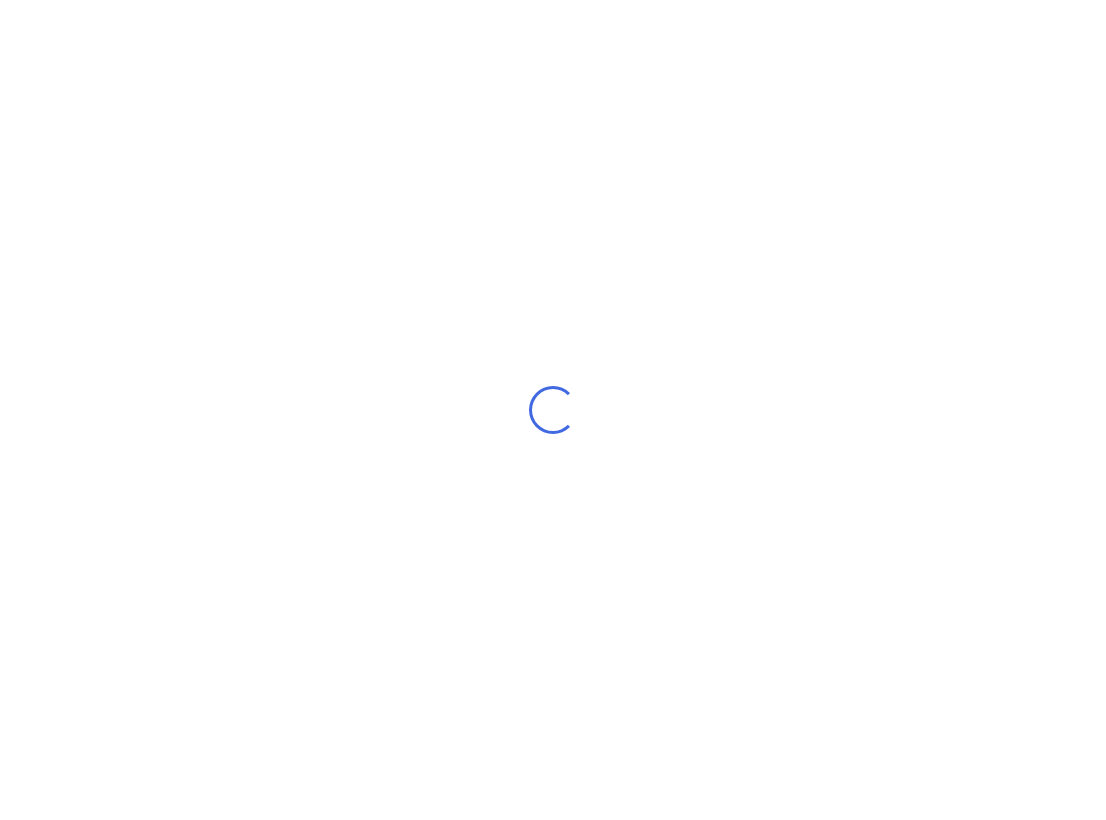 scroll, scrollTop: 0, scrollLeft: 0, axis: both 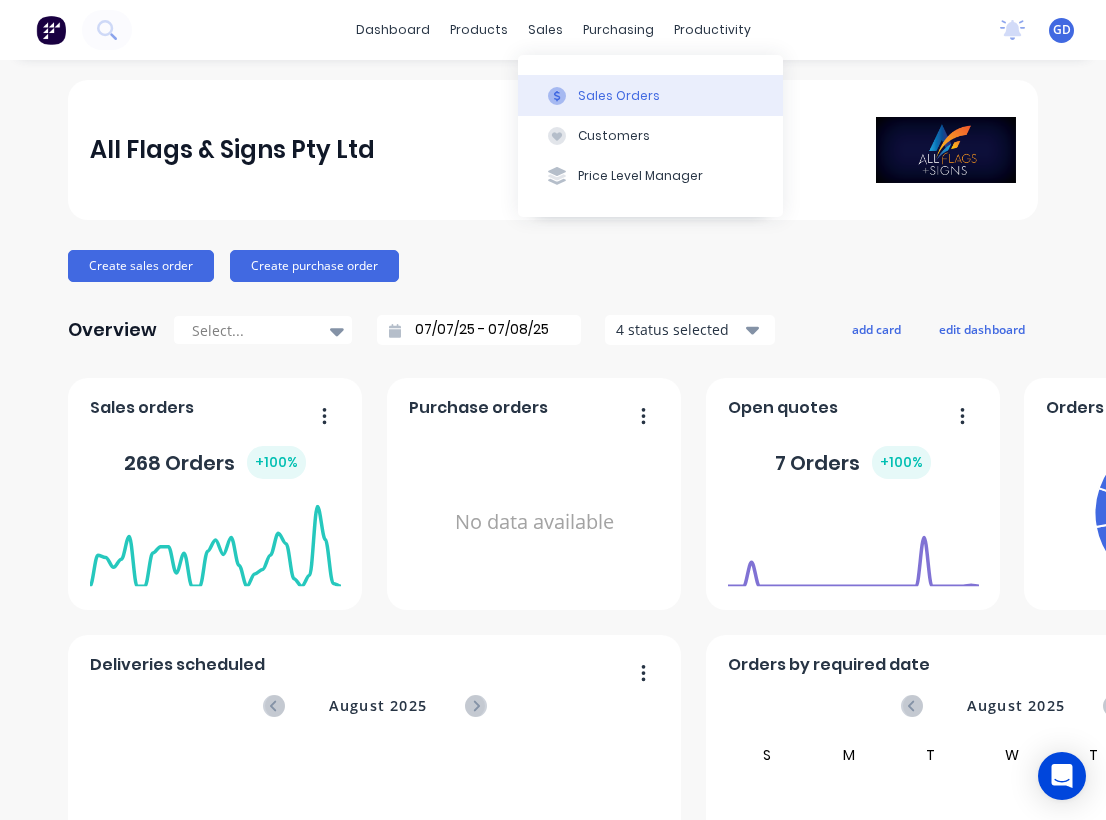 click on "Sales Orders" at bounding box center [650, 95] 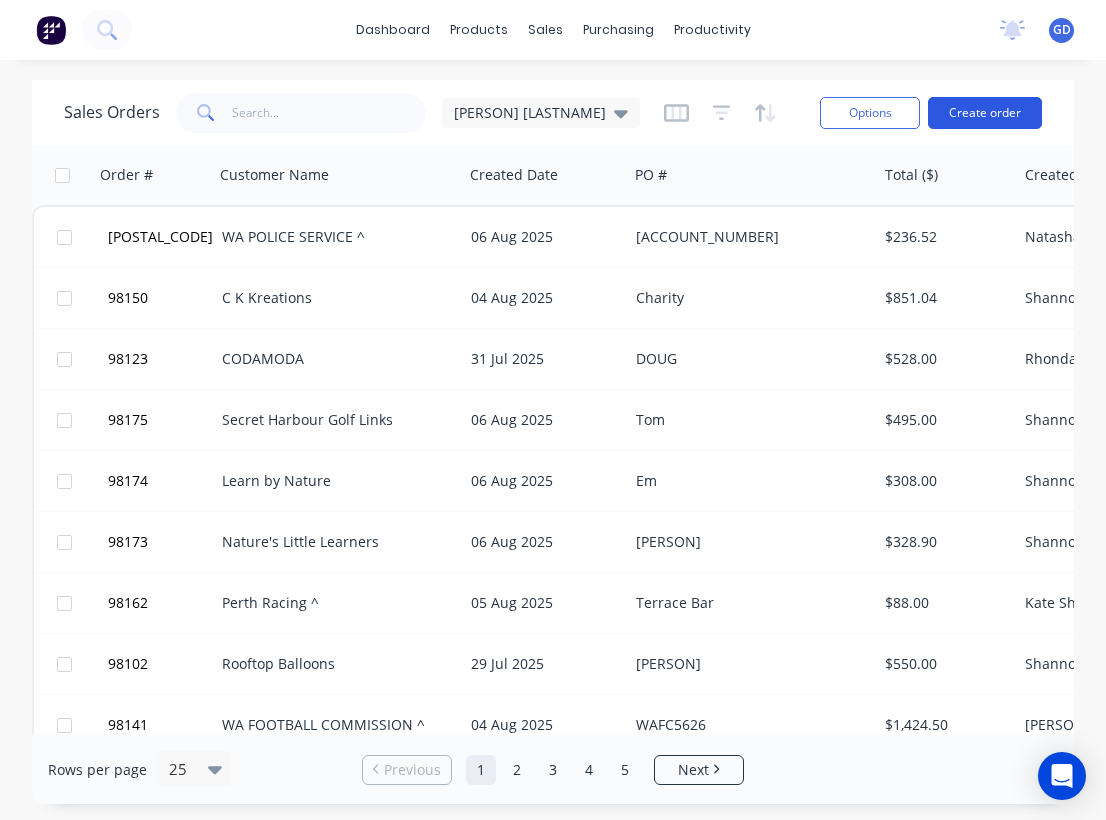 click on "Create order" at bounding box center (985, 113) 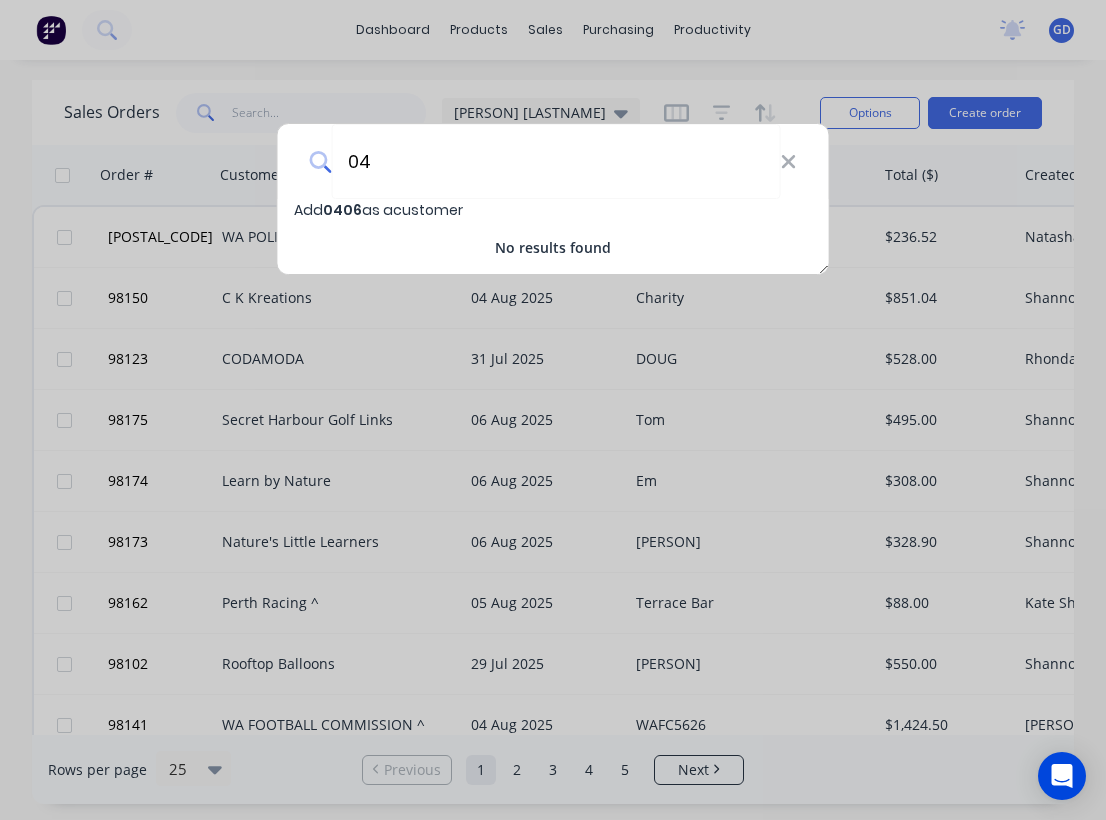 type on "0" 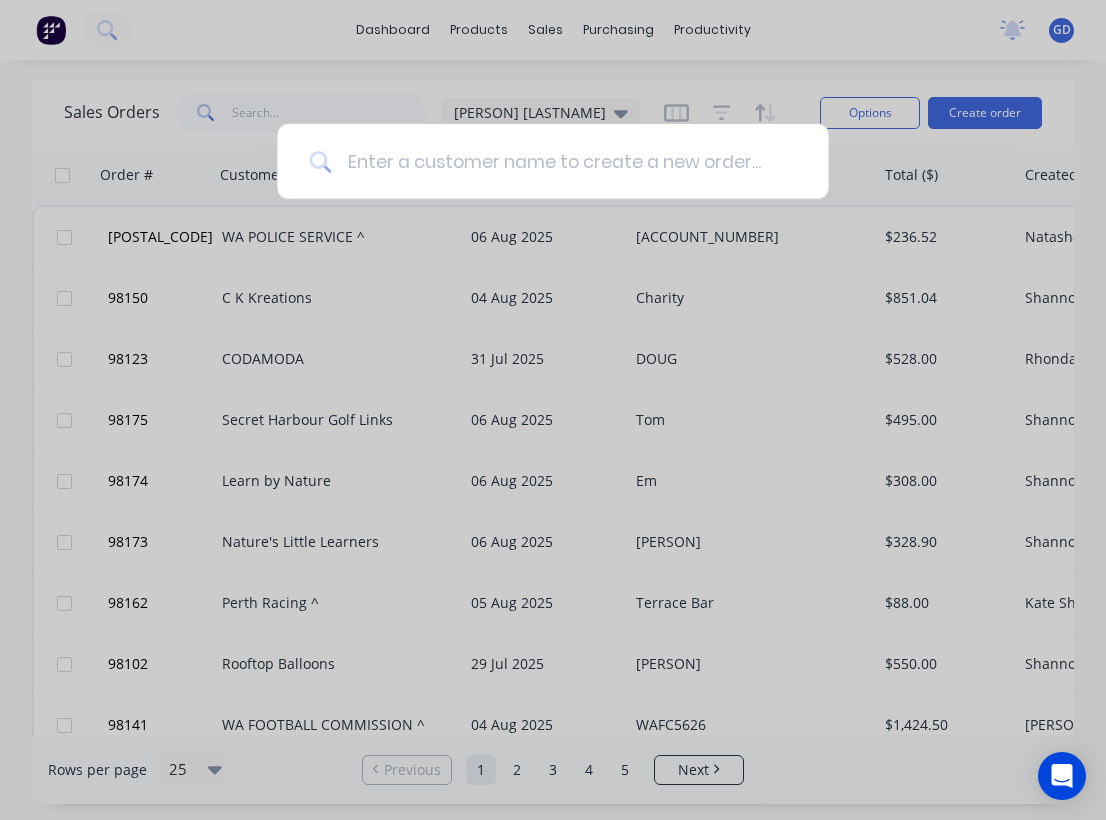 click at bounding box center [563, 161] 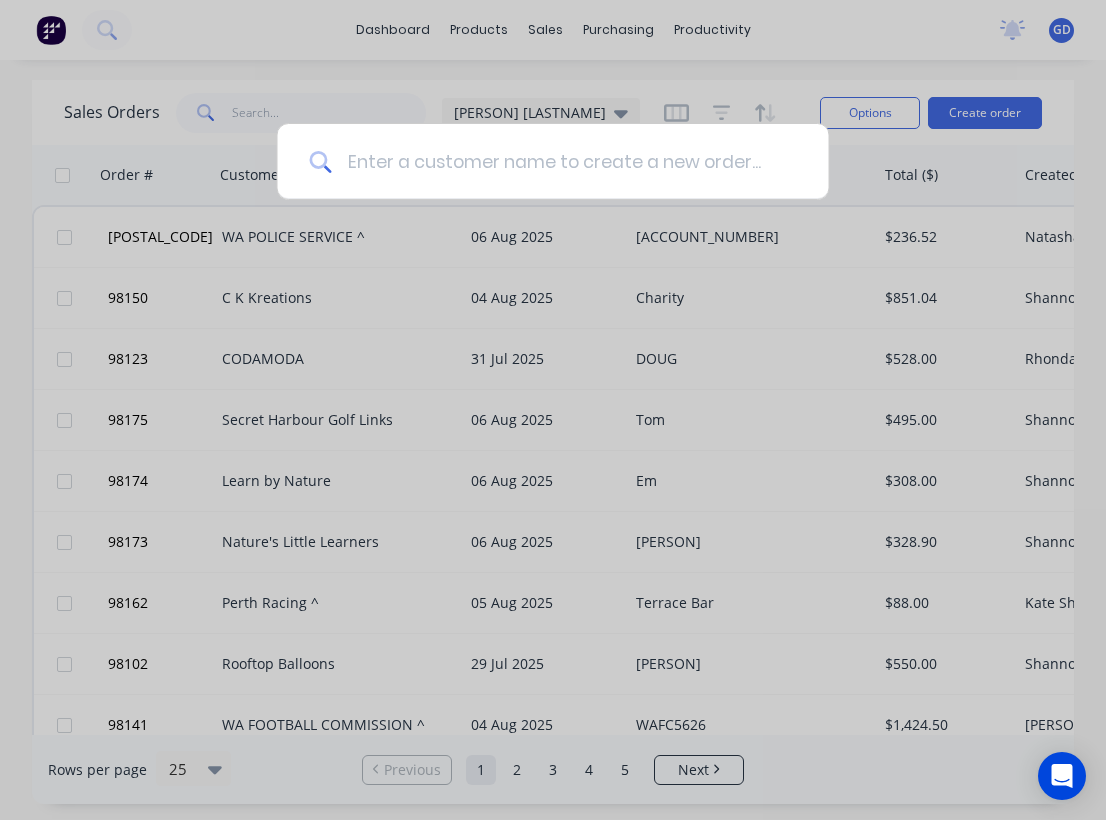 paste on "Mercedes-Benz Perth" 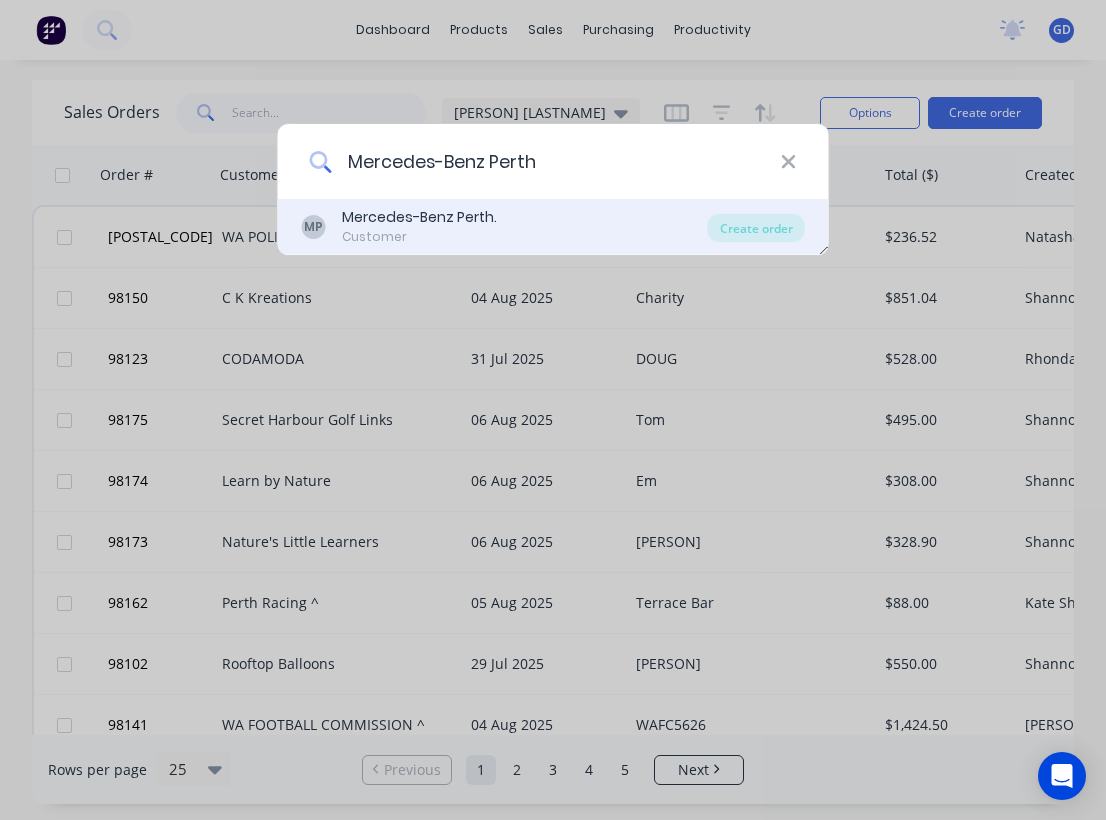 type on "Mercedes-Benz Perth" 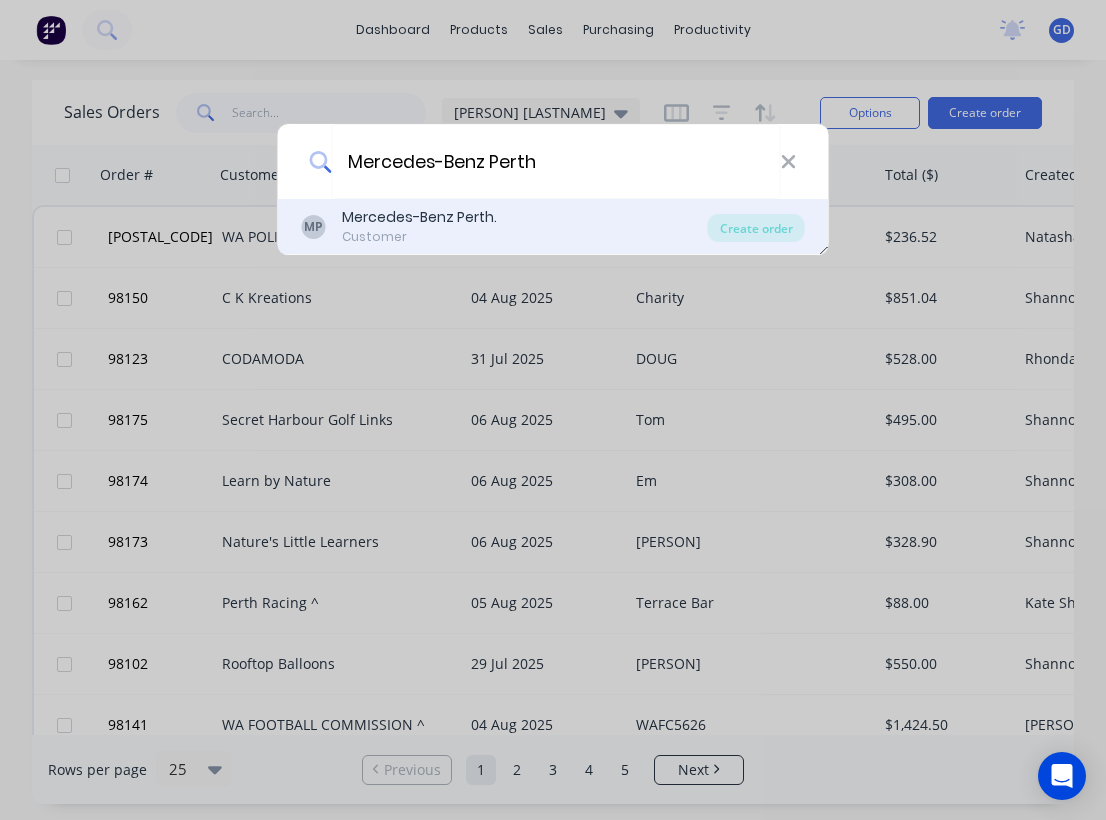 click on "Mercedes-Benz Perth." at bounding box center (419, 217) 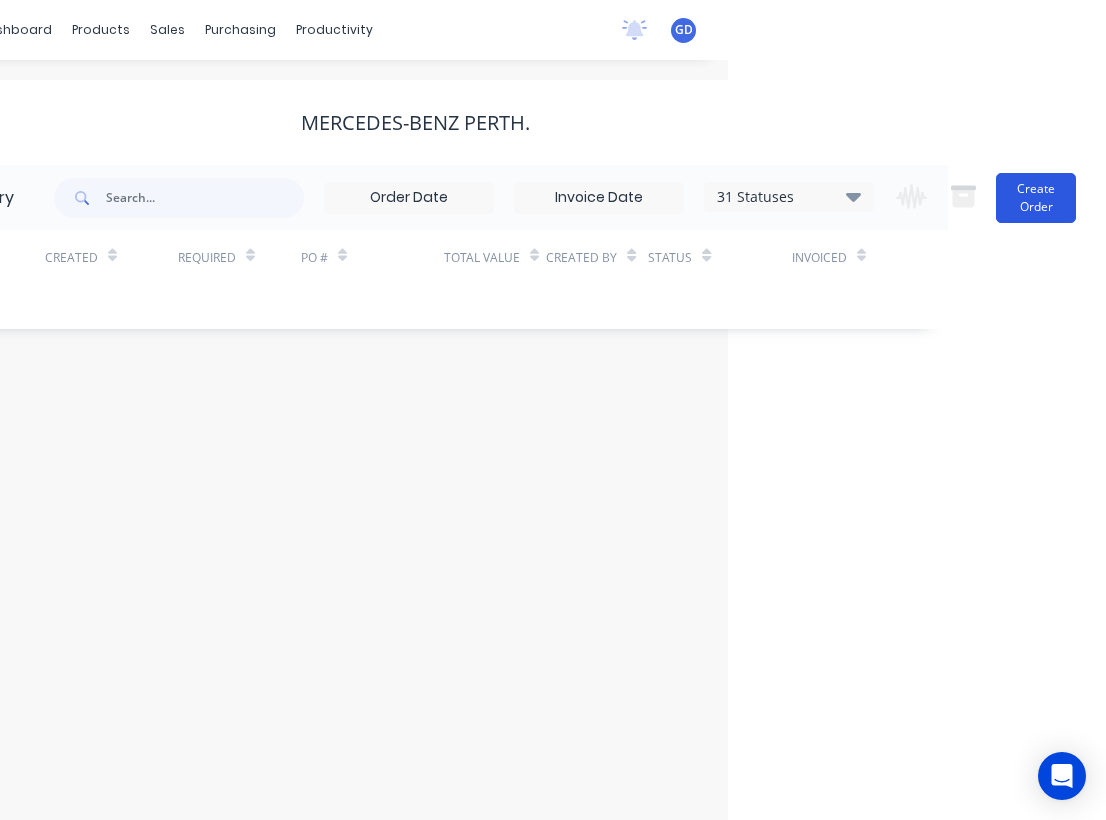 scroll, scrollTop: 0, scrollLeft: 378, axis: horizontal 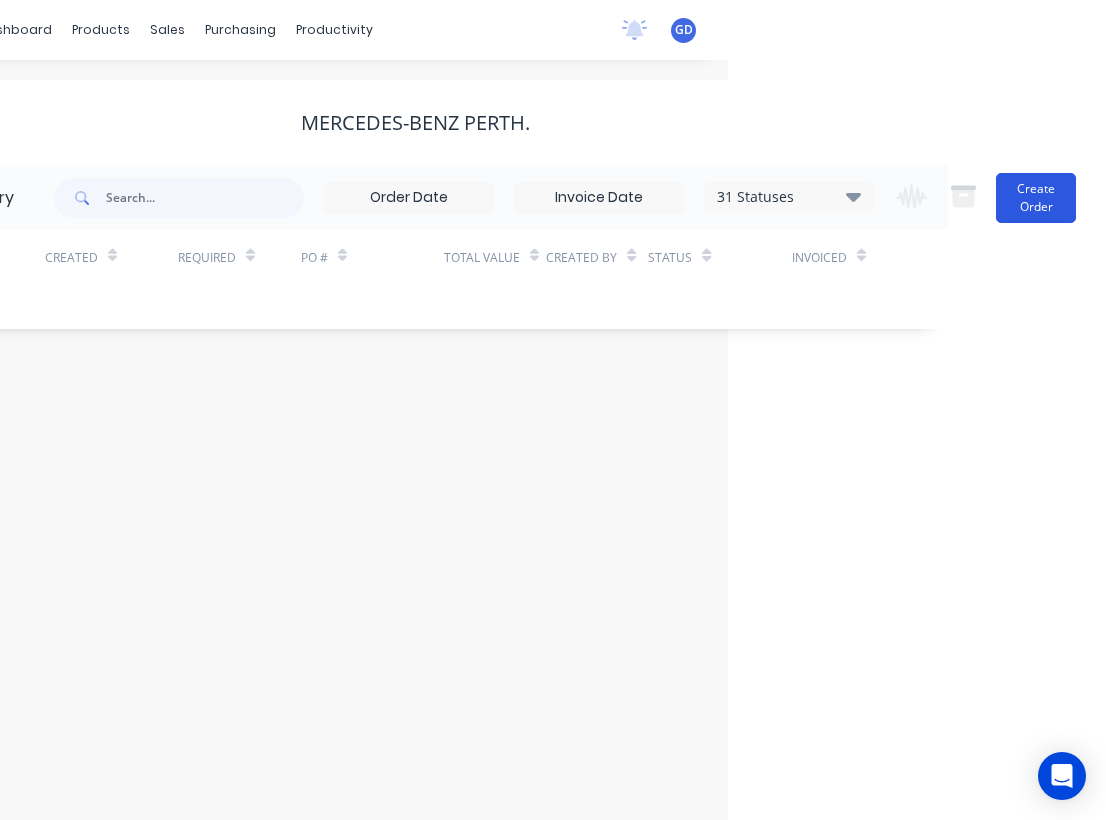 click on "Create Order" at bounding box center [1036, 198] 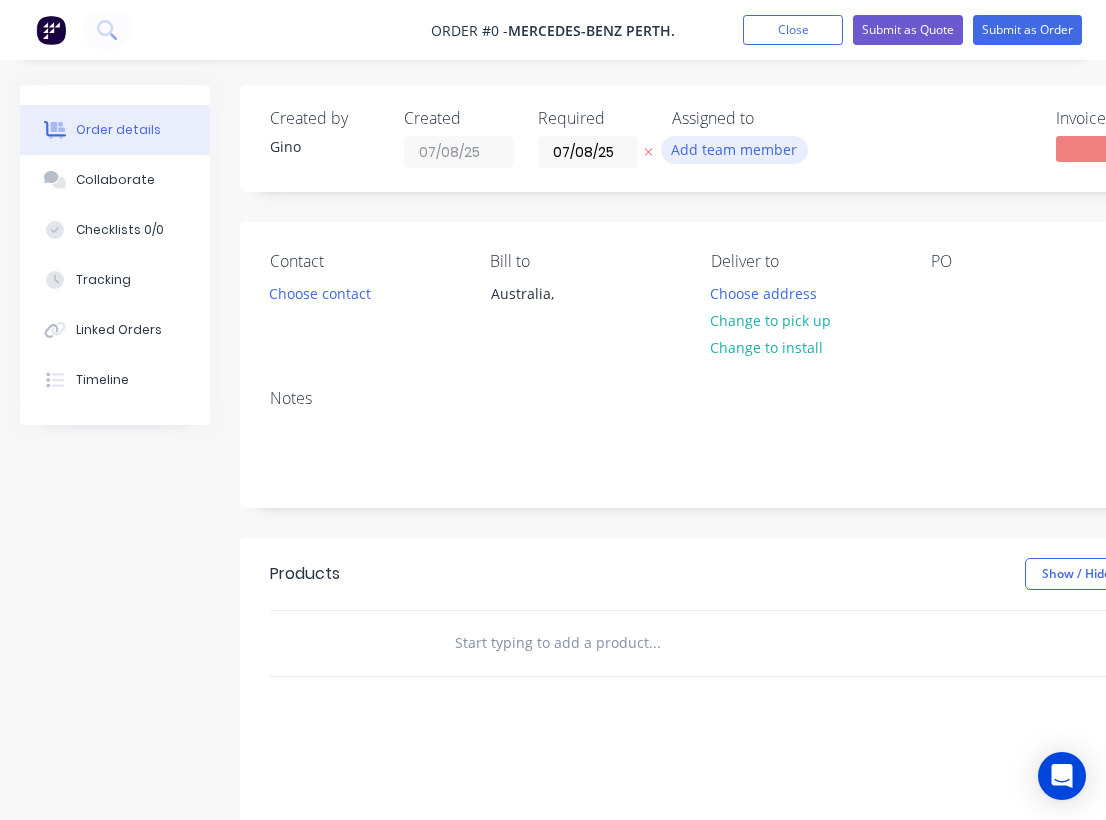 click on "Add team member" at bounding box center (734, 149) 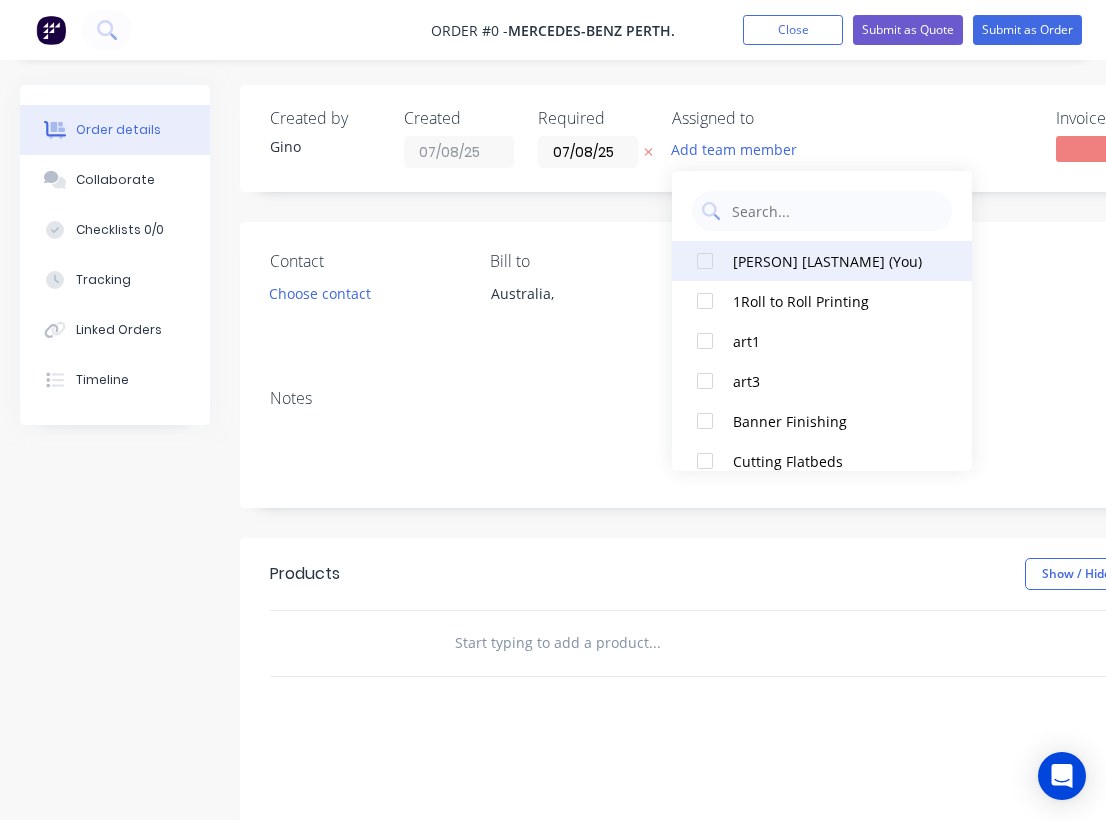 click at bounding box center (705, 261) 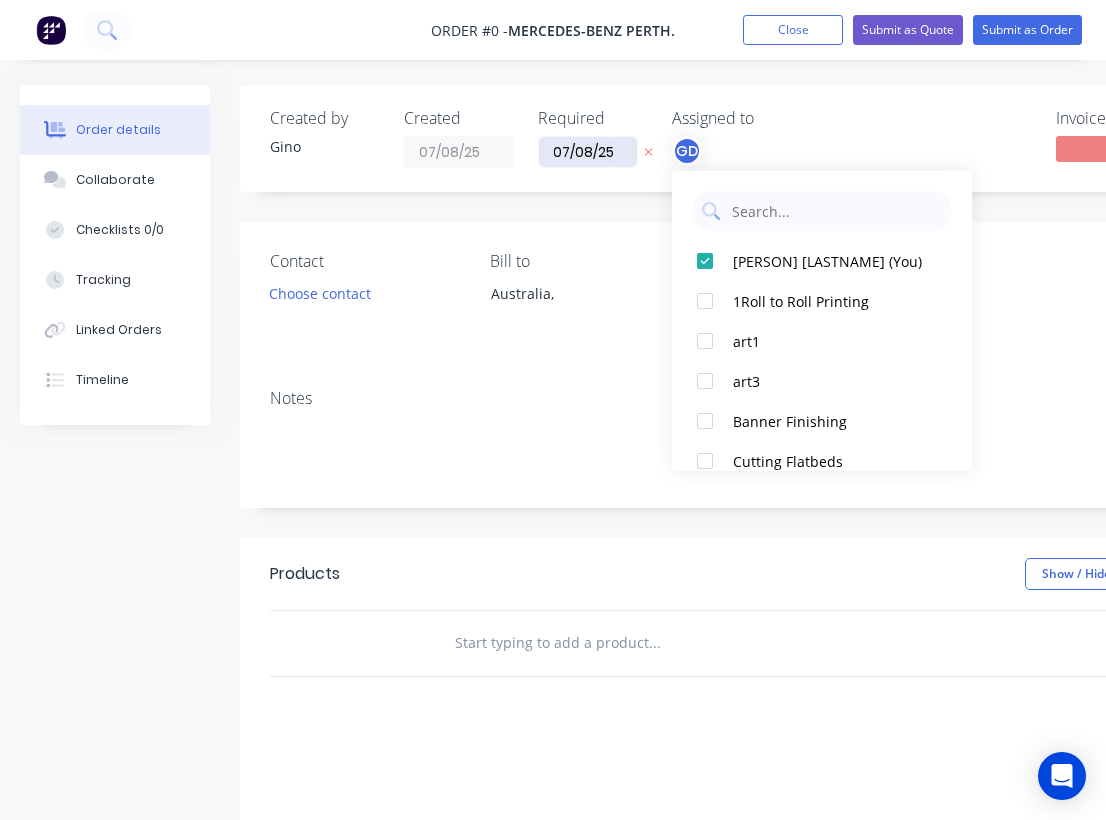 click on "Order details Collaborate Checklists 0/0 Tracking Linked Orders Timeline   Order details   Collaborate   Checklists   Tracking   Linked Orders   Timeline Created by Gino Created 07/08/25 Required 07/08/25 Assigned to GD Invoiced No Status Draft Contact Choose contact Bill to   Australia,  Deliver to Choose address Change to pick up Change to install PO Labels Add labels Notes Products Show / Hide columns Add product     add delivery fee add markup add discount Labour $0.00 Sub total $0.00 Margin $0.00  ( 0 %) Tax $0.00 Total $0.00" at bounding box center (695, 636) 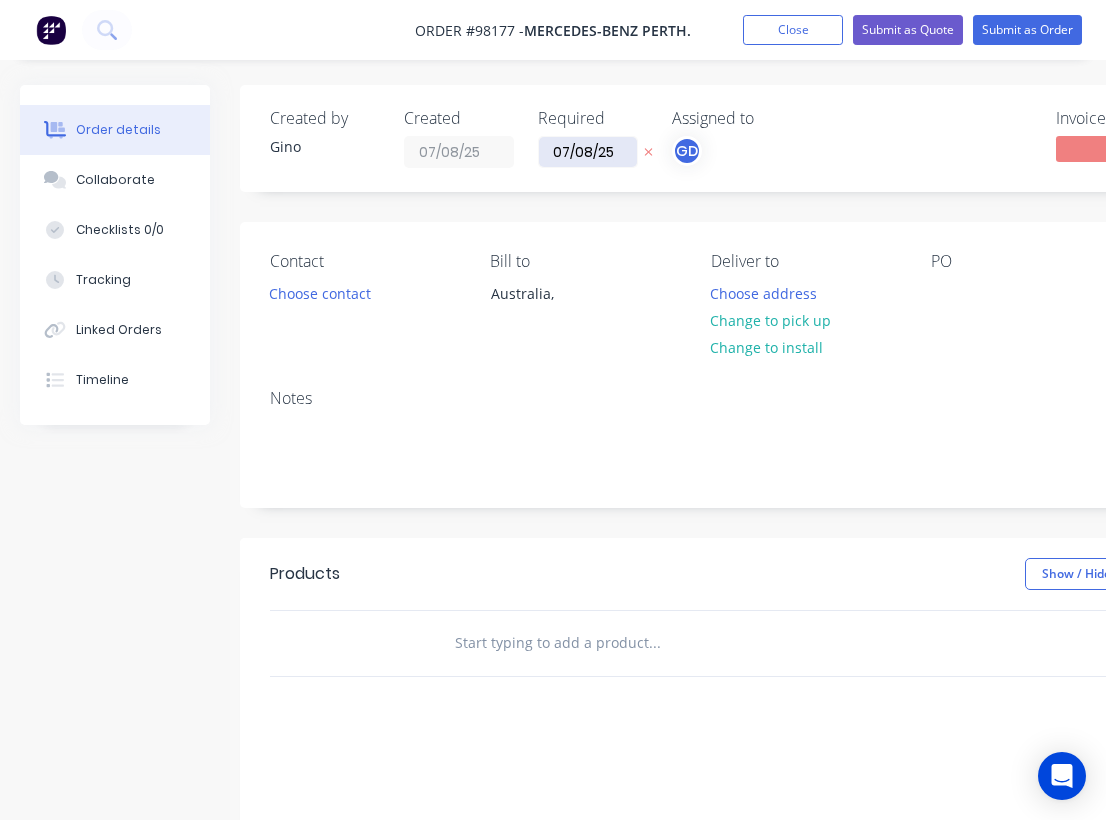 click on "07/08/25" at bounding box center (588, 152) 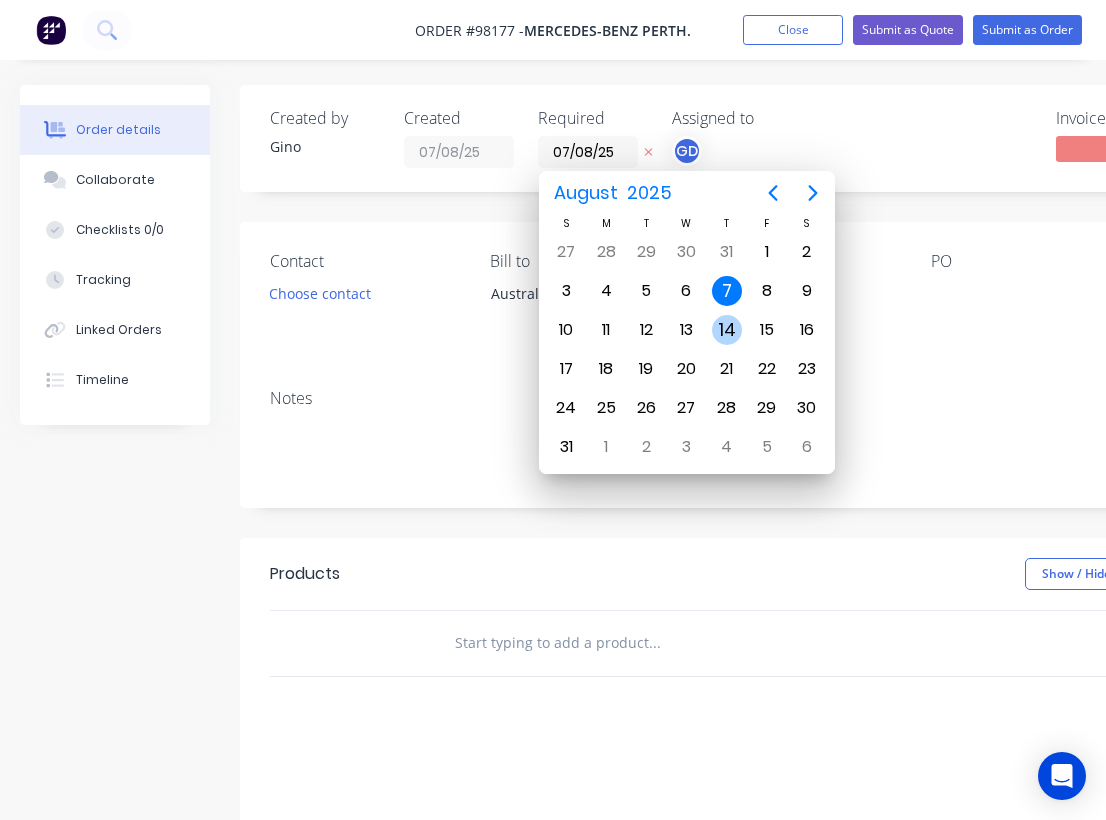 click on "14" at bounding box center [727, 330] 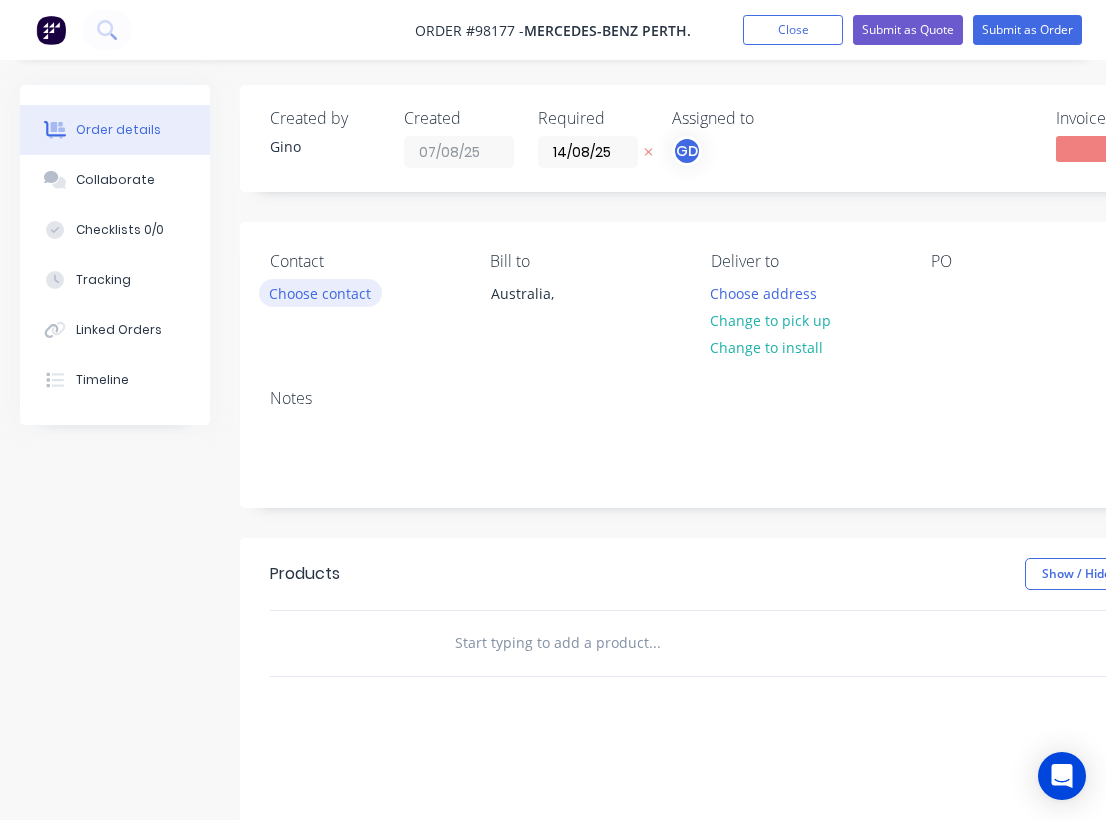 click on "Choose contact" at bounding box center (320, 292) 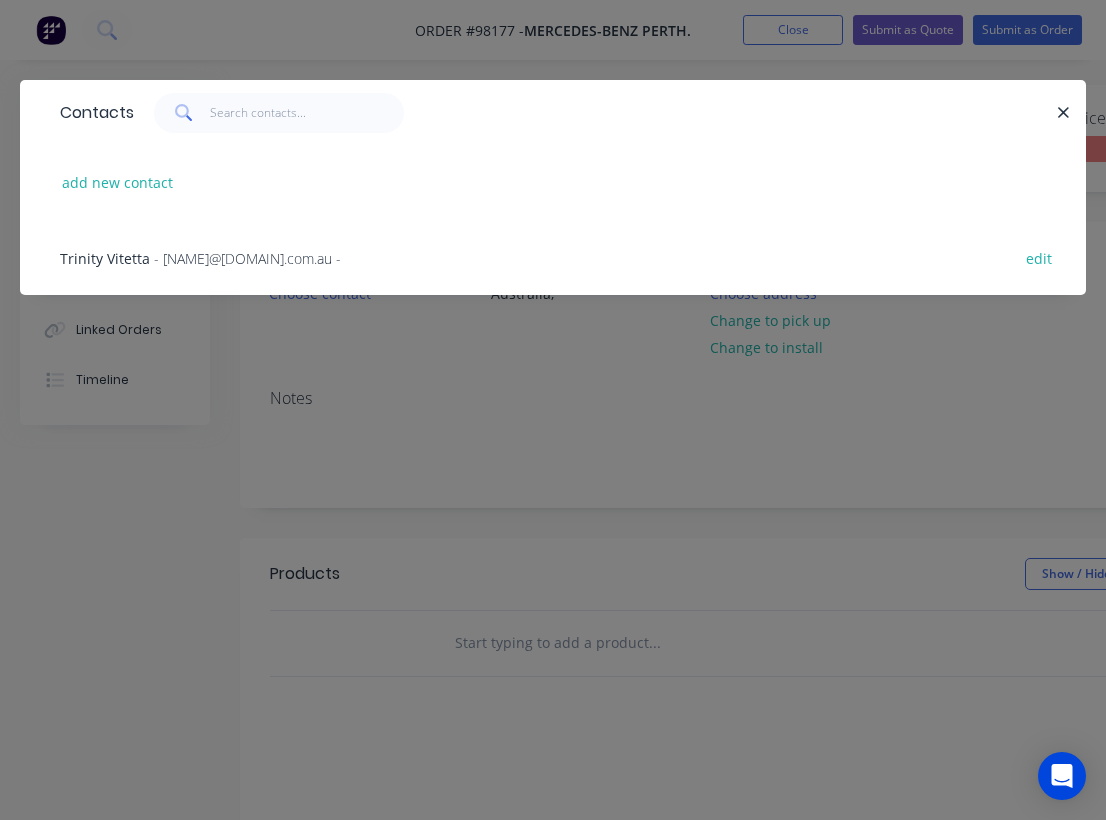 click on "Trinity Vitetta" at bounding box center [105, 258] 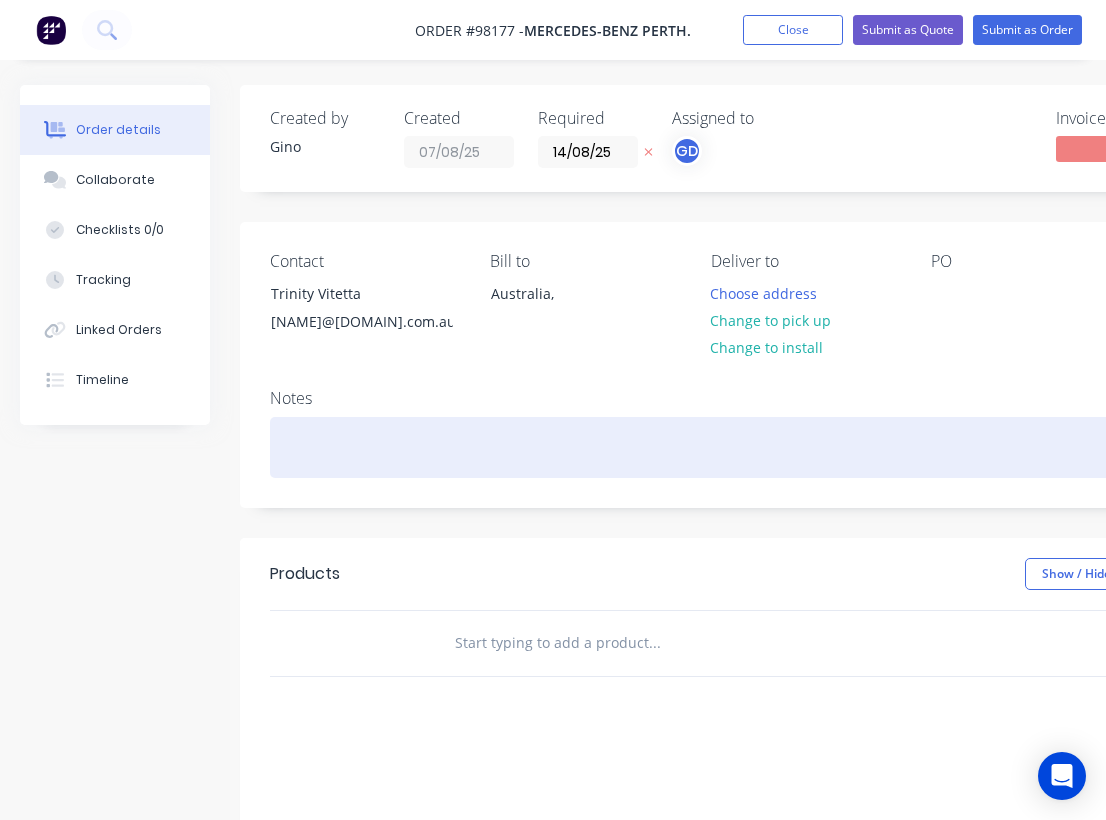 click at bounding box center (805, 447) 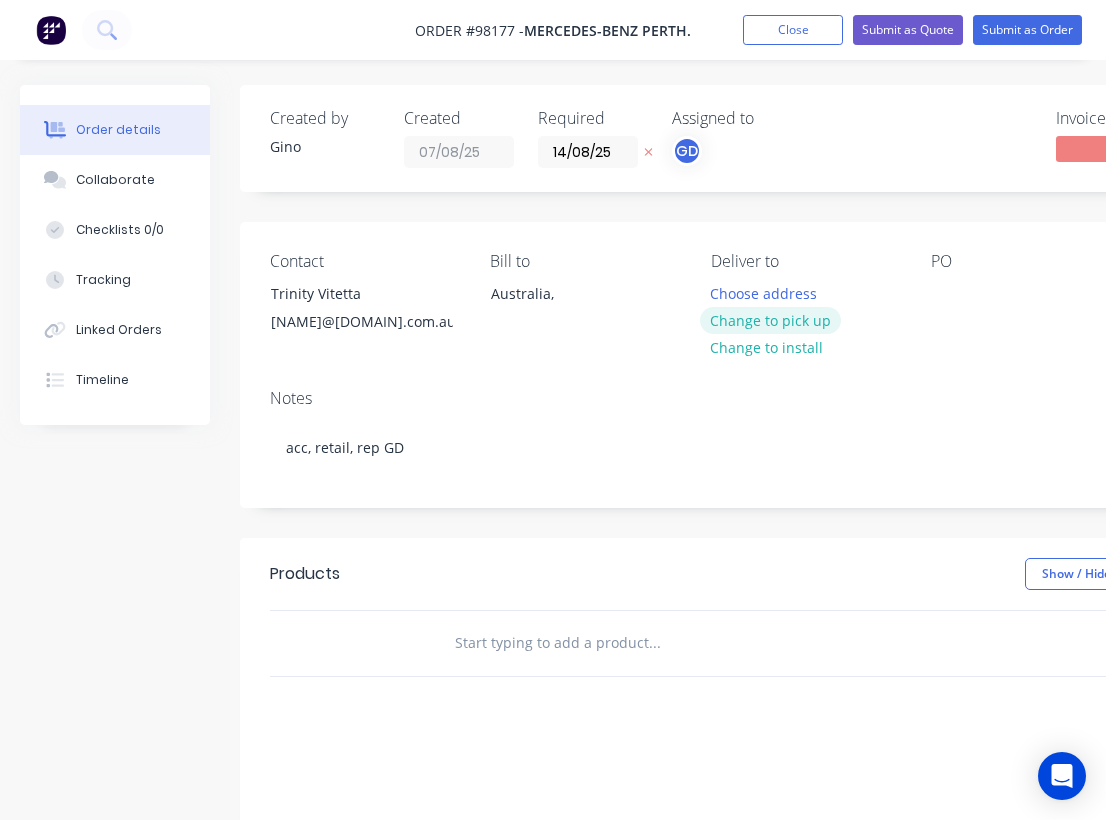 click on "Change to pick up" at bounding box center (771, 320) 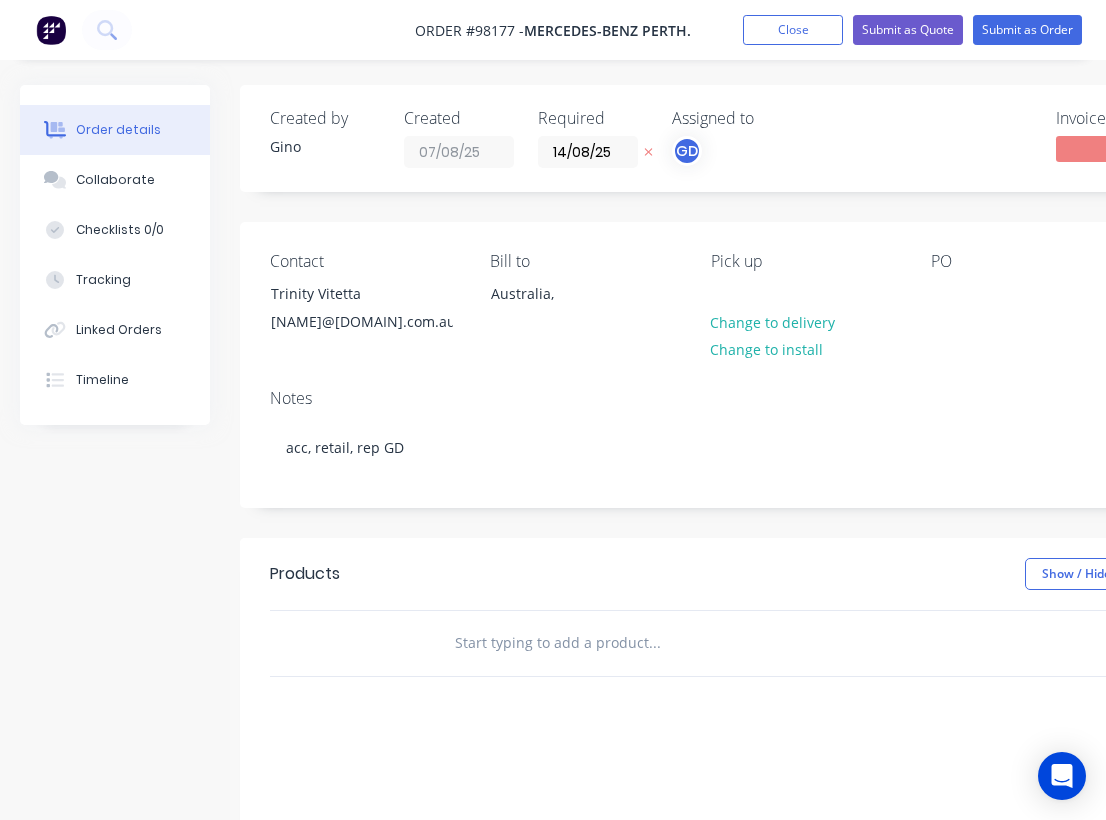 click on "Pick up Change to delivery Change to install" at bounding box center (805, 297) 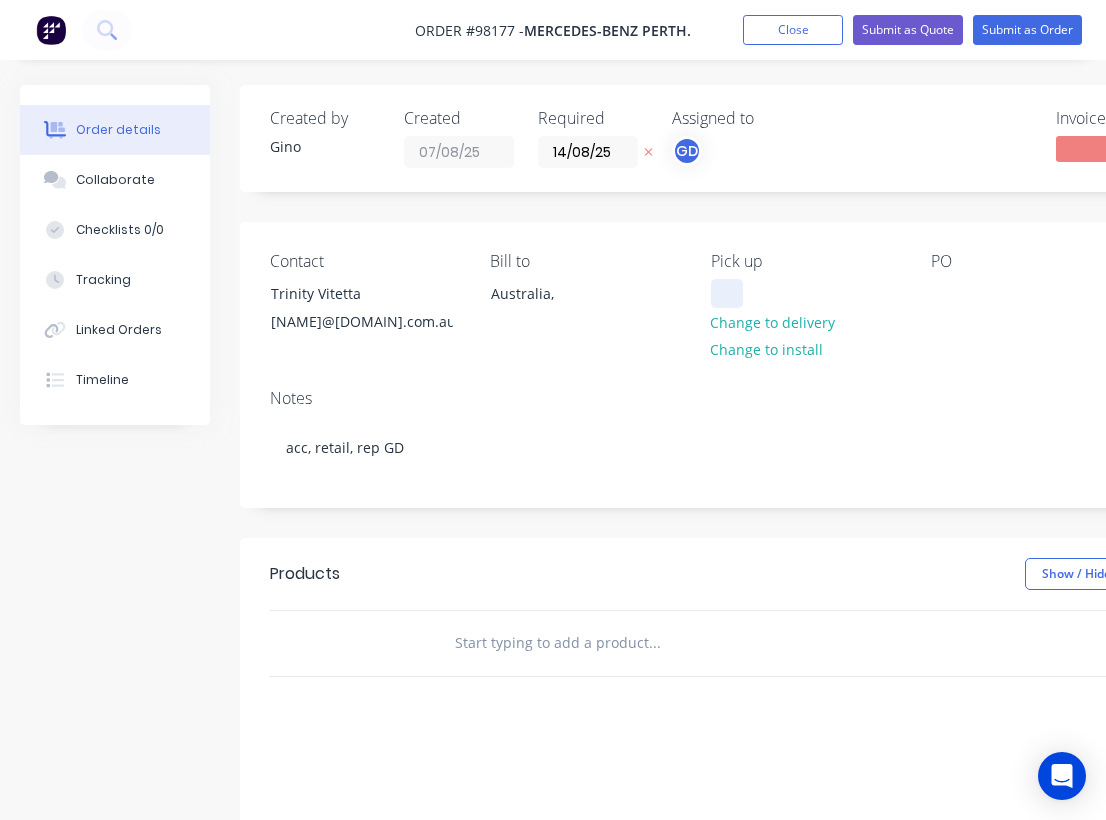 click at bounding box center [727, 293] 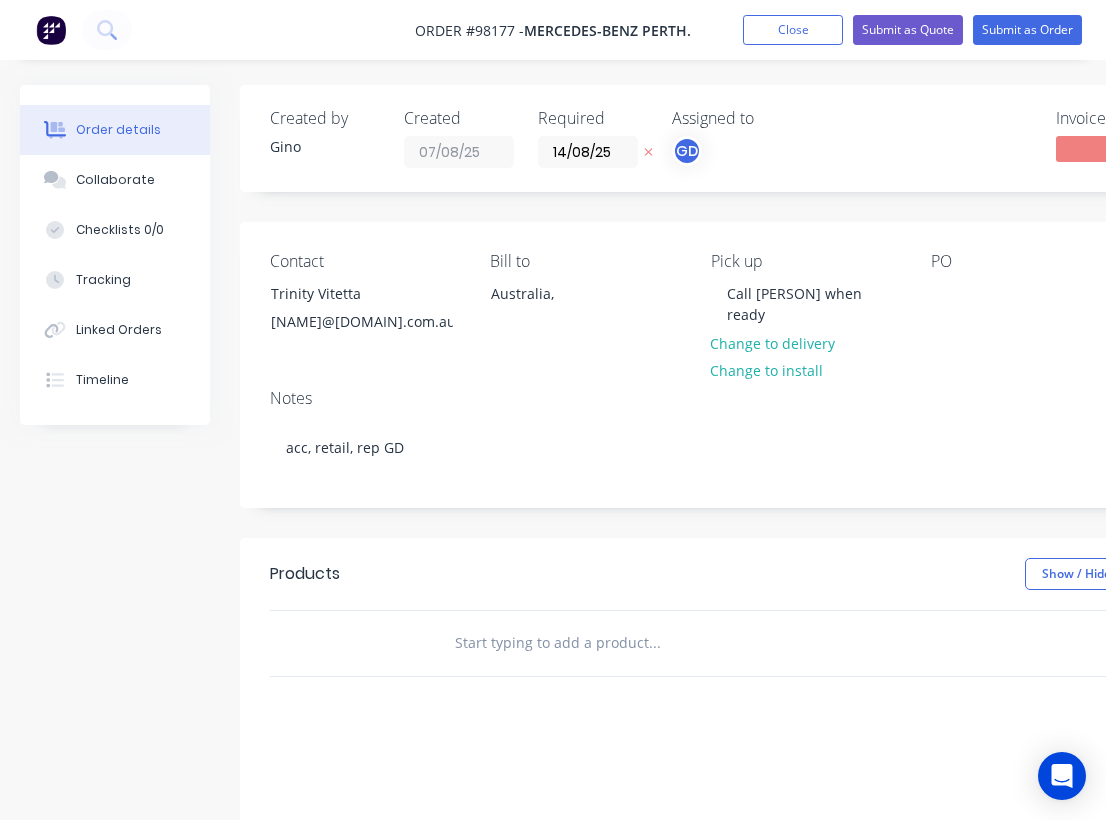 click on "Contact Trinity Vitetta  trinity.vitetta@mercedesbenzperth.com.au Bill to   Australia,  Pick up Call Gino when ready Change to delivery Change to install PO Labels Add labels" at bounding box center [805, 297] 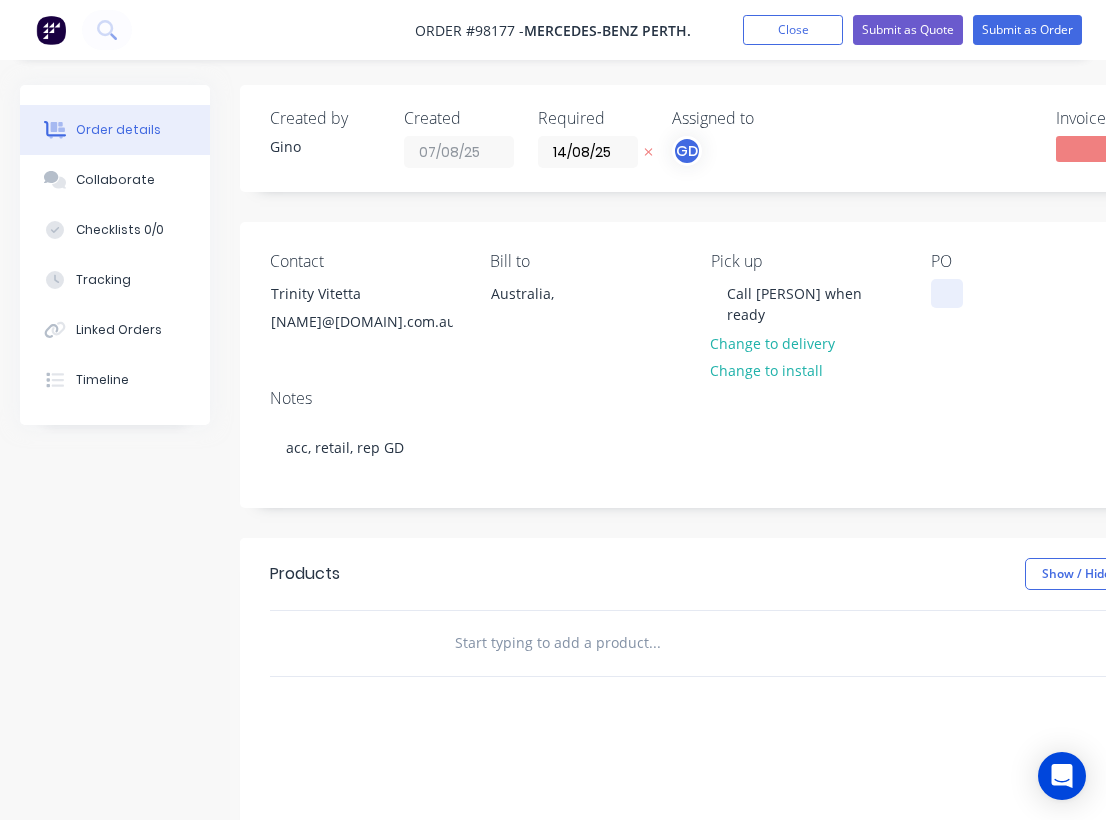 click at bounding box center [947, 293] 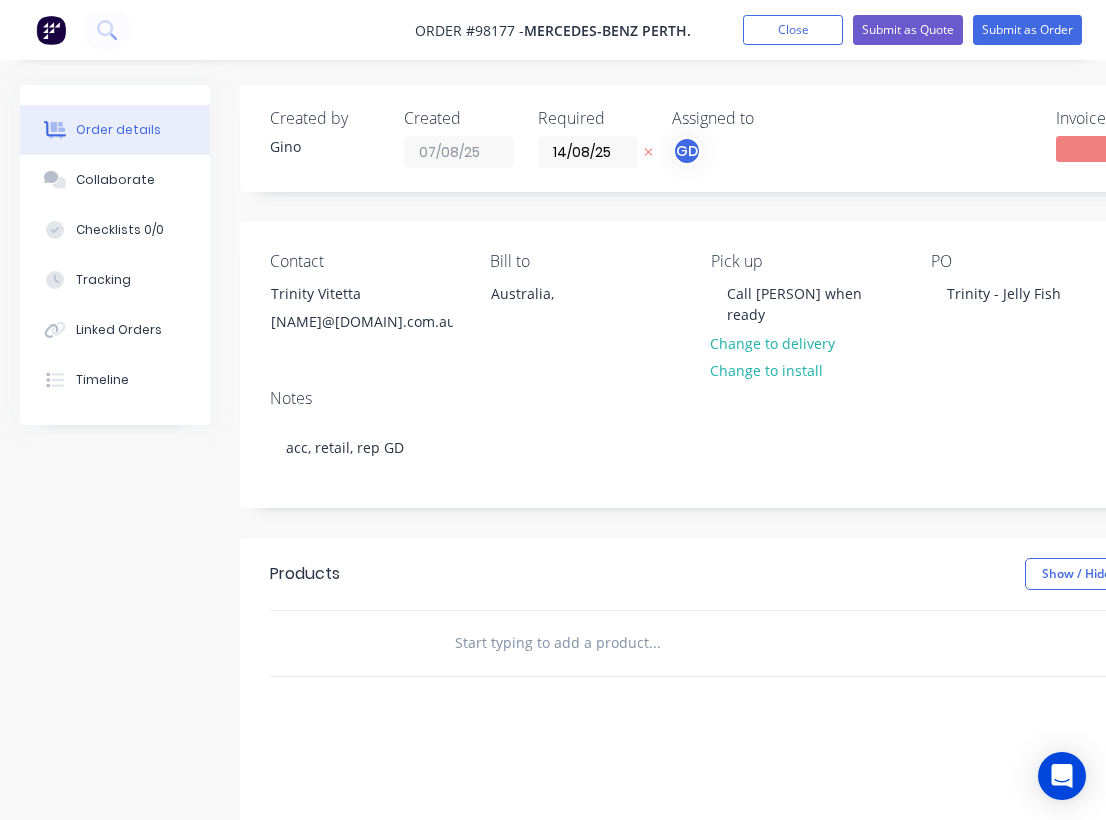 click at bounding box center [654, 643] 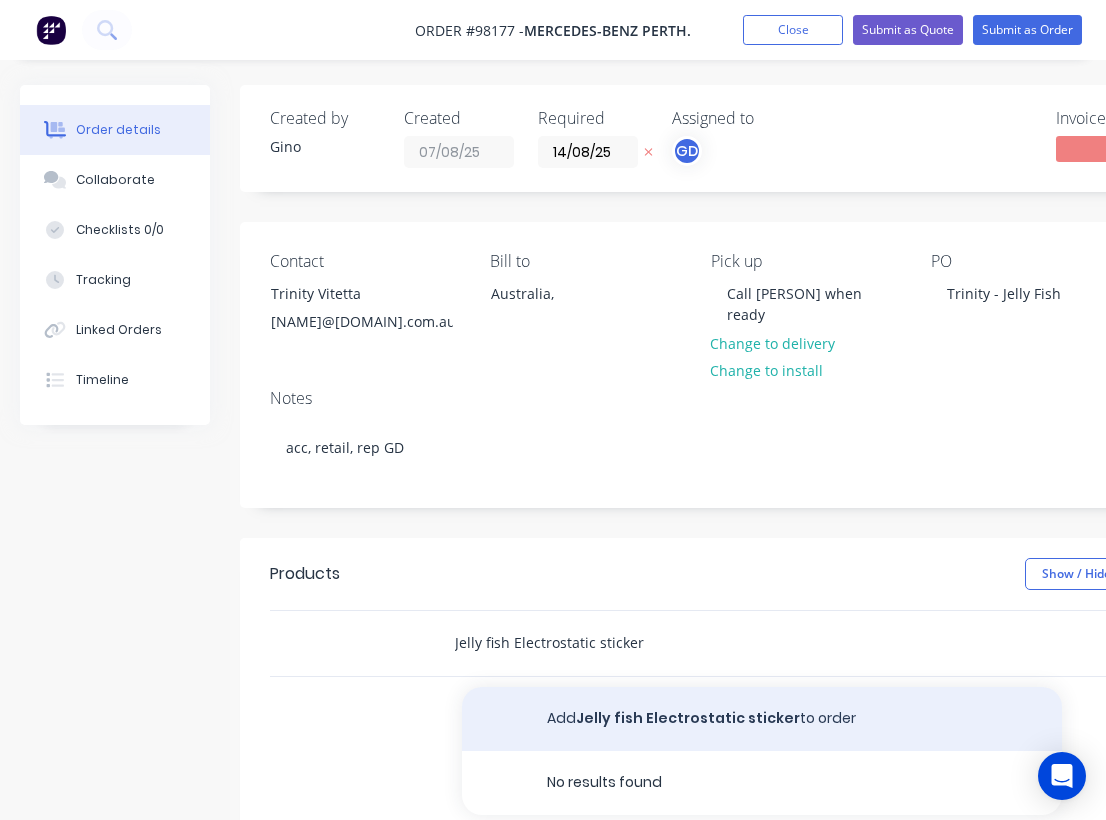 type on "Jelly fish Electrostatic sticker" 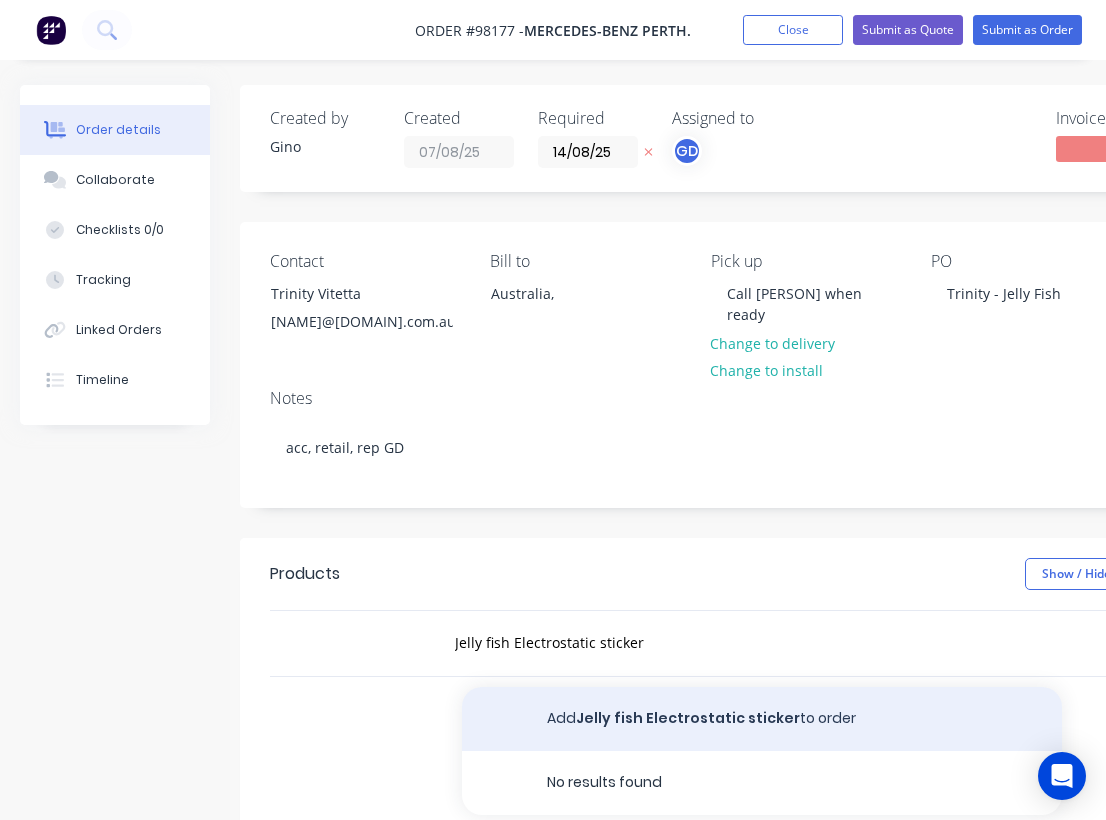 click on "Add  Jelly fish Electrostatic sticker  to order" at bounding box center (762, 719) 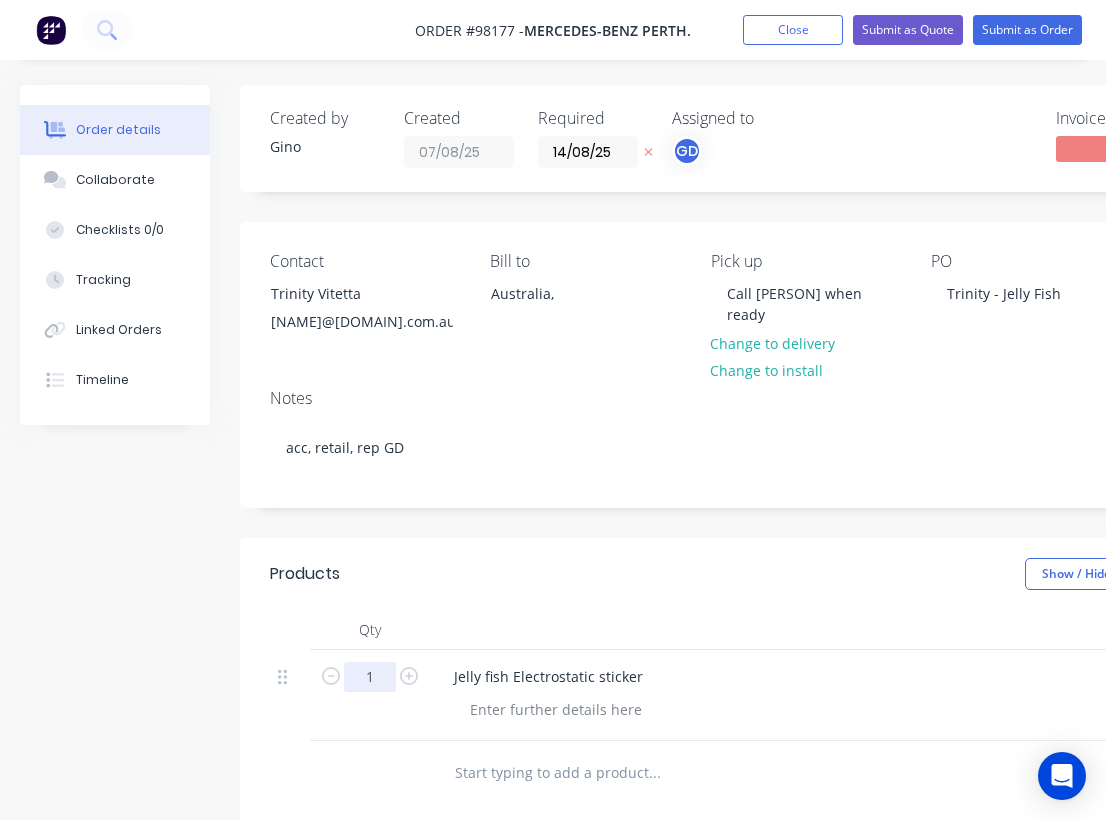 click on "1" at bounding box center [370, 677] 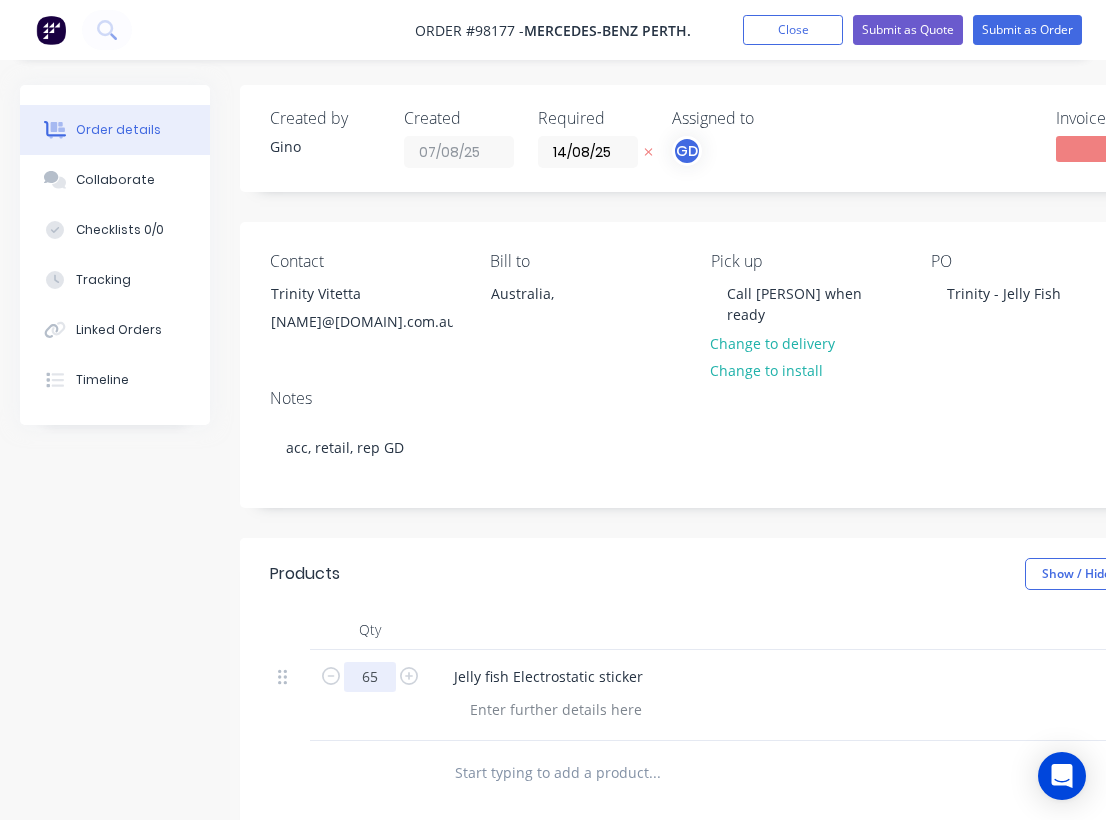 type on "65" 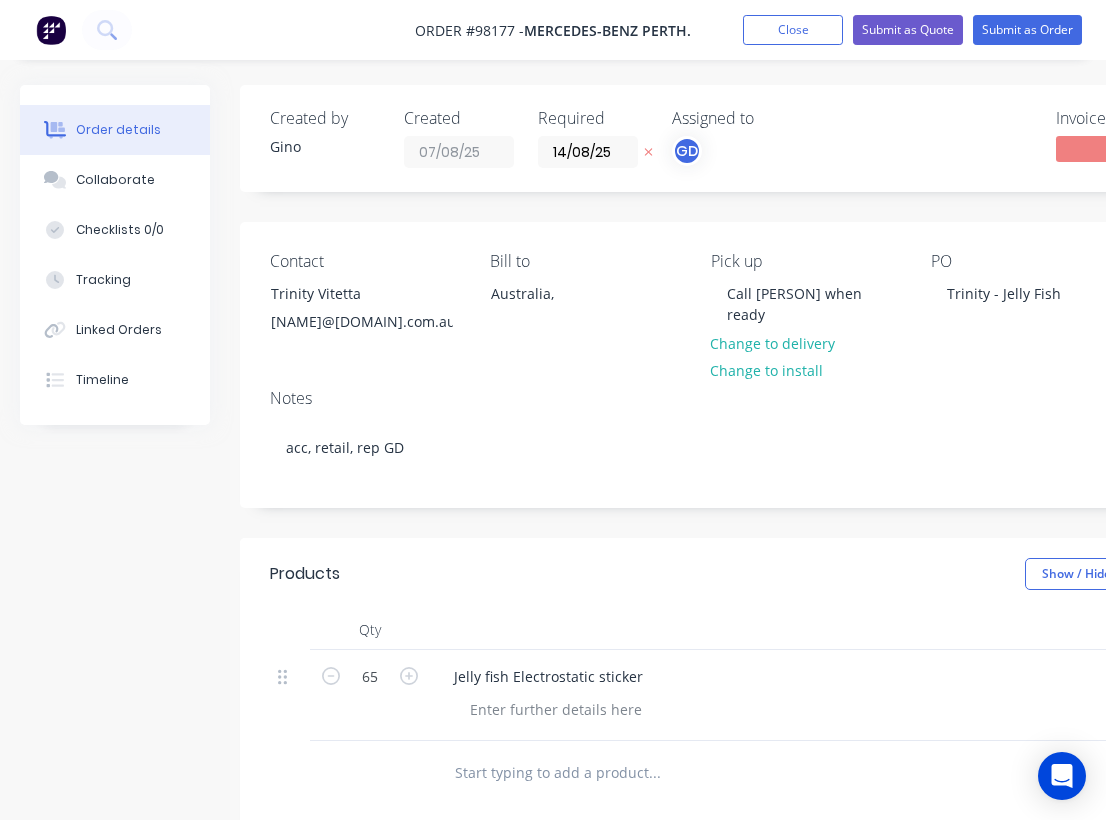click at bounding box center (830, 630) 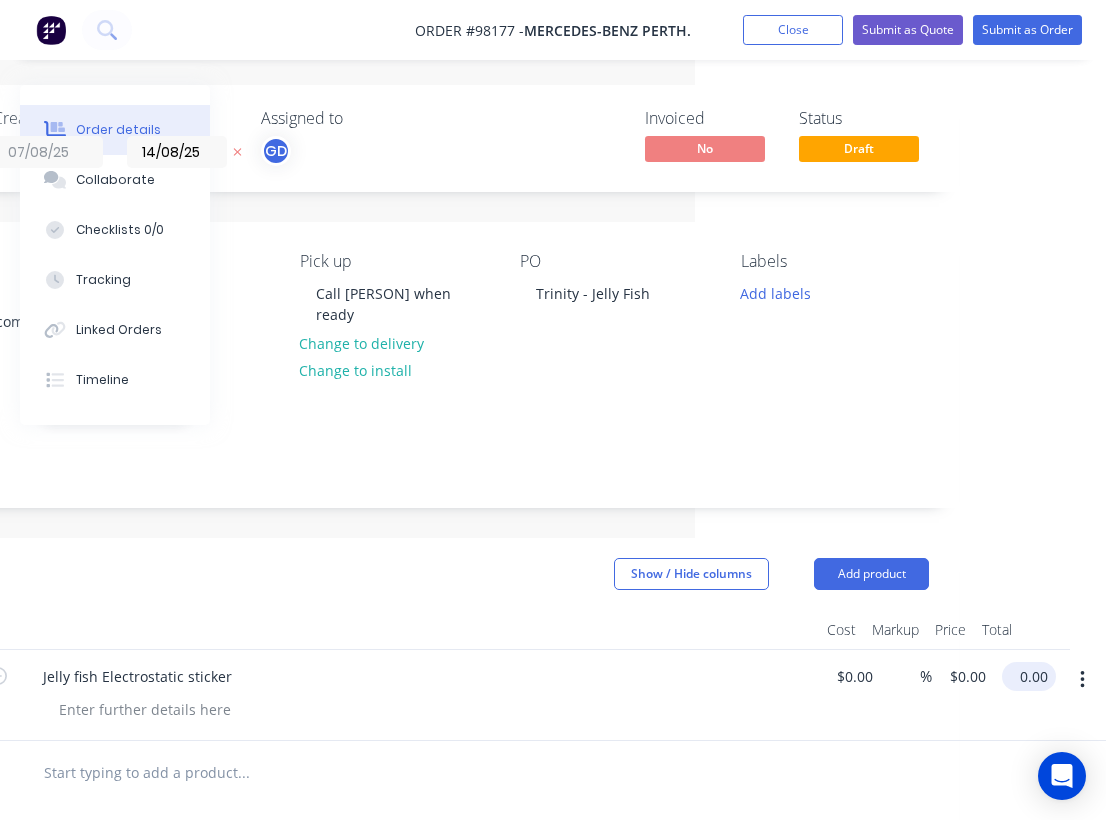click on "0.00" at bounding box center (1033, 676) 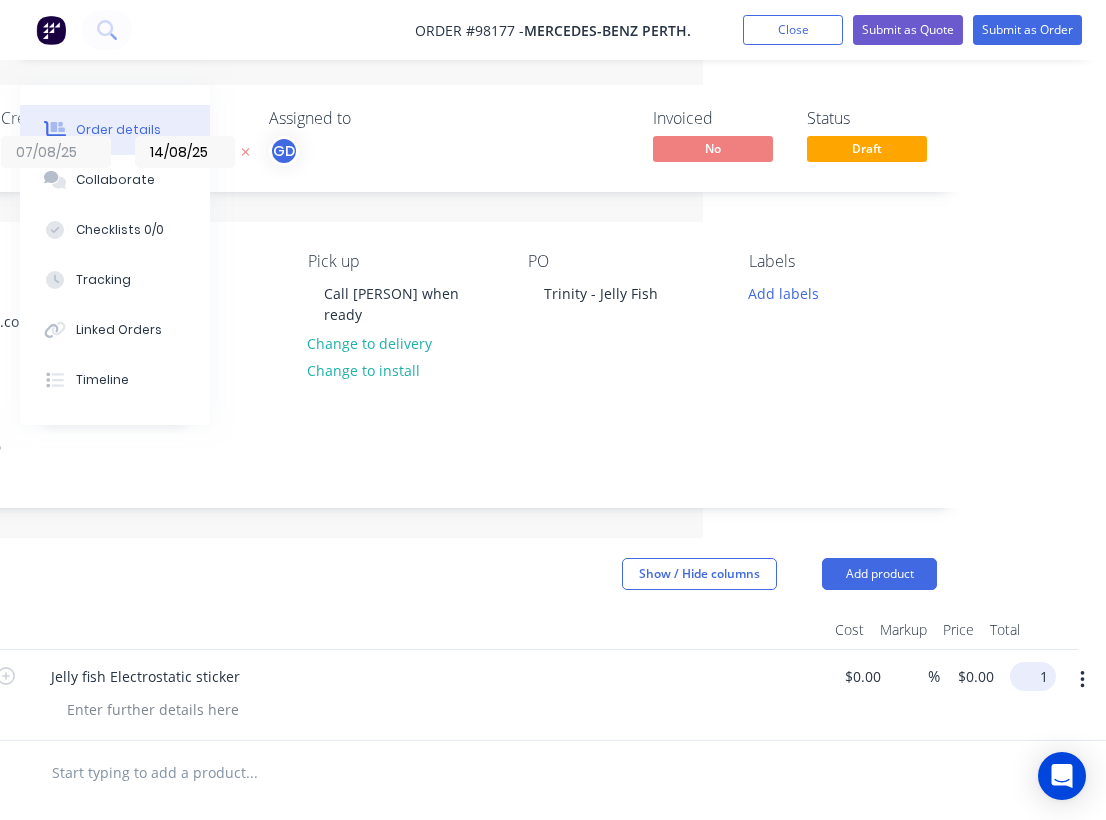 scroll, scrollTop: 0, scrollLeft: 388, axis: horizontal 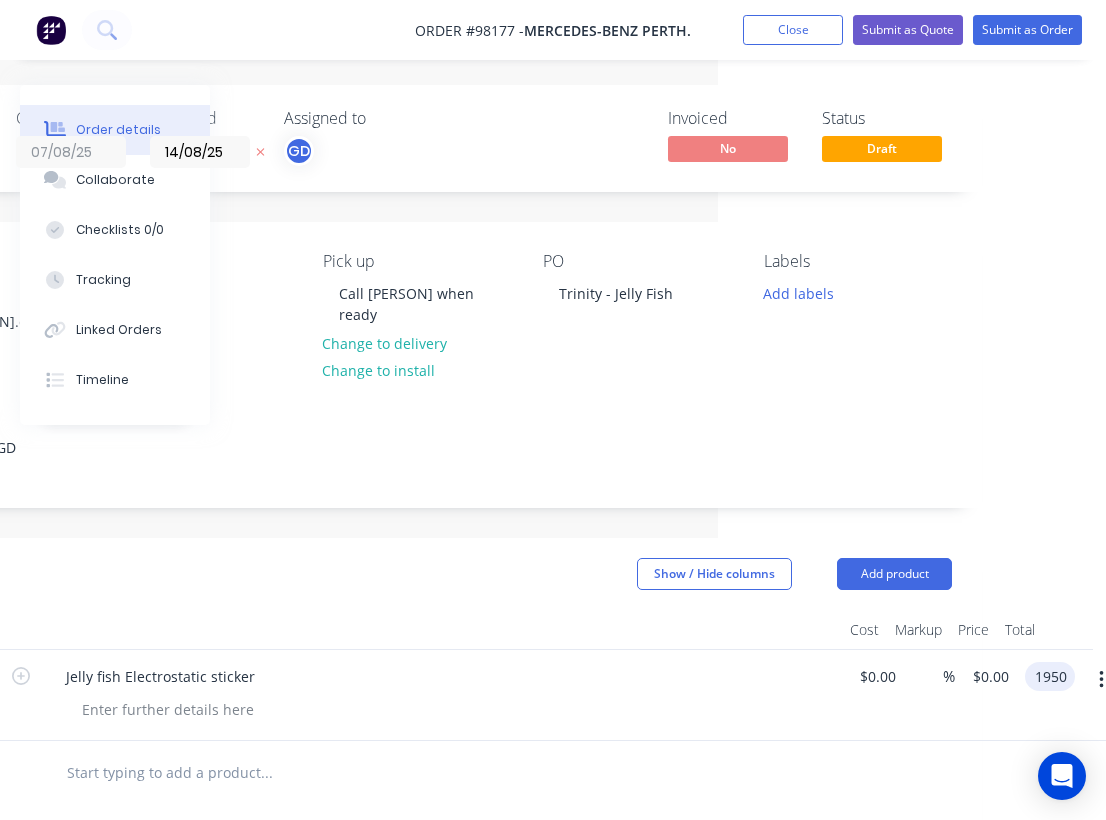 type on "$1,950.00" 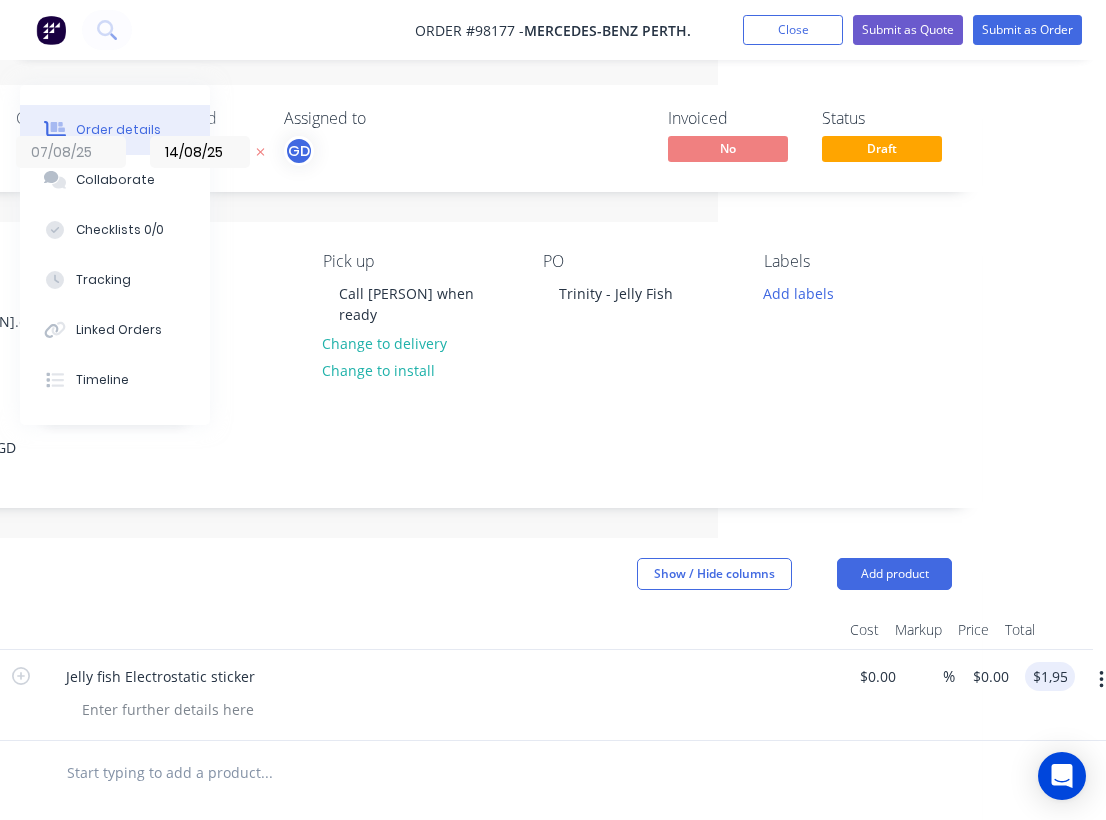 type on "$30.00" 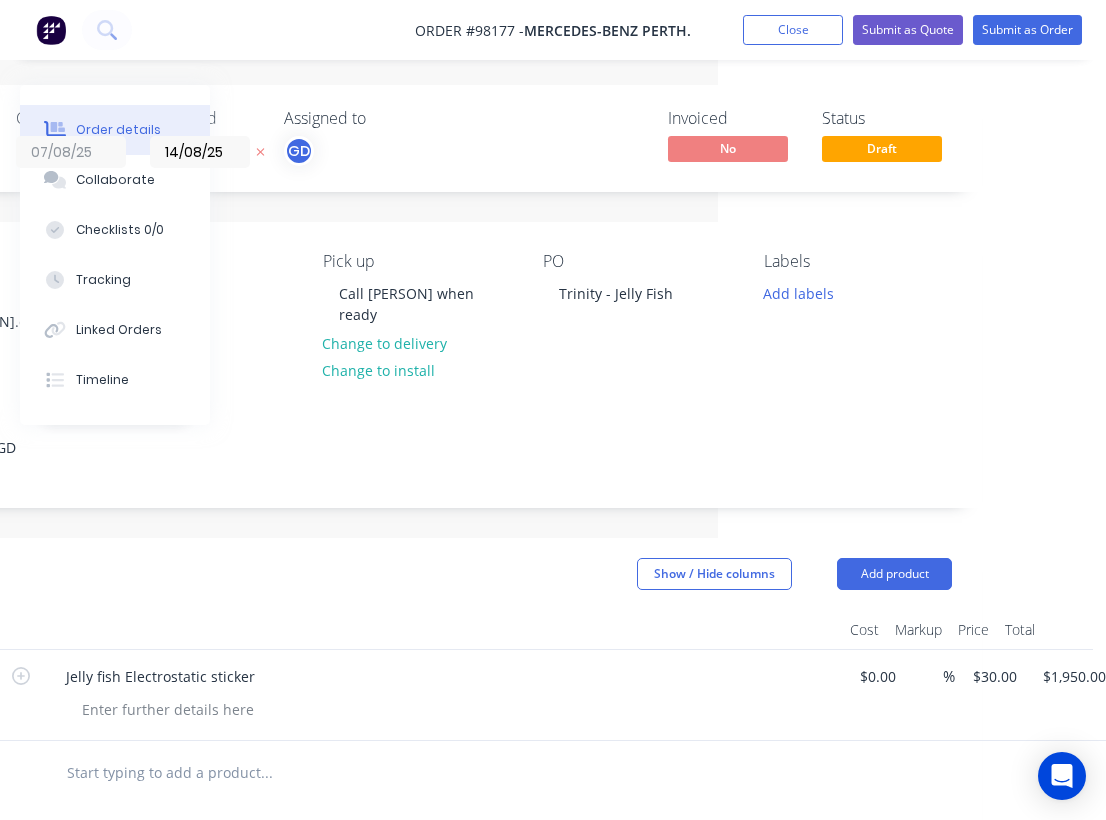 click on "Products Show / Hide columns Add product" at bounding box center [417, 574] 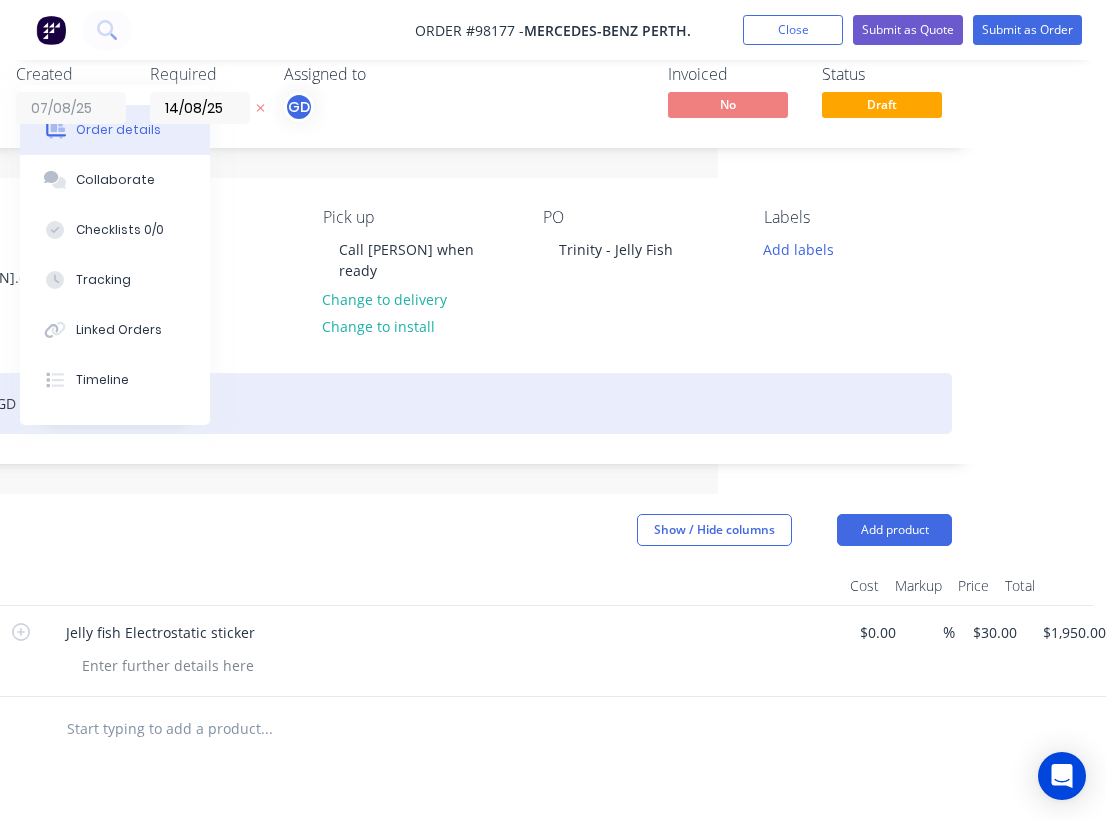 scroll, scrollTop: 53, scrollLeft: 386, axis: both 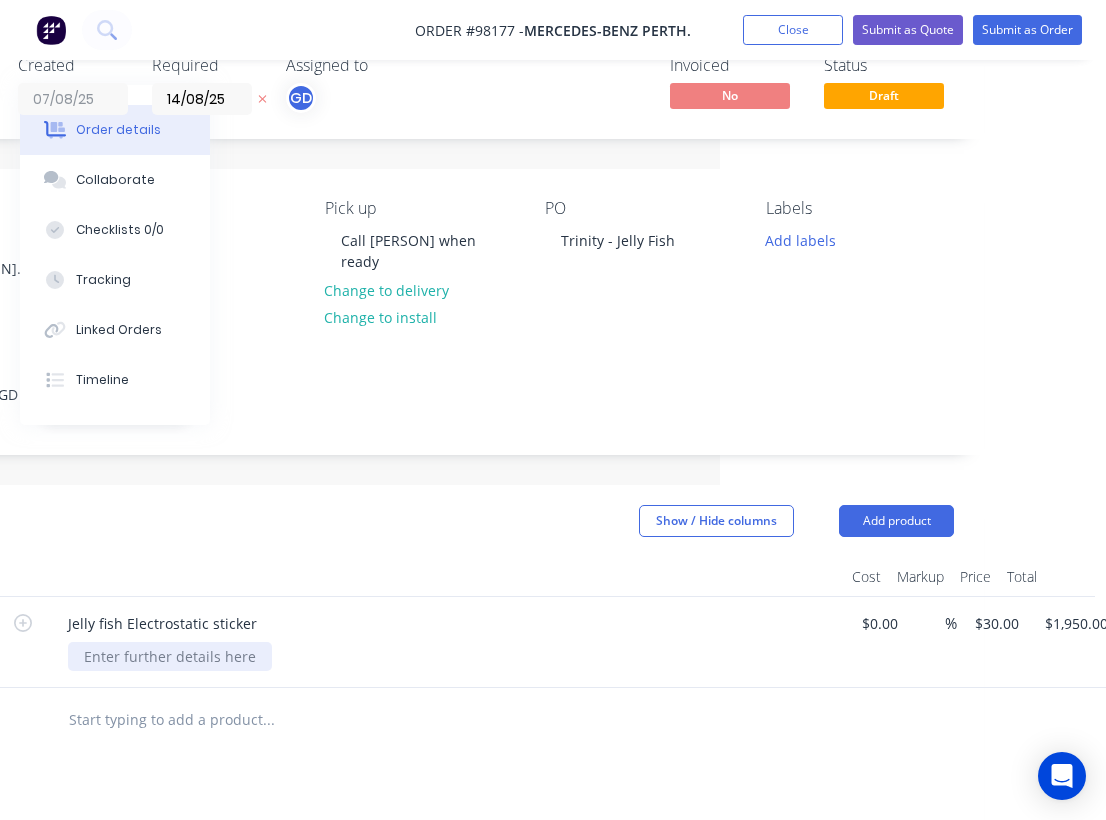 click at bounding box center [170, 656] 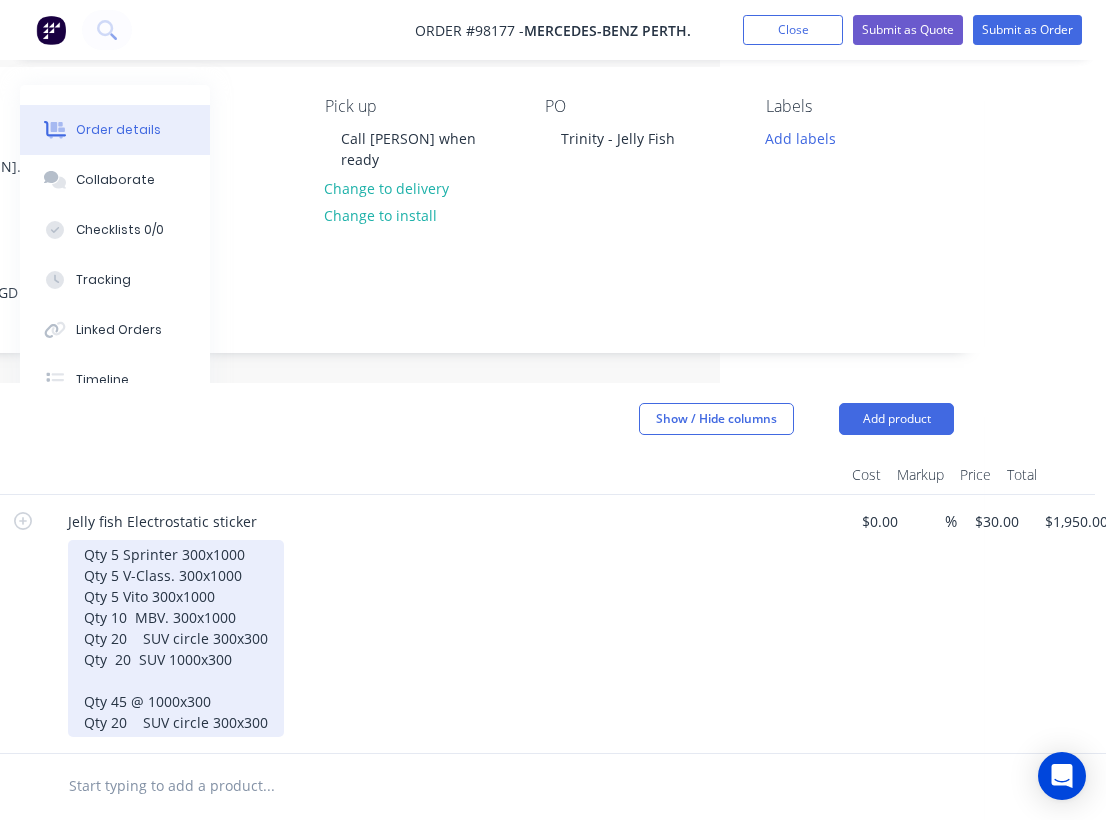 scroll, scrollTop: 180, scrollLeft: 386, axis: both 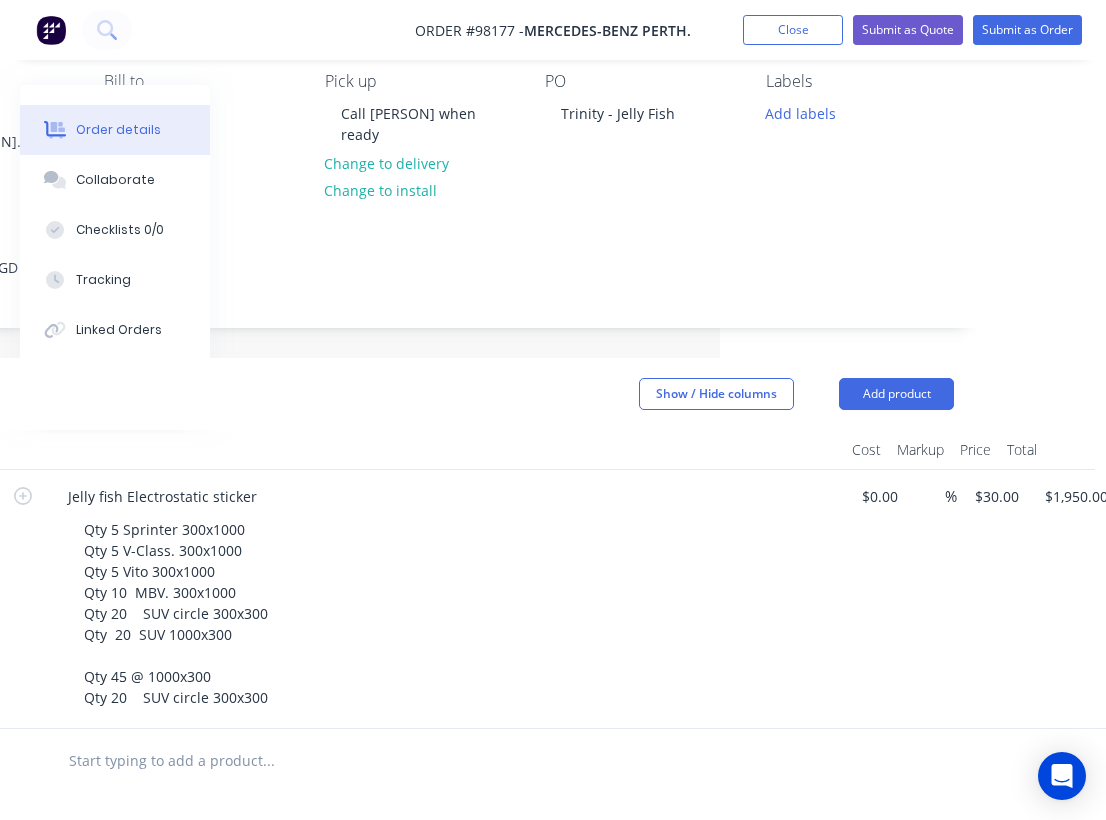 click on "Qty 5 Sprinter 300x1000
Qty 5 V-Class. 300x1000
Qty 5 Vito 300x1000
Qty 10  MBV. 300x1000
Qty 20    SUV circle 300x300
Qty  20  SUV 1000x300
Qty 45 @ 1000x300
Qty 20    SUV circle 300x300" at bounding box center [452, 613] 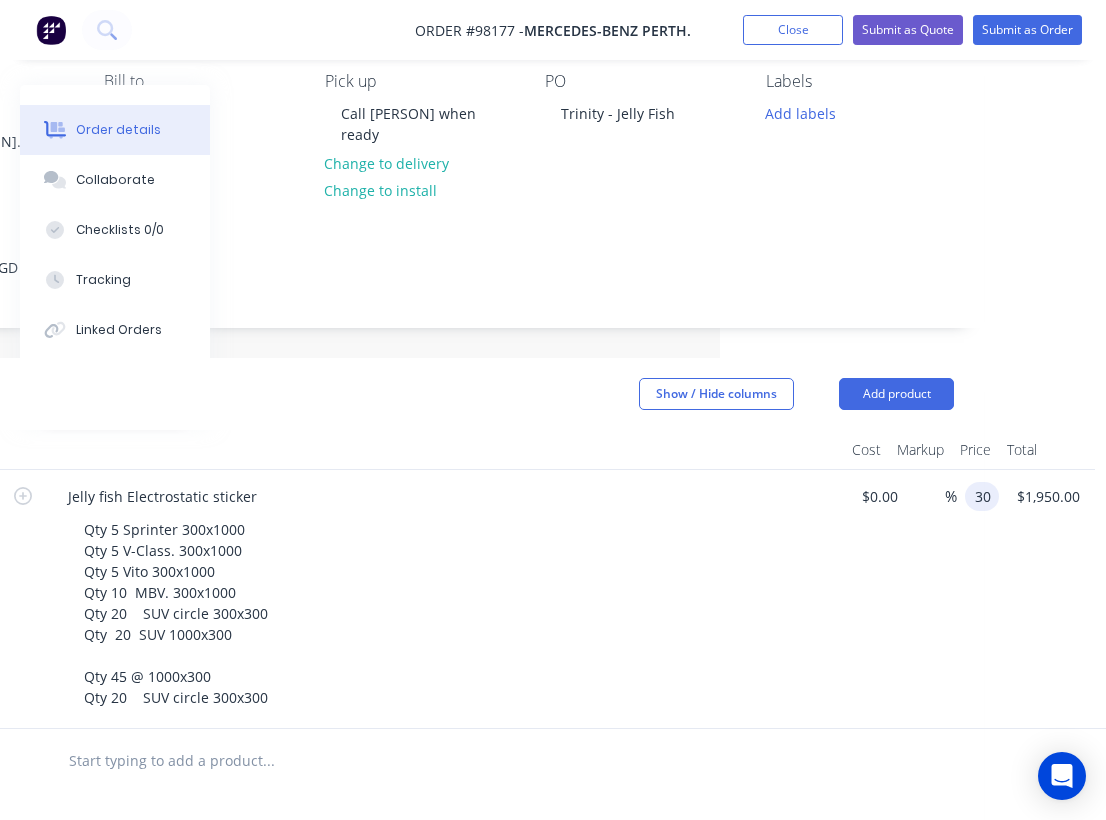 click on "65 Jelly fish Electrostatic sticker Qty 5 Sprinter 300x1000
Qty 5 V-Class. 300x1000
Qty 5 Vito 300x1000
Qty 10  MBV. 300x1000
Qty 20    SUV circle 300x300
Qty  20  SUV 1000x300
Qty 45 @ 1000x300
Qty 20    SUV circle 300x300 $0.00 $0.00 % 30 30 $1,950.00 $1,950.00" at bounding box center (419, 599) 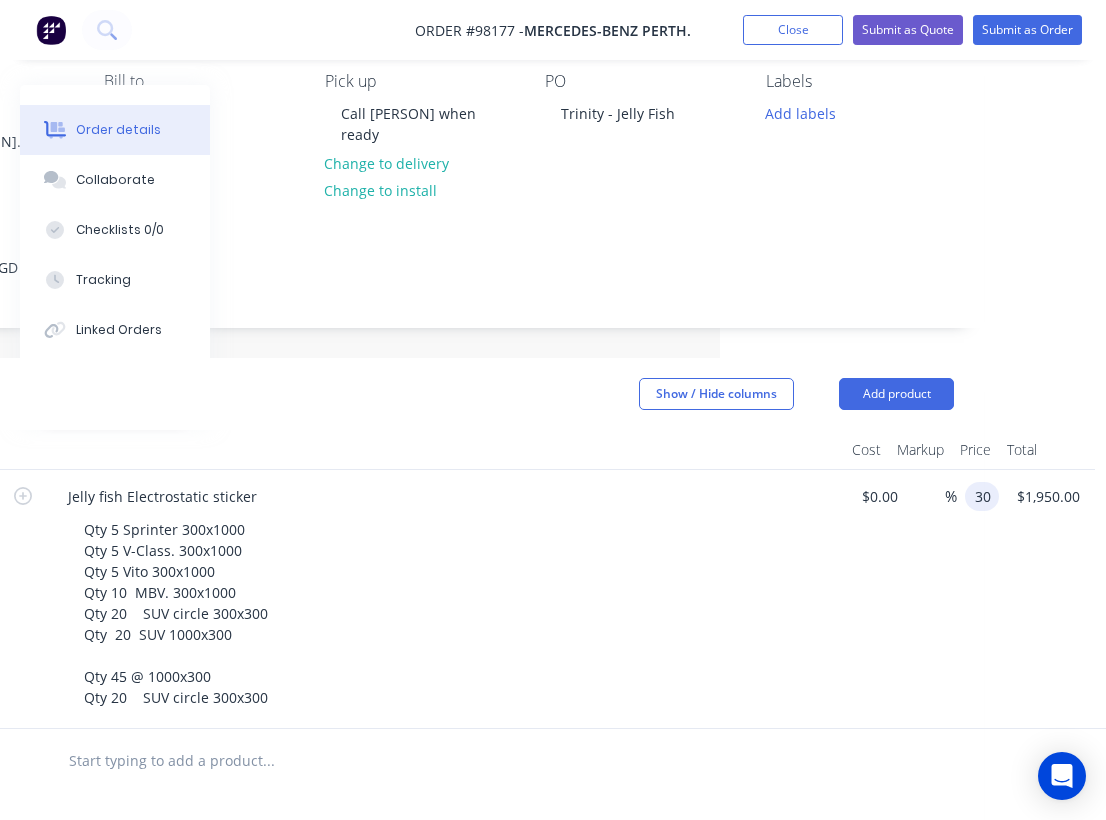 type on "$30.00" 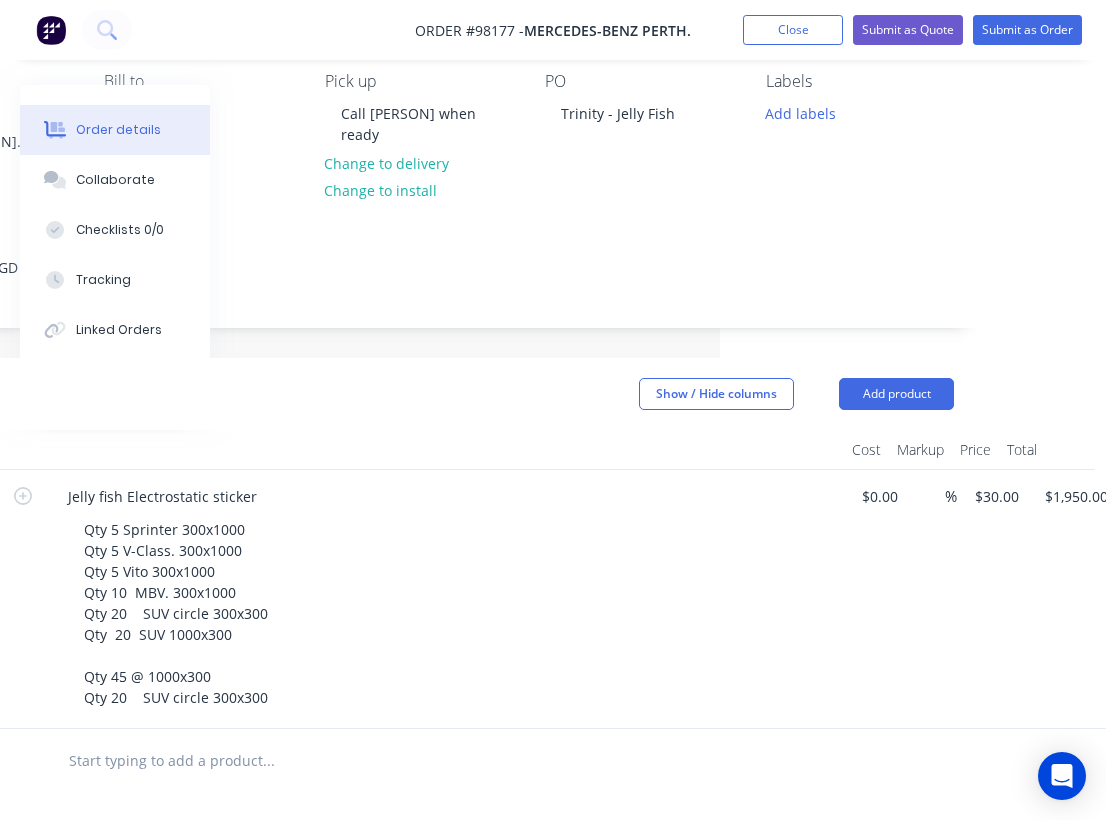 click on "$0.00 $0.00" at bounding box center (875, 599) 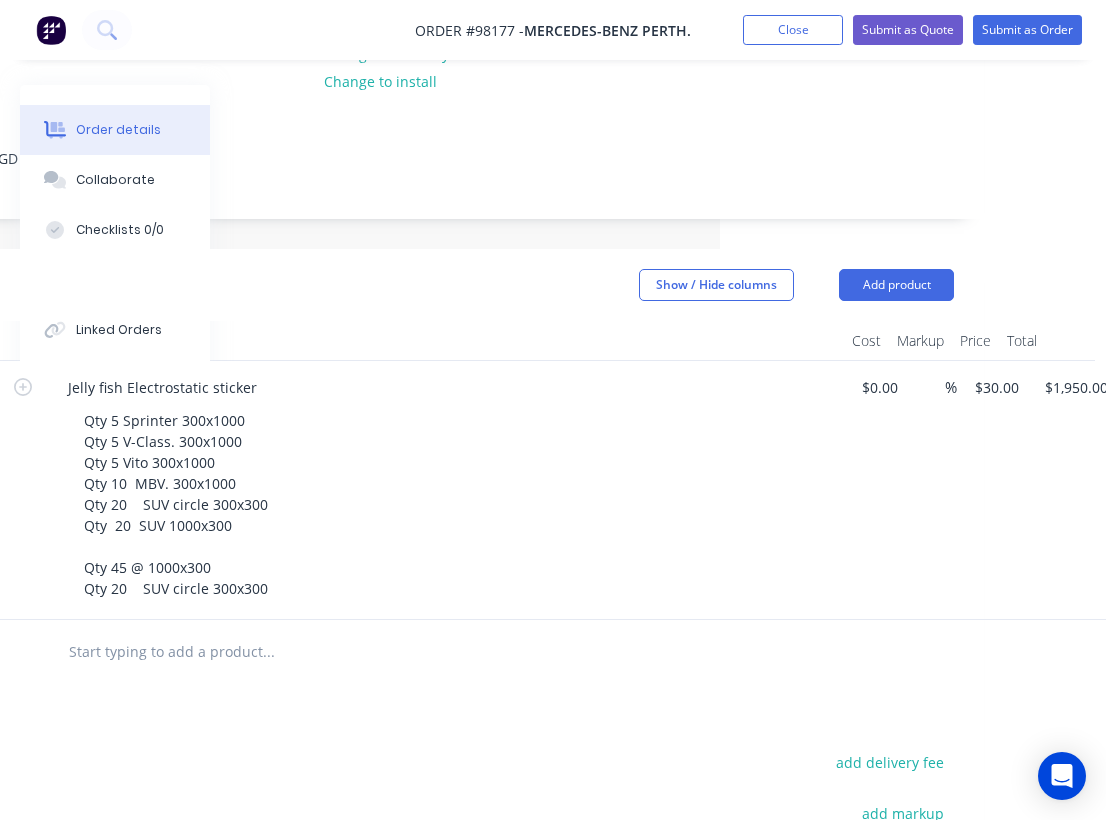 scroll, scrollTop: 0, scrollLeft: 386, axis: horizontal 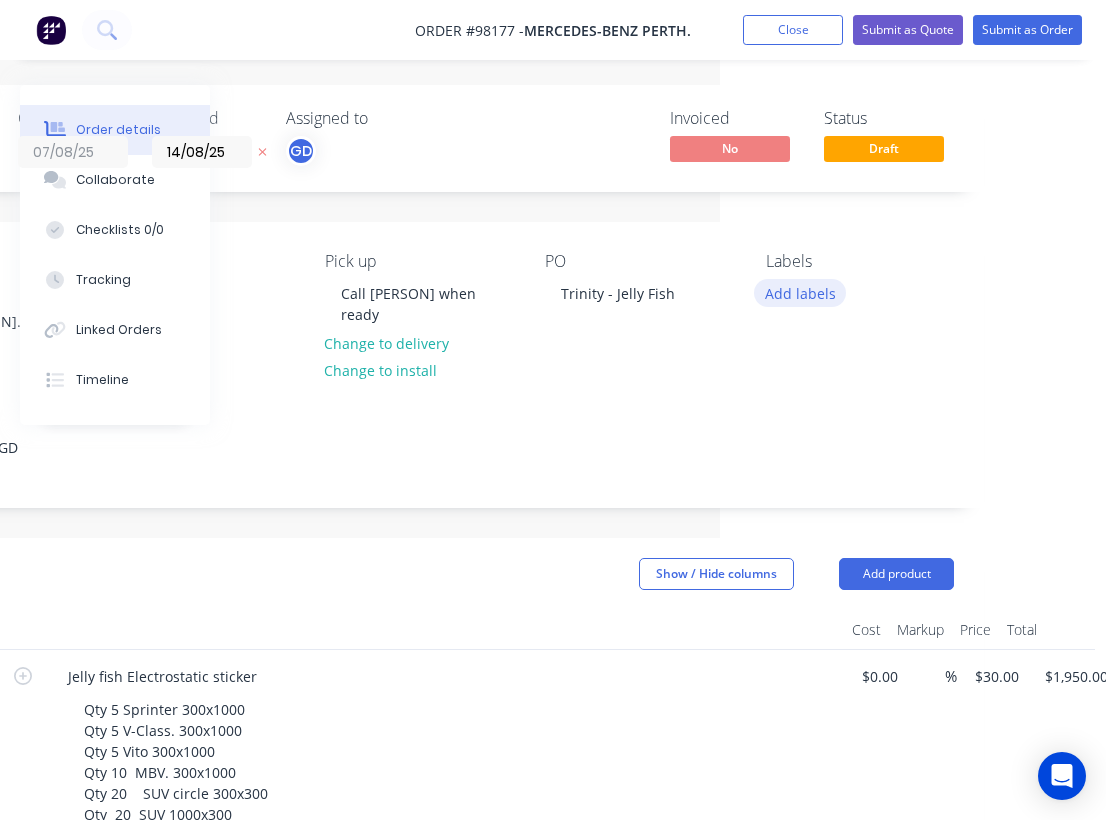 click on "Add labels" at bounding box center (800, 292) 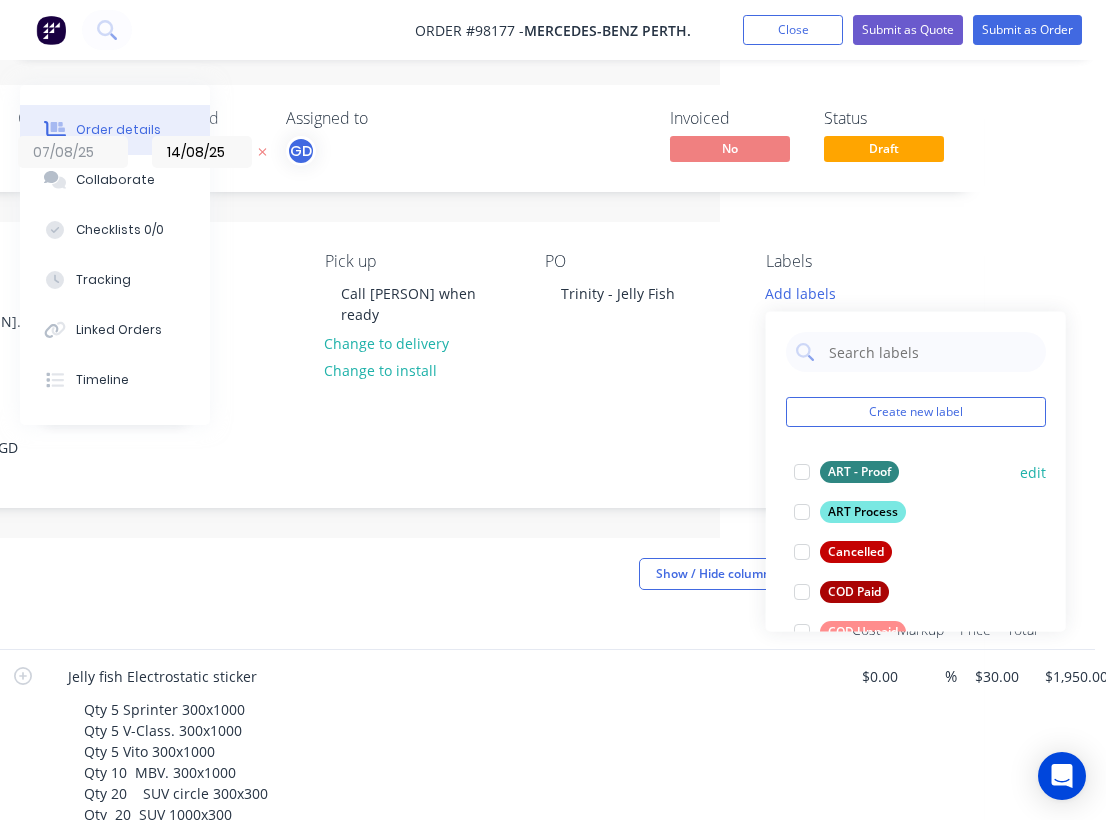 click on "ART - Proof" at bounding box center [859, 472] 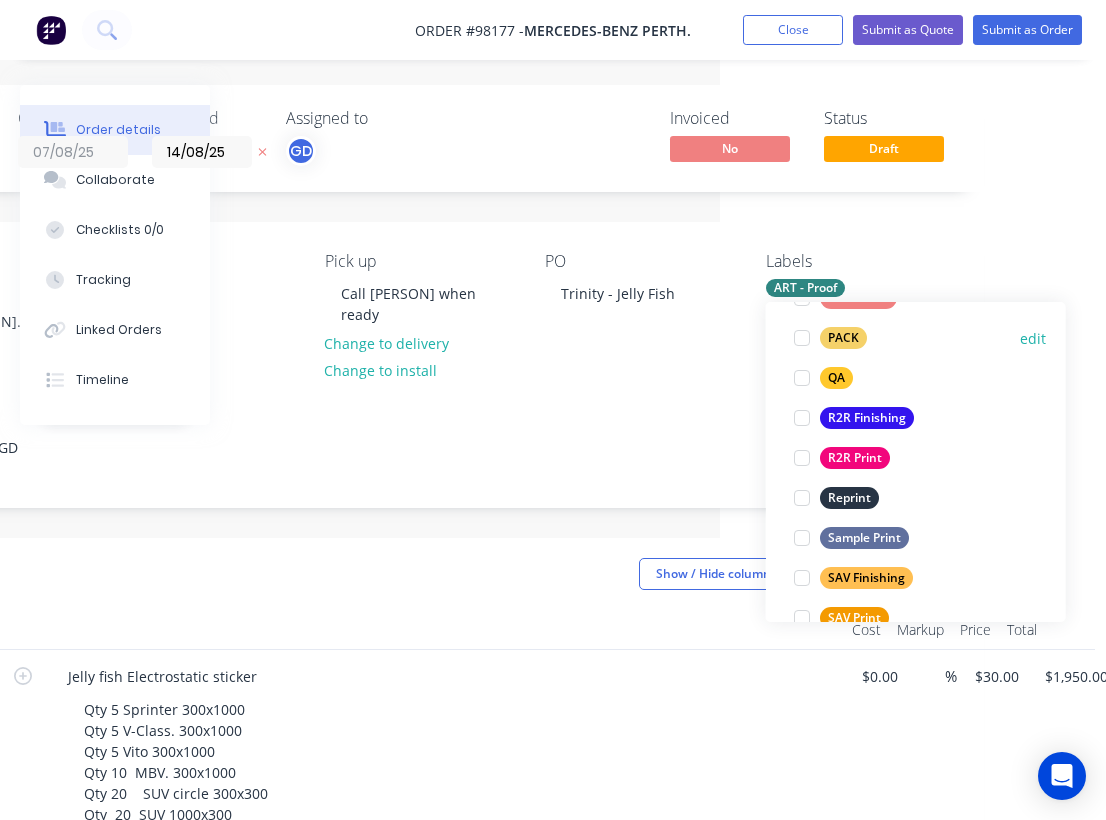 scroll, scrollTop: 765, scrollLeft: 0, axis: vertical 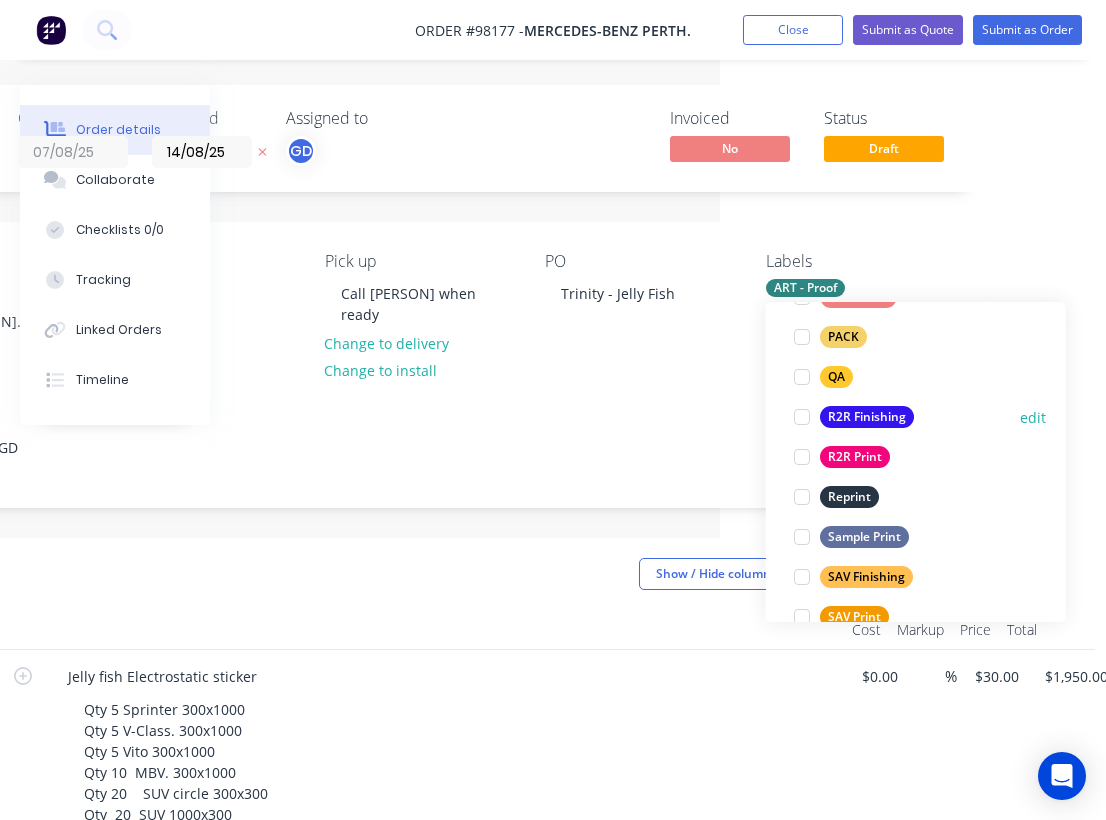 click on "R2R Finishing" at bounding box center (867, 417) 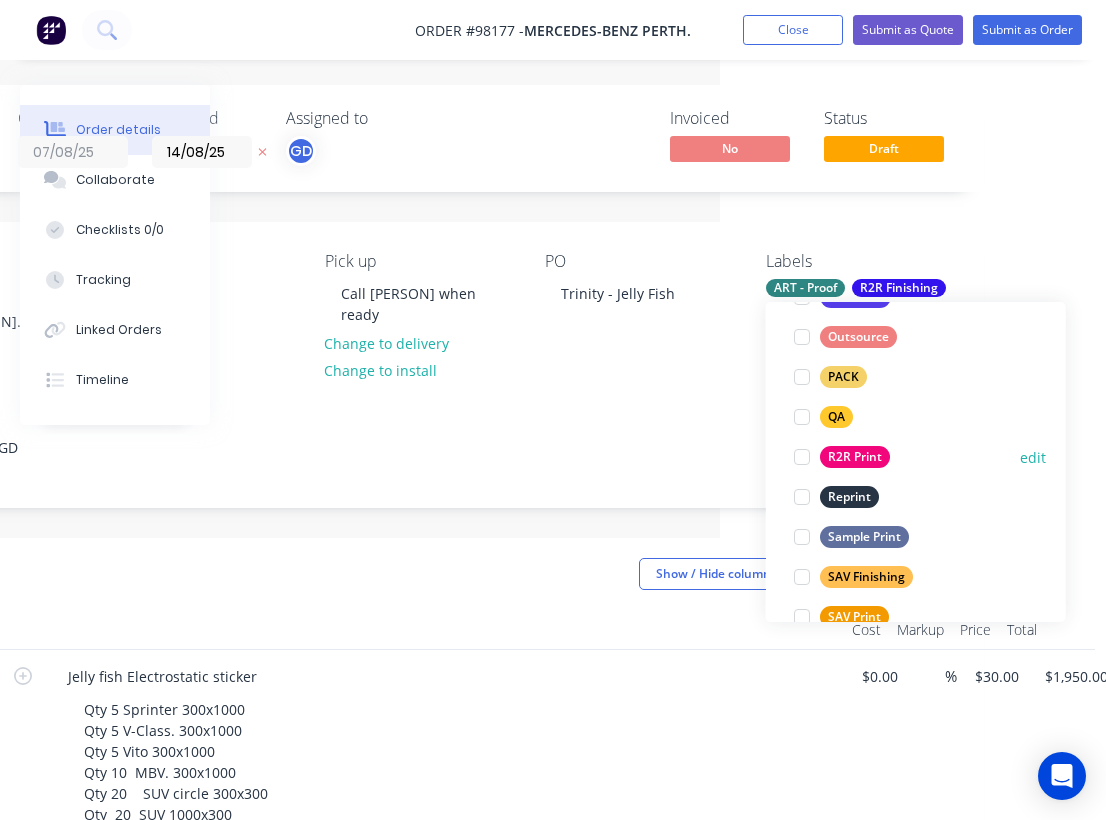 click on "R2R Print" at bounding box center [855, 457] 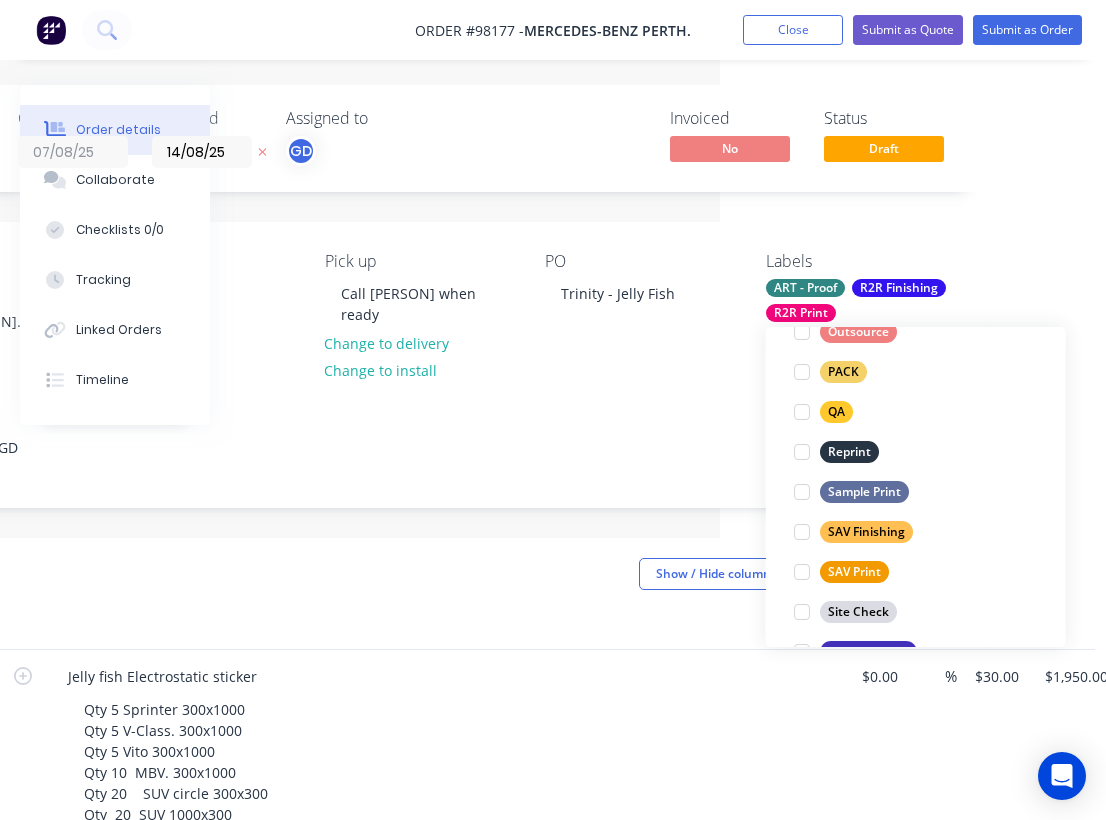 scroll, scrollTop: 844, scrollLeft: 0, axis: vertical 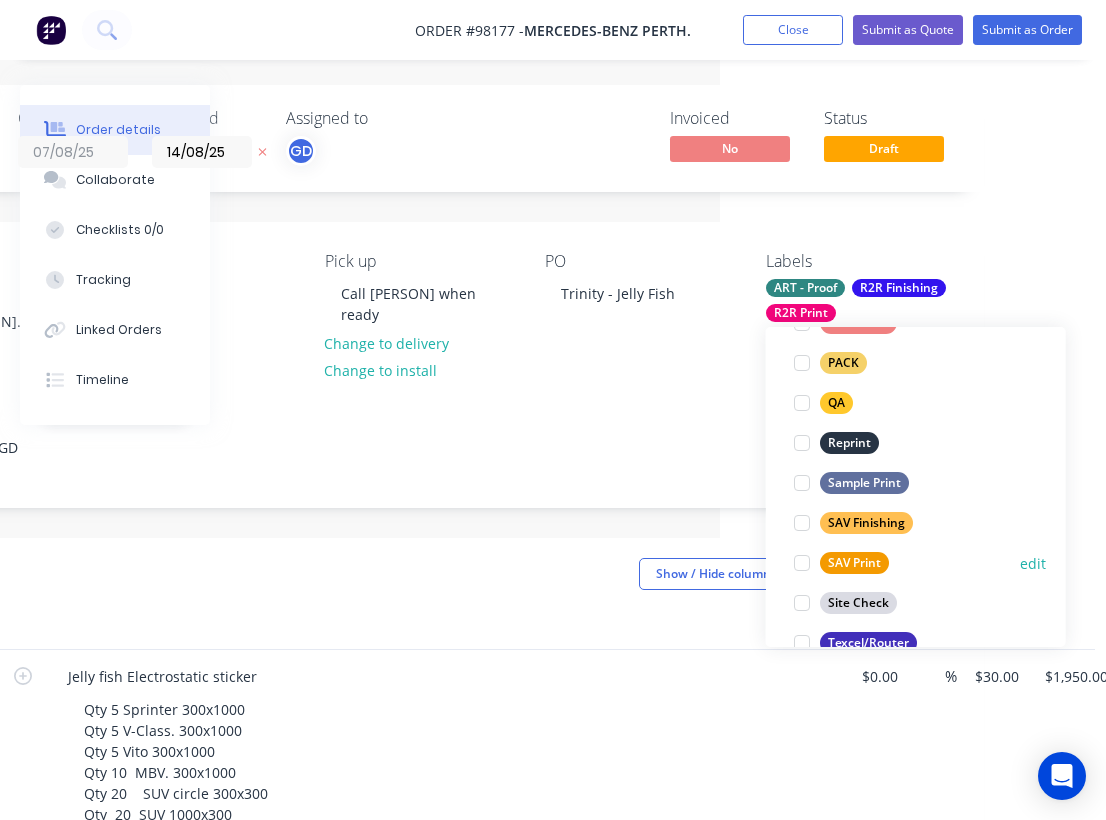 click on "SAV Print" at bounding box center [854, 563] 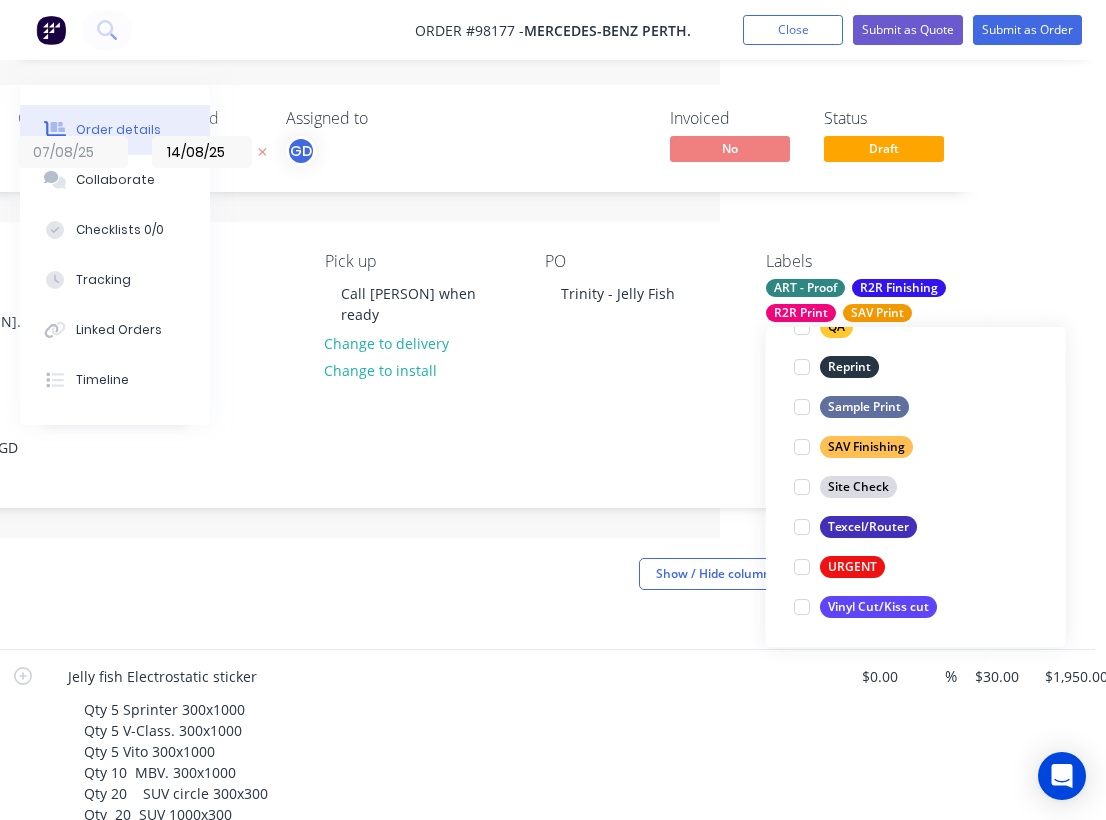 scroll, scrollTop: 960, scrollLeft: 0, axis: vertical 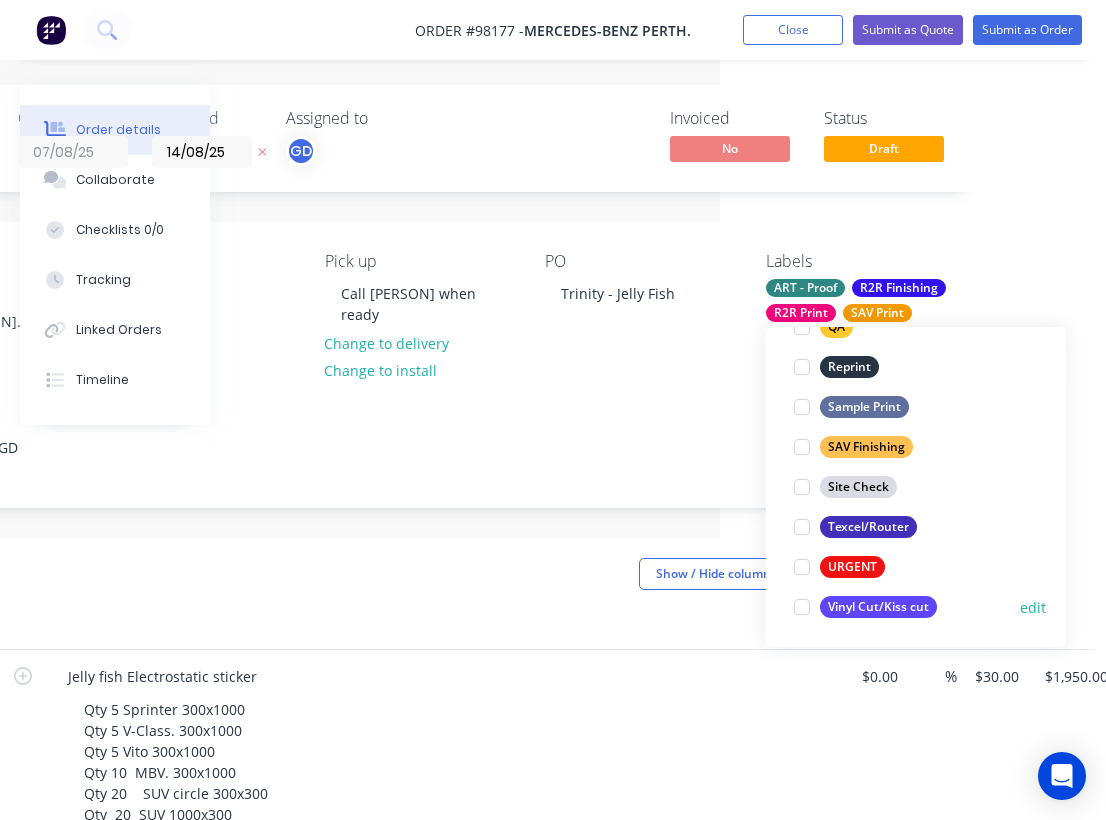 click on "Vinyl Cut/Kiss cut" at bounding box center [878, 607] 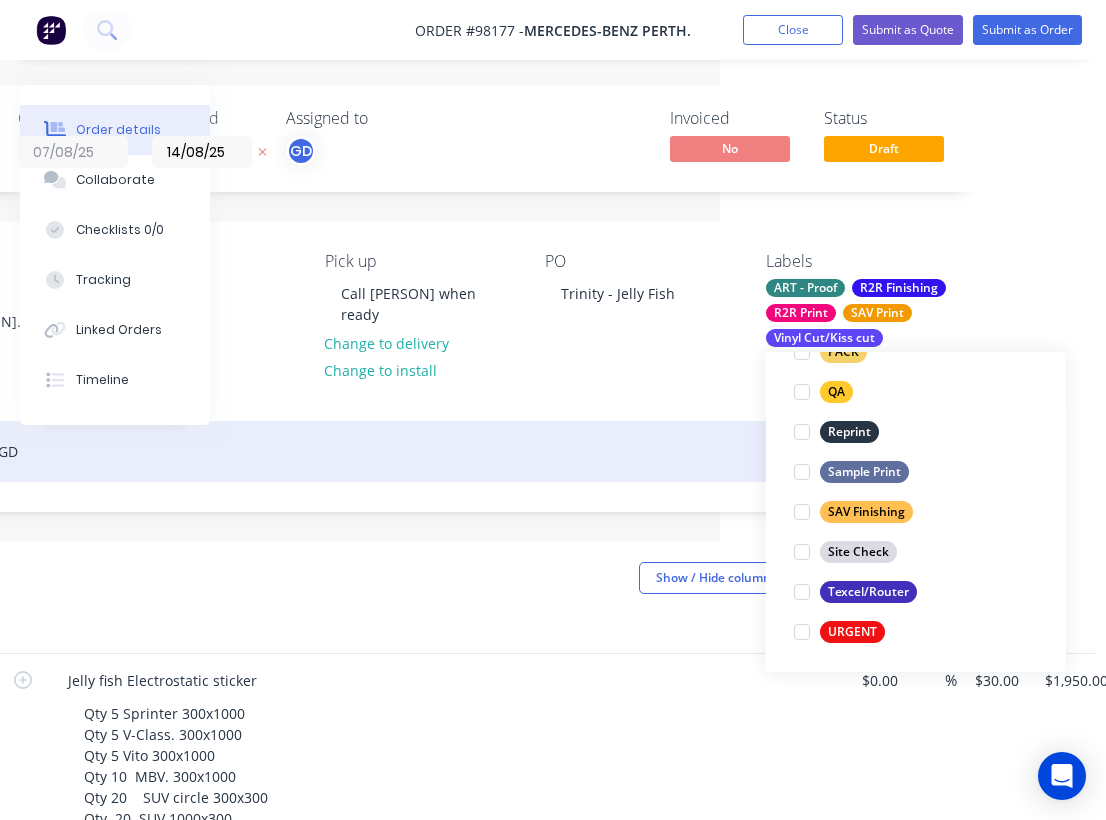 click on "acc, retail, rep GD" at bounding box center (419, 451) 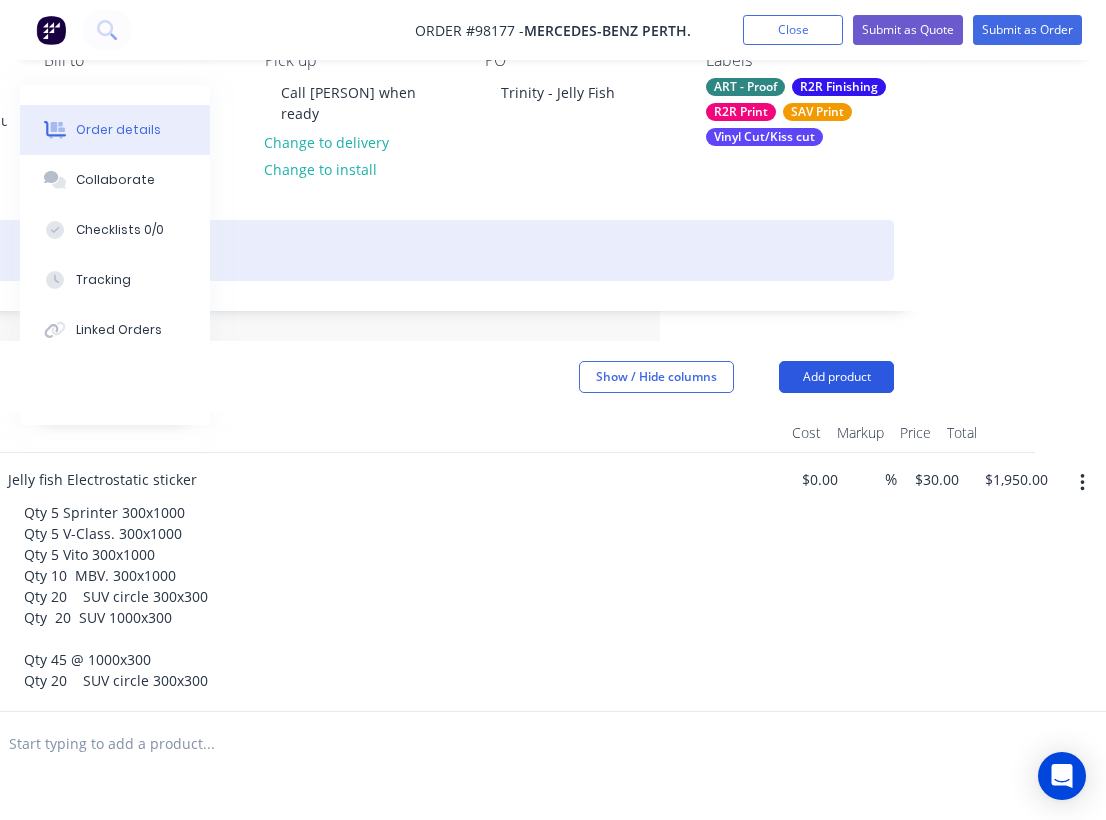 scroll, scrollTop: 201, scrollLeft: 446, axis: both 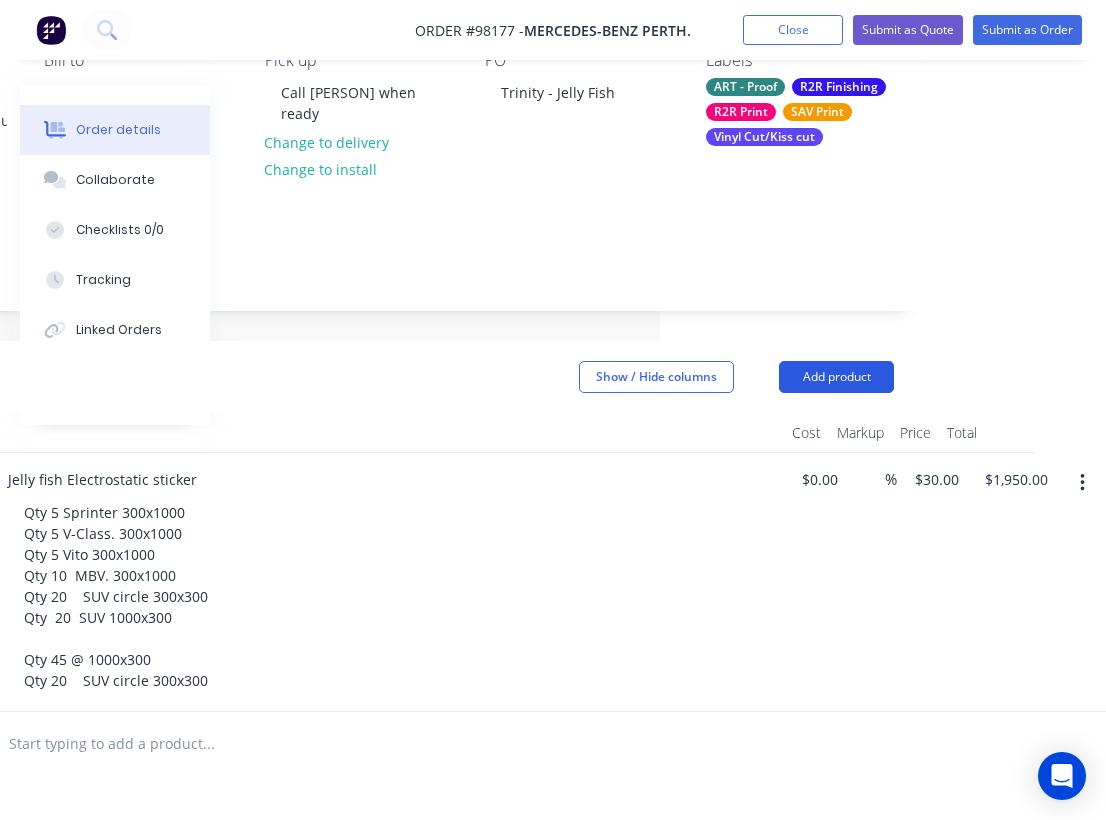 click on "Add product" at bounding box center [836, 377] 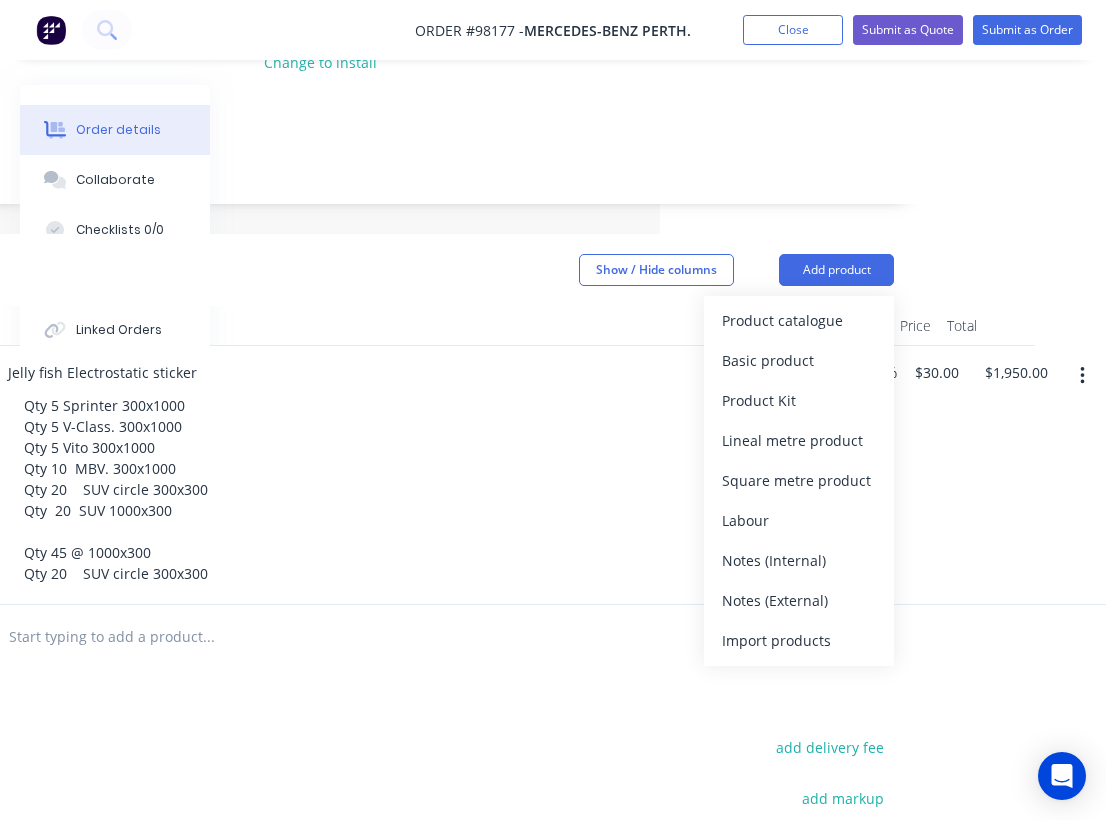scroll, scrollTop: 312, scrollLeft: 446, axis: both 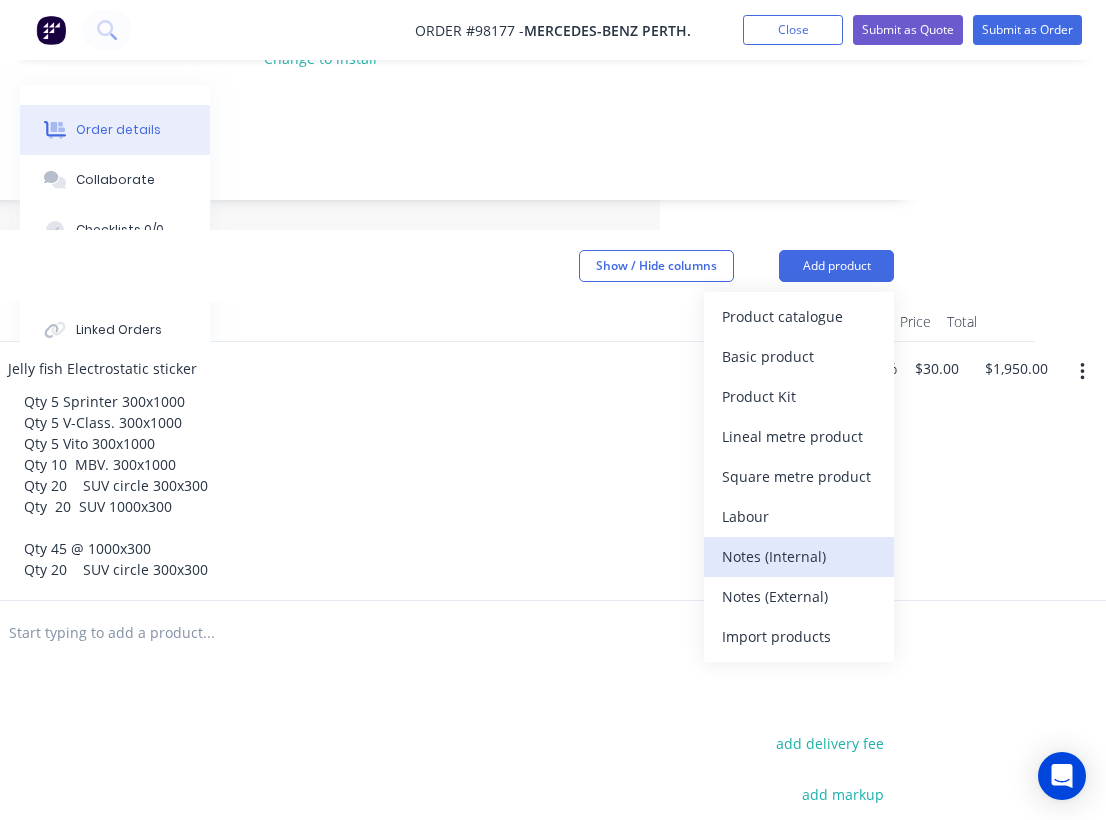 click on "Notes (Internal)" at bounding box center (799, 556) 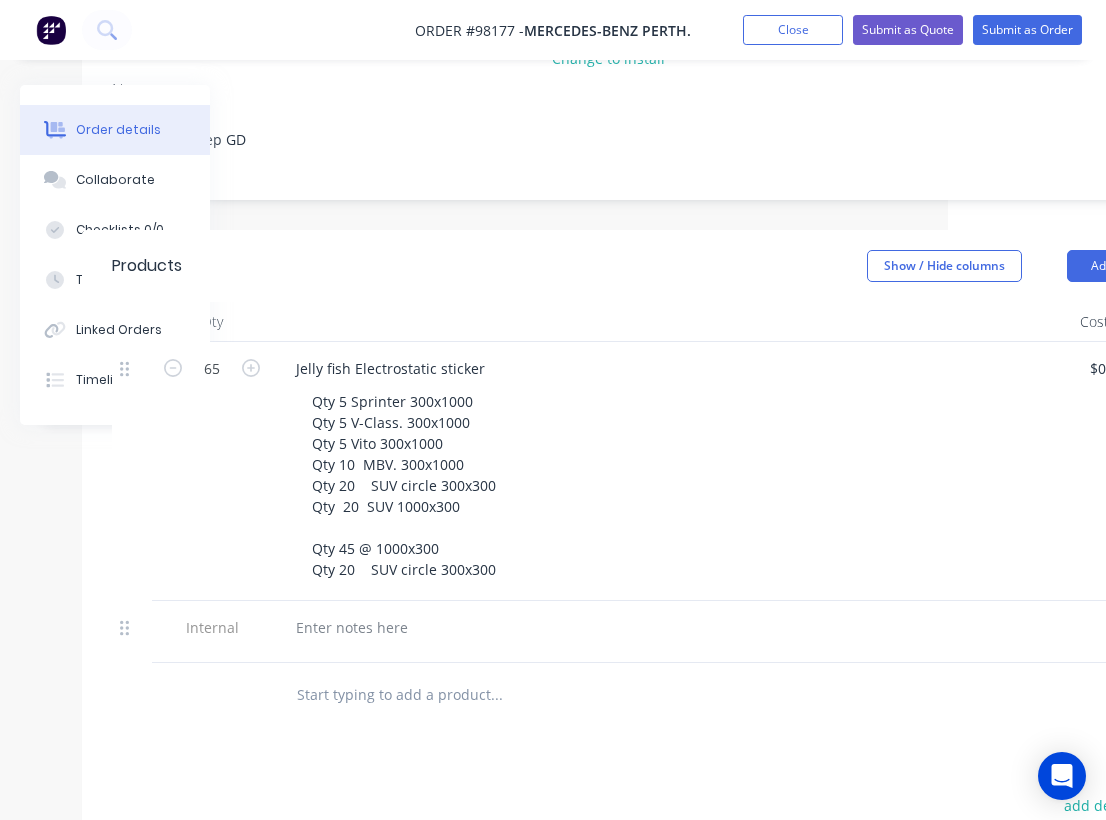 scroll, scrollTop: 312, scrollLeft: 149, axis: both 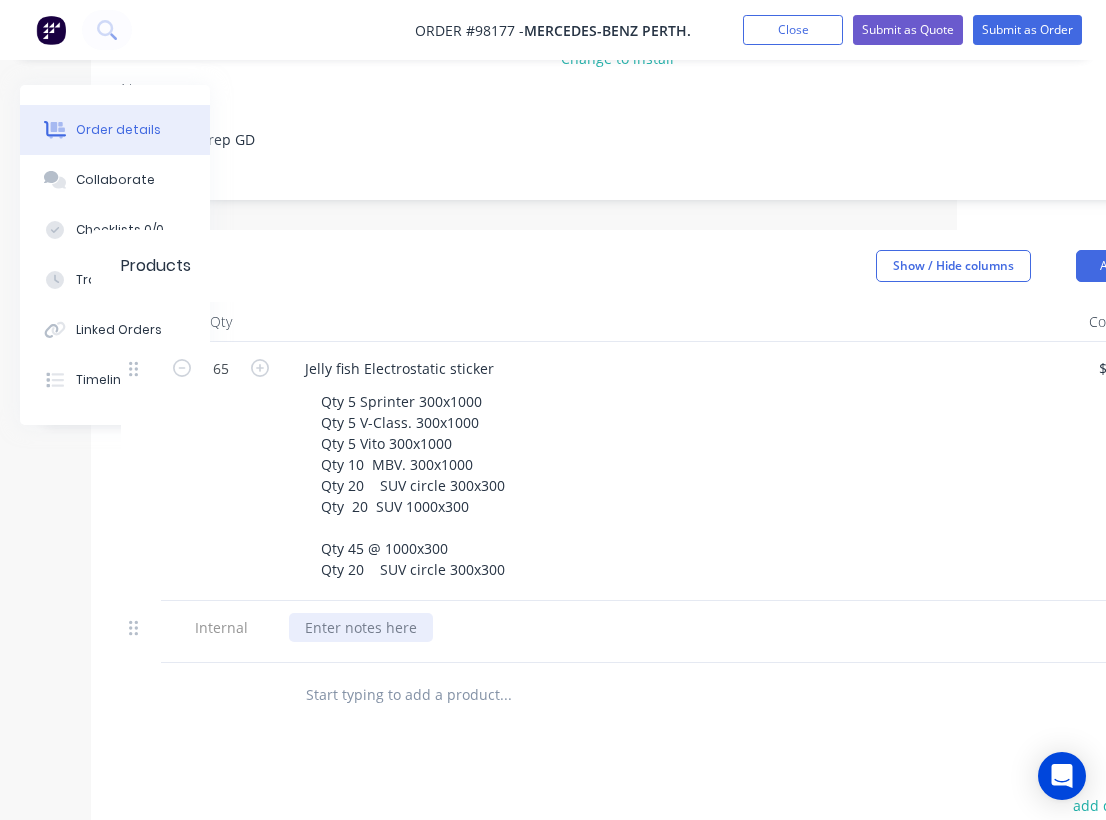 click at bounding box center (361, 627) 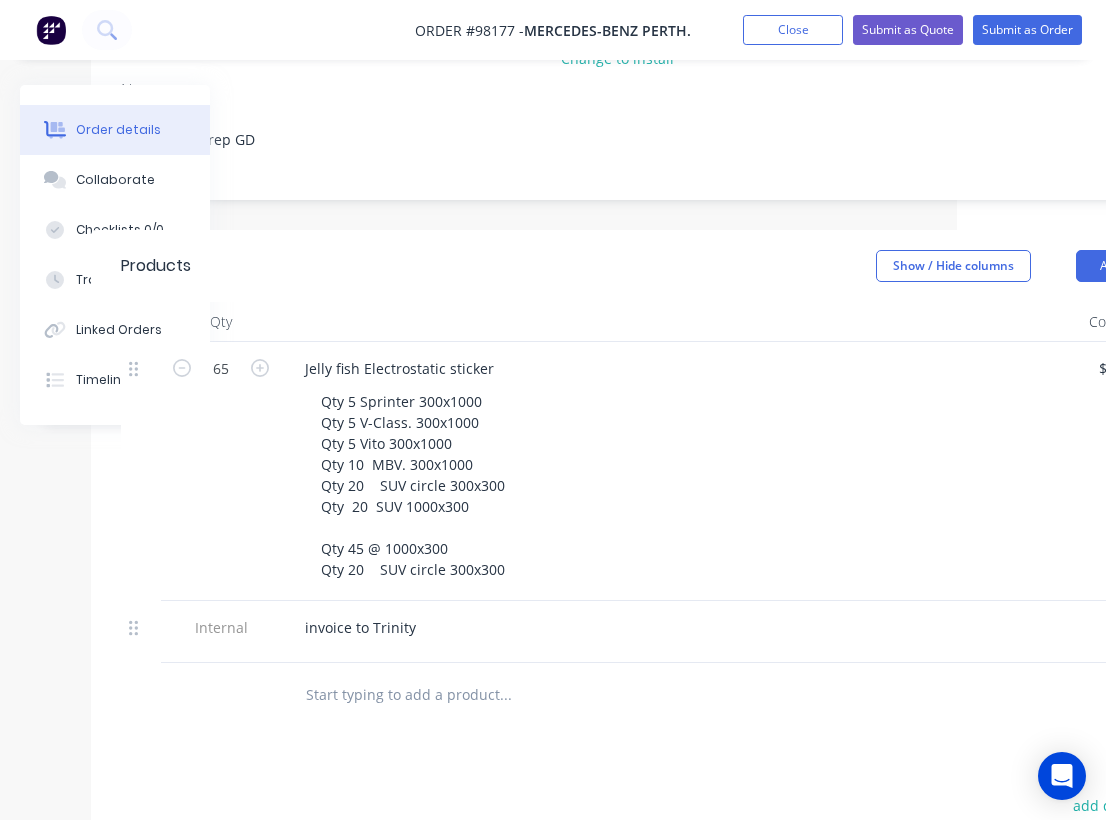 click on "Qty 5 Sprinter 300x1000
Qty 5 V-Class. 300x1000
Qty 5 Vito 300x1000
Qty 10  MBV. 300x1000
Qty 20    SUV circle 300x300
Qty  20  SUV 1000x300
Qty 45 @ 1000x300
Qty 20    SUV circle 300x300" at bounding box center [689, 485] 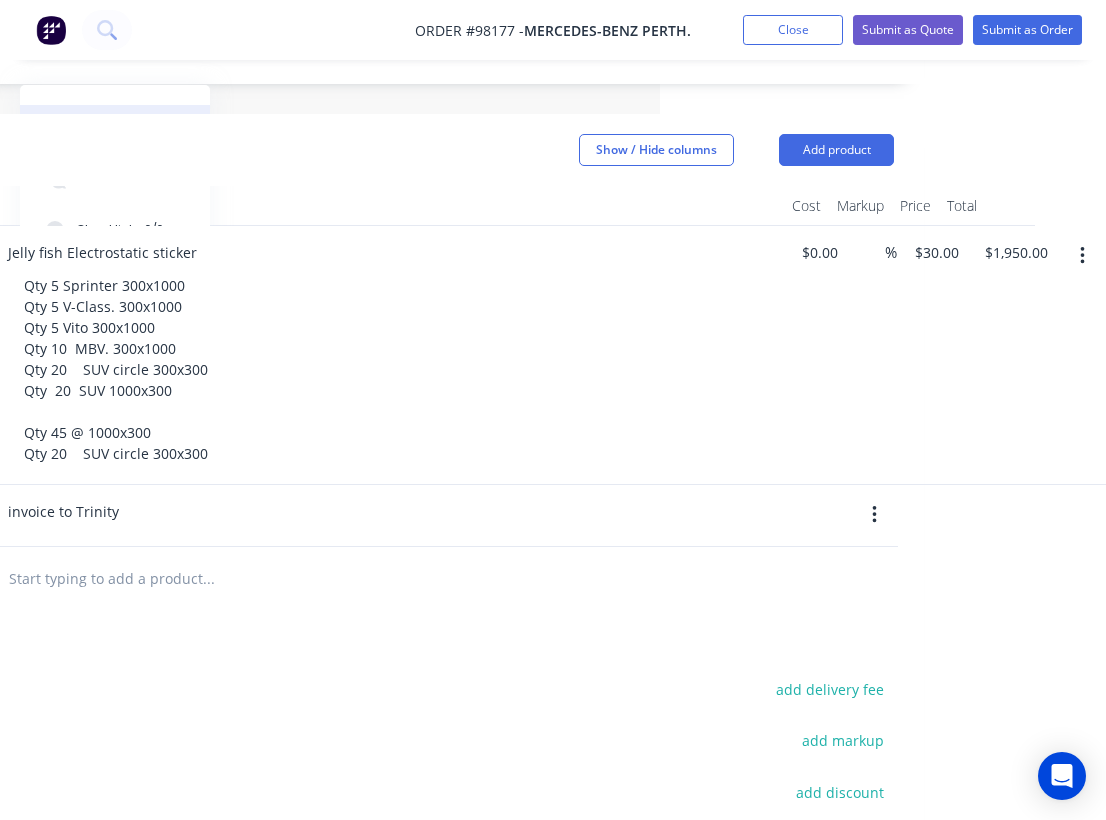 scroll, scrollTop: 0, scrollLeft: 446, axis: horizontal 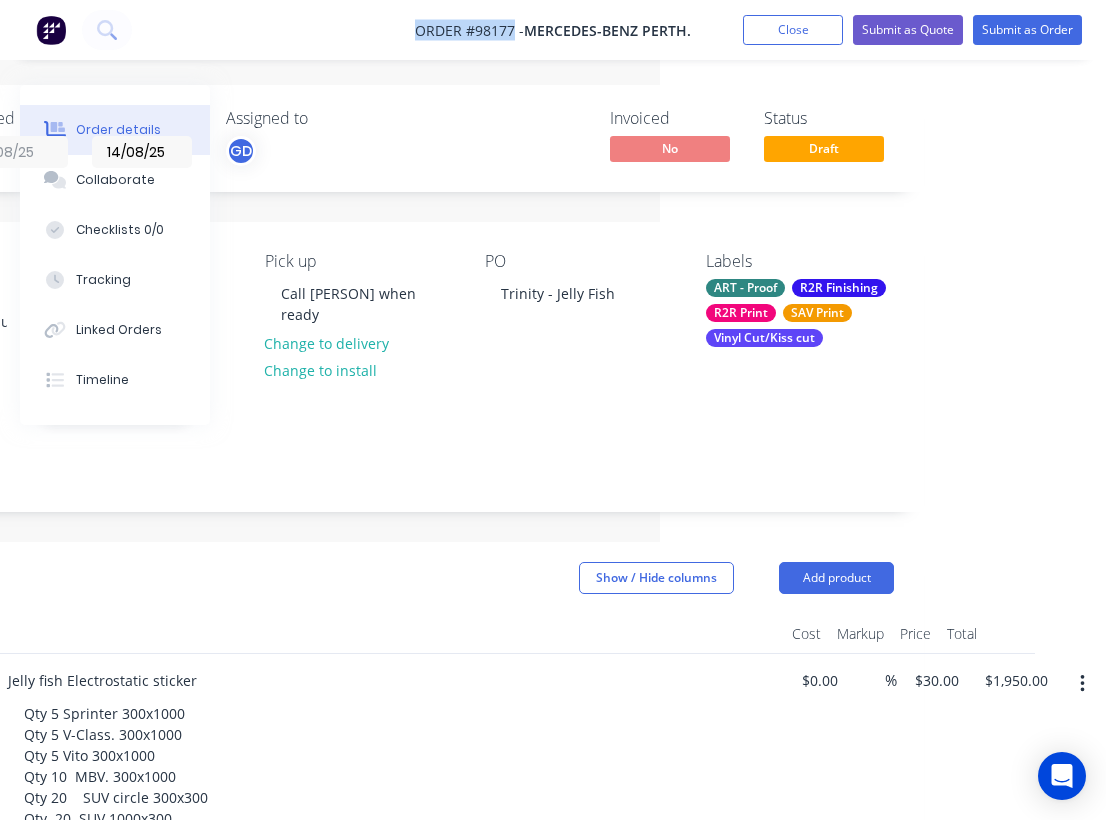 drag, startPoint x: 408, startPoint y: 23, endPoint x: 515, endPoint y: 23, distance: 107 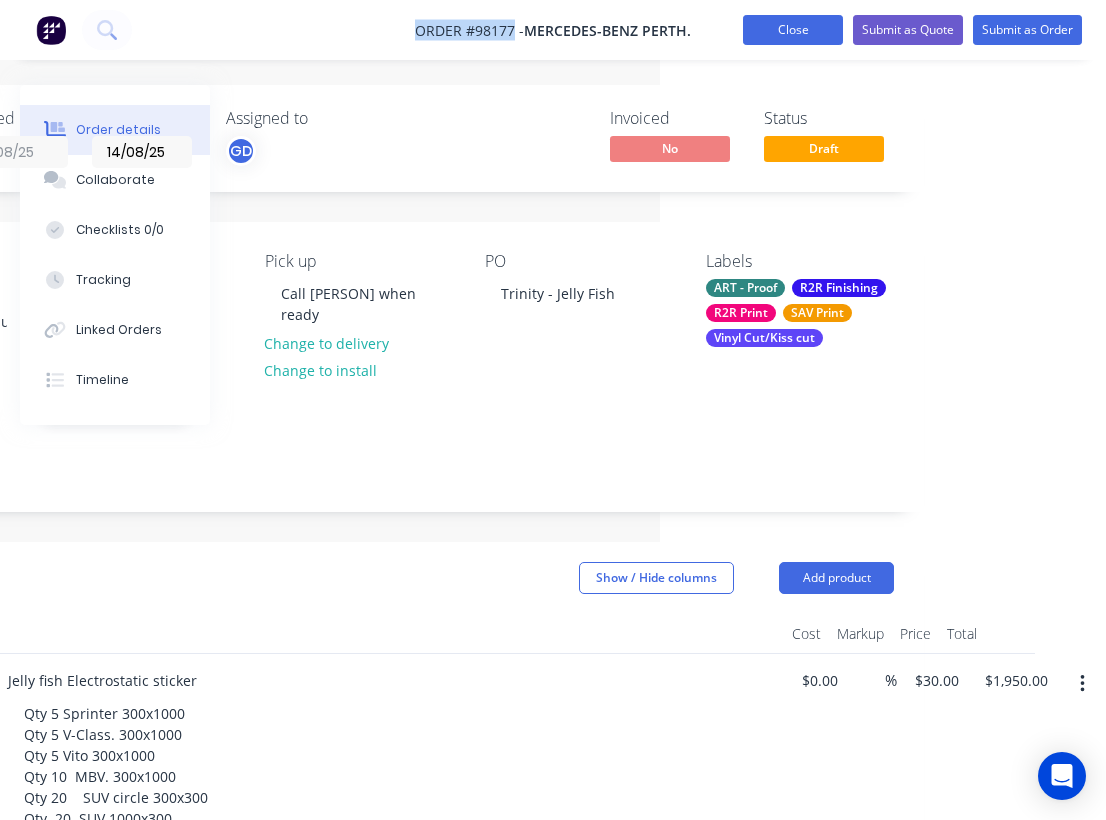 click on "Close" at bounding box center [793, 30] 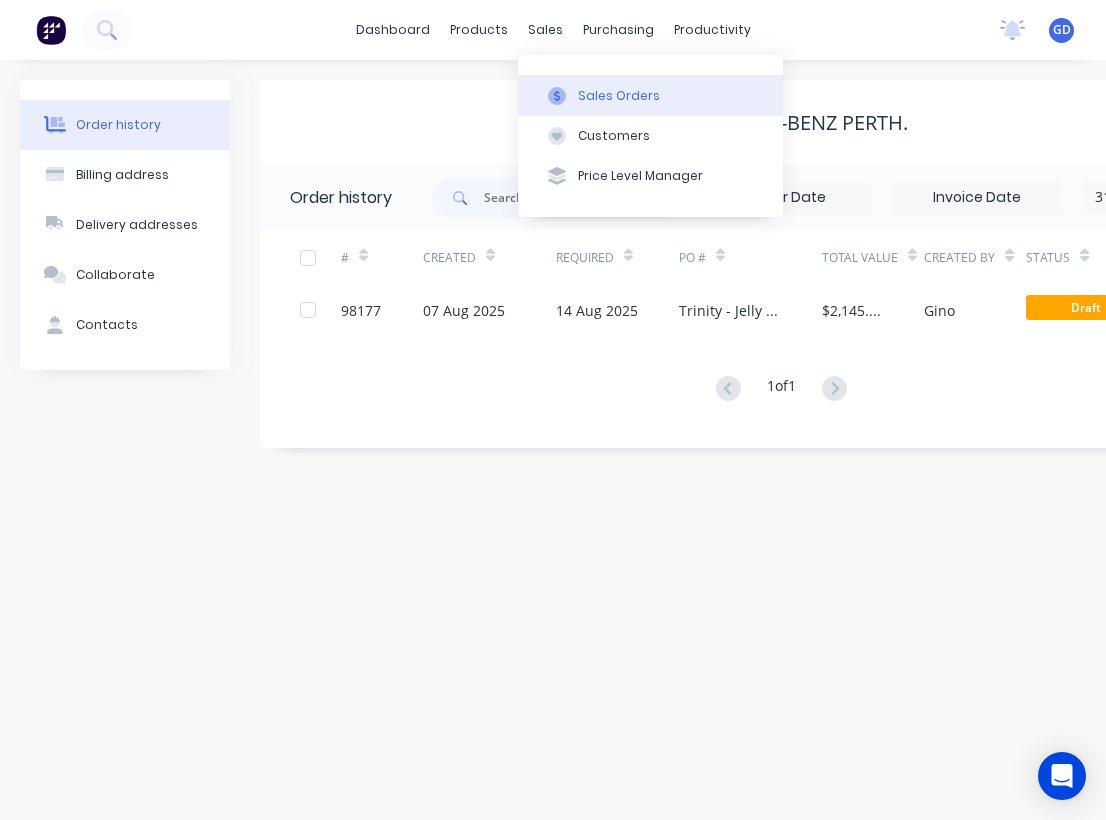 click on "Sales Orders" at bounding box center (619, 96) 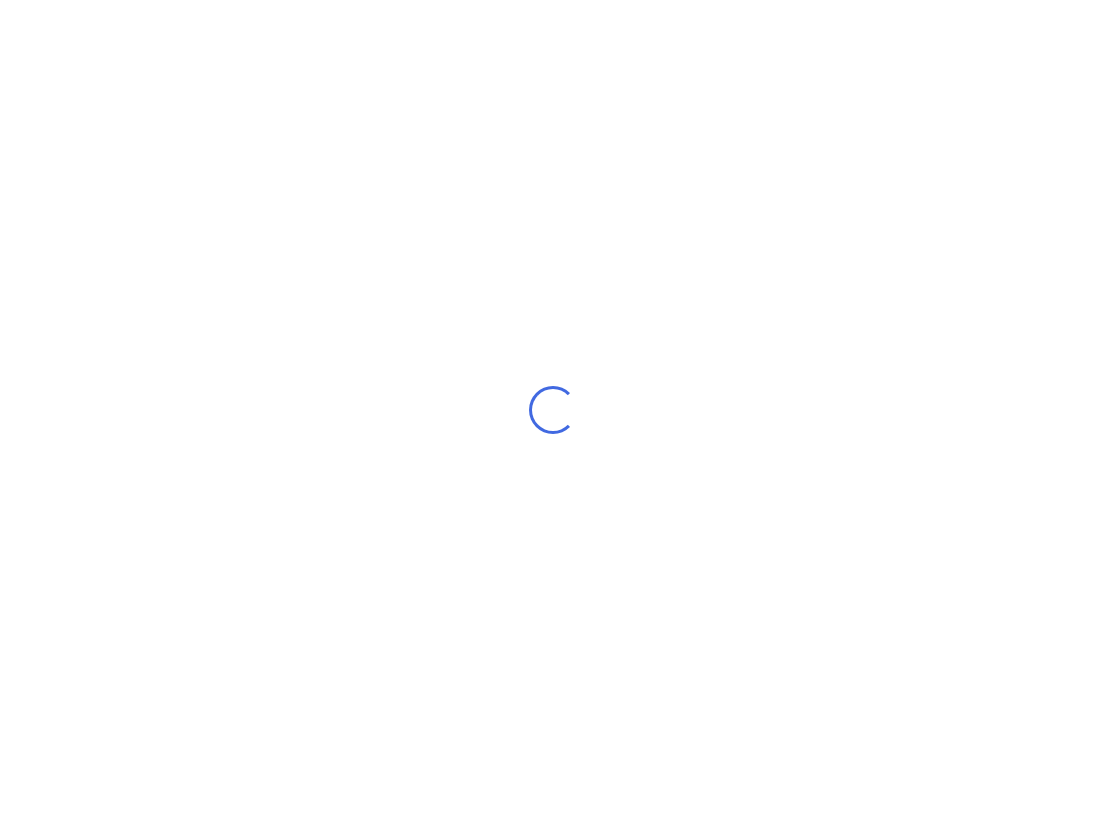scroll, scrollTop: 0, scrollLeft: 0, axis: both 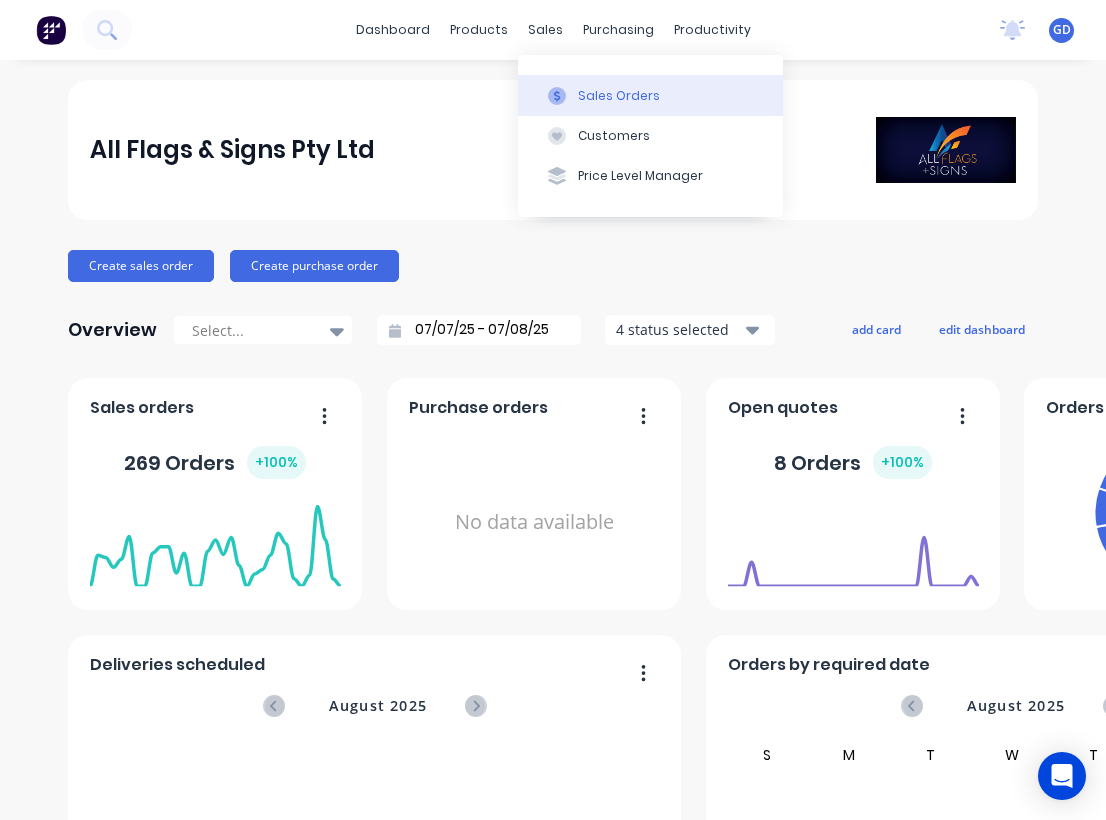 click on "Sales Orders" at bounding box center (619, 96) 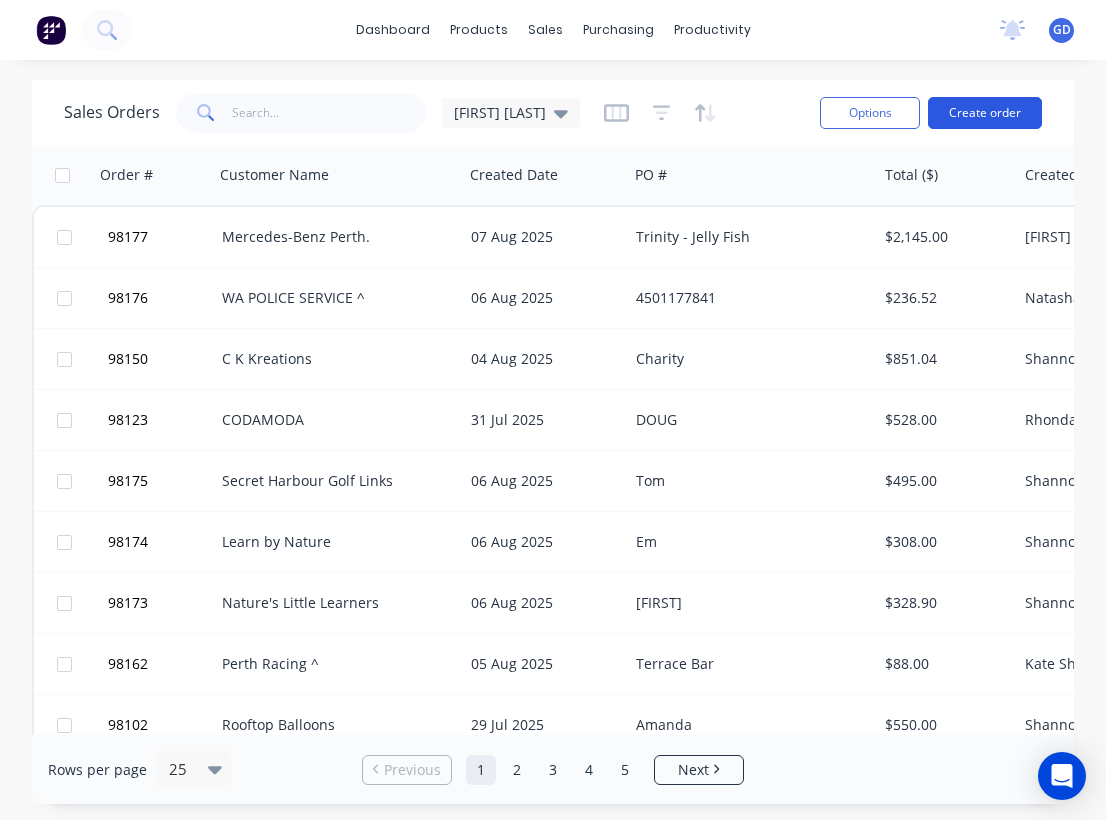 click on "Create order" at bounding box center [985, 113] 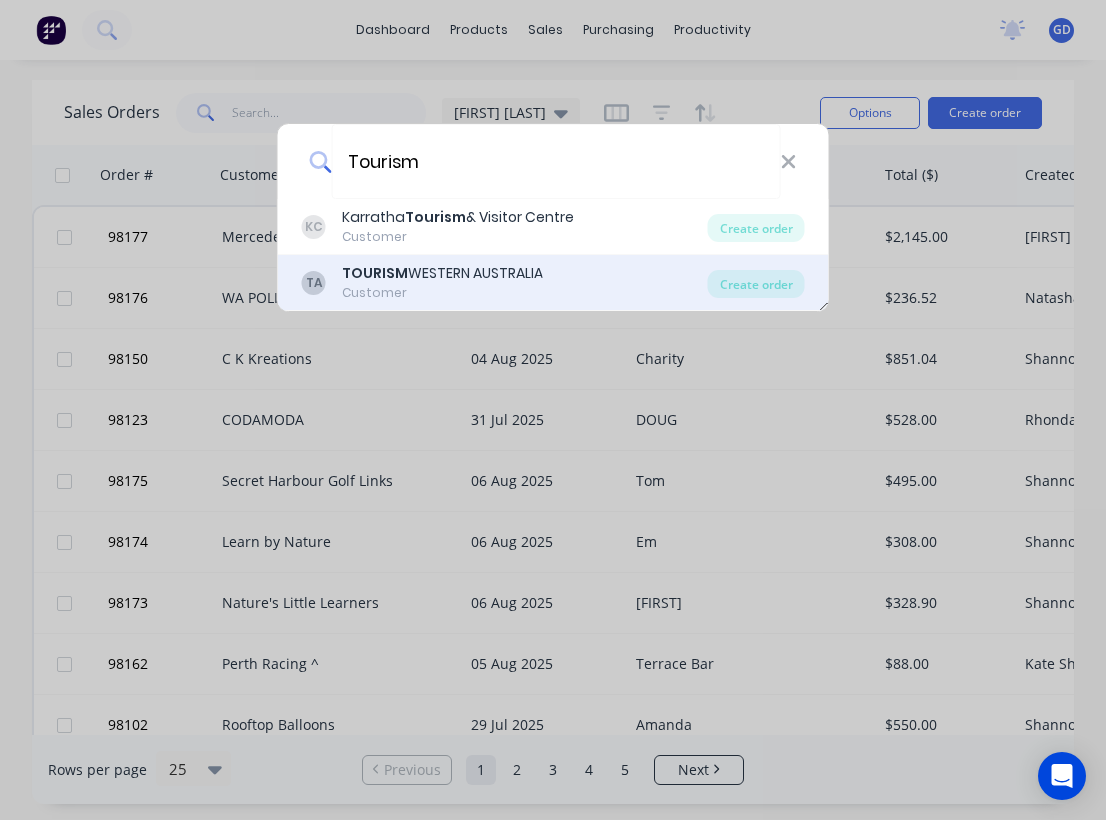 type on "Tourism" 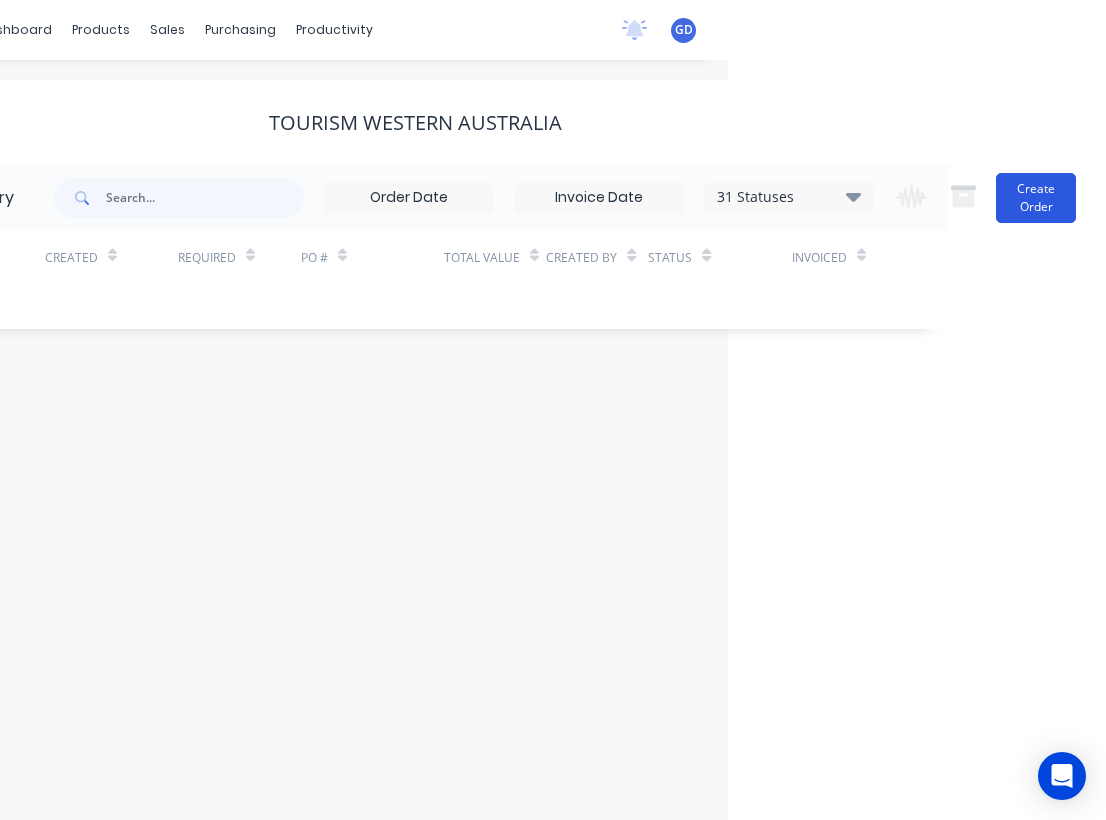 scroll, scrollTop: 0, scrollLeft: 378, axis: horizontal 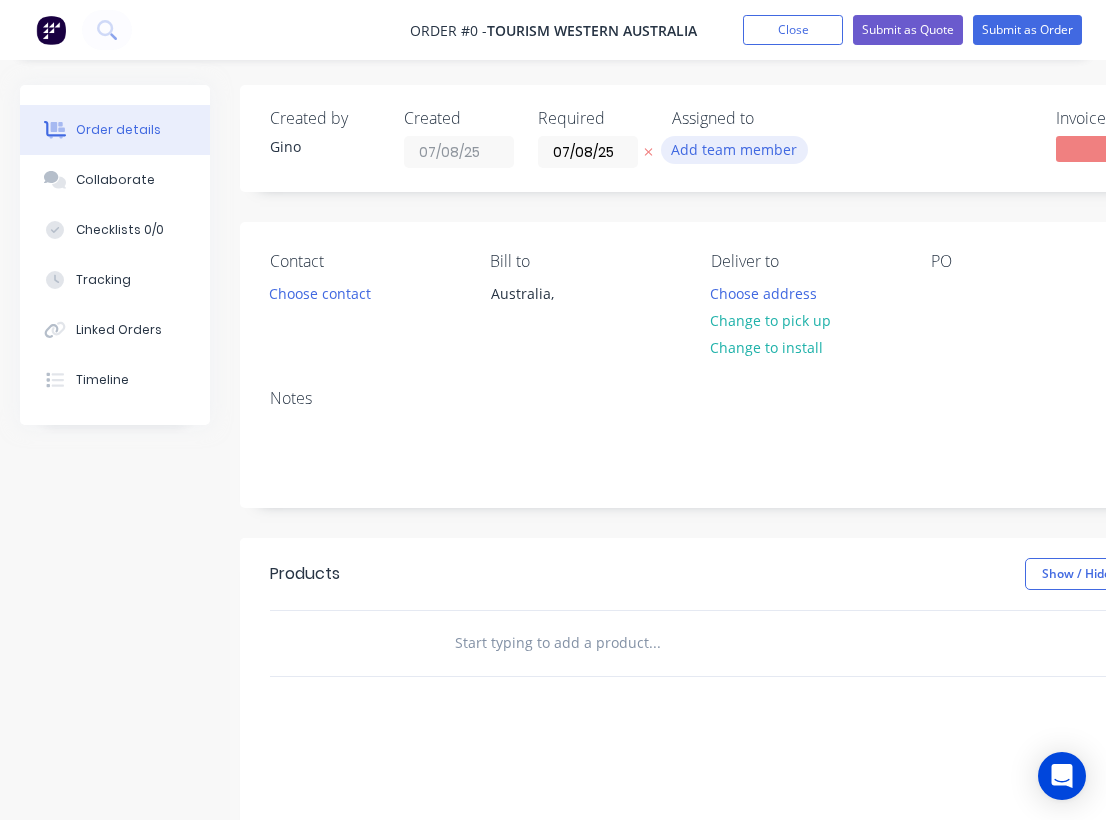 click on "Add team member" at bounding box center [734, 149] 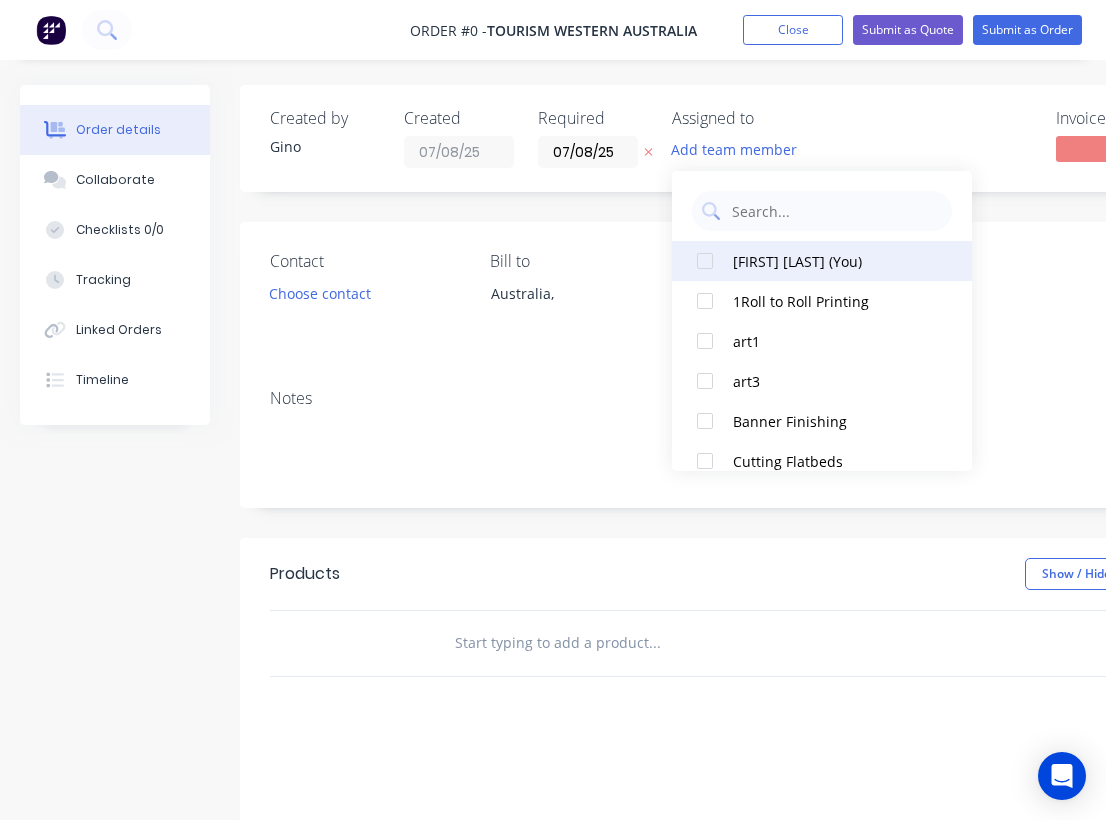 click at bounding box center [705, 261] 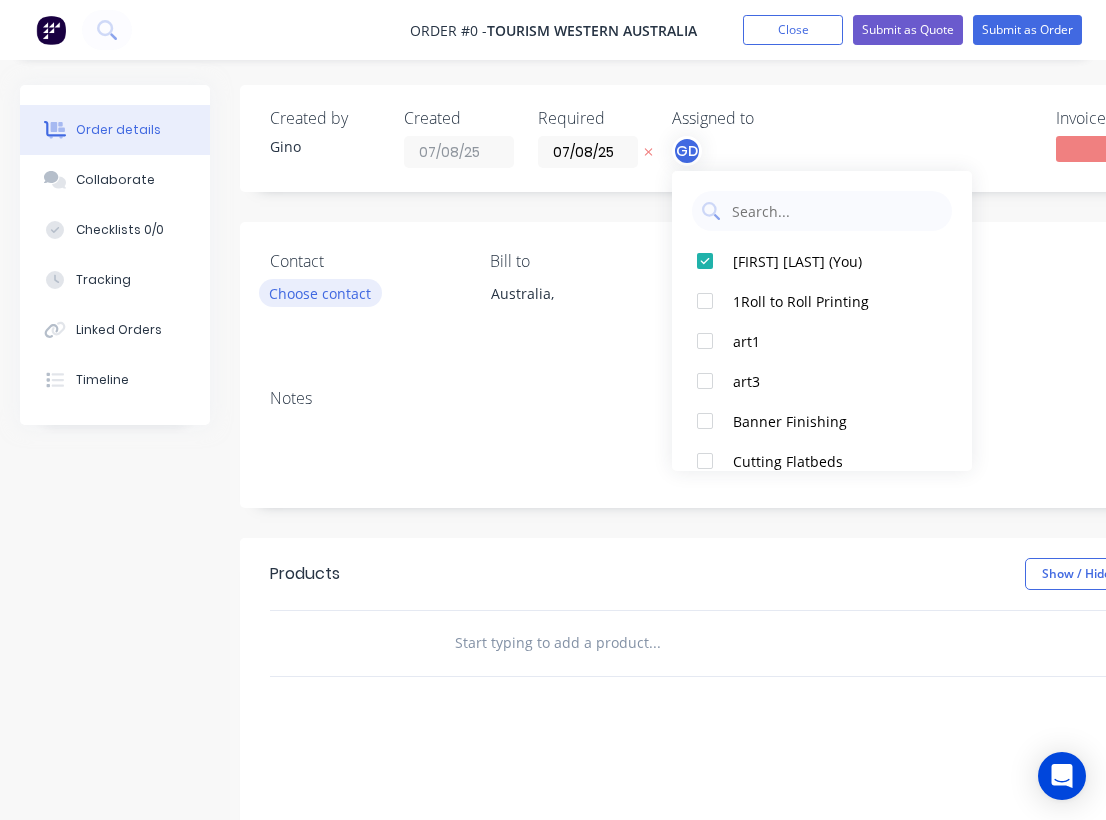 click on "Order details Collaborate Checklists 0/0 Tracking Linked Orders Timeline   Order details   Collaborate   Checklists   Tracking   Linked Orders   Timeline Created by [FIRST] Created 07/08/25 Required 07/08/25 Assigned to GD Invoiced No Status Draft Contact Choose contact Bill to   [COUNTRY],  Deliver to Choose address Change to pick up Change to install PO Labels Add labels Notes Products Show / Hide columns Add product     add delivery fee add markup add discount Labour $0.00 Sub total $0.00 Margin $0.00  ( 0 %) Tax $0.00 Total $0.00" at bounding box center [695, 636] 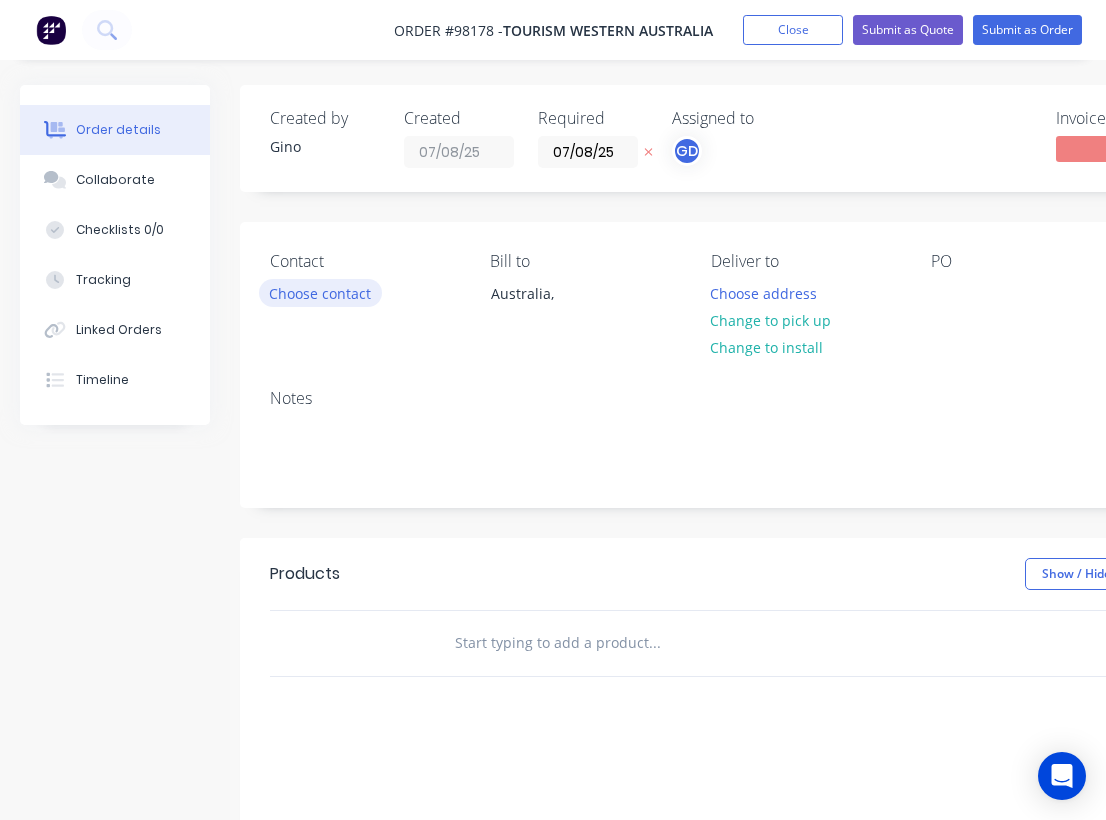 click on "Choose contact" at bounding box center (320, 292) 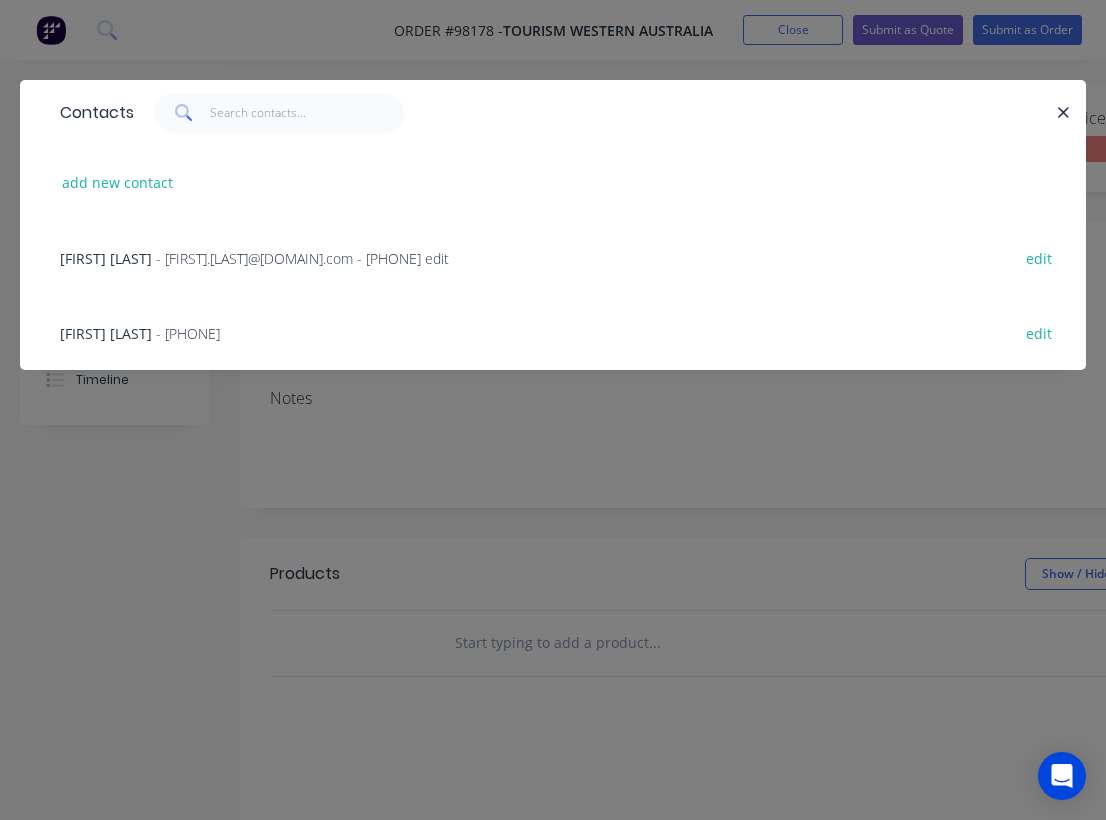 click on "[FIRST] [LAST]" at bounding box center (106, 258) 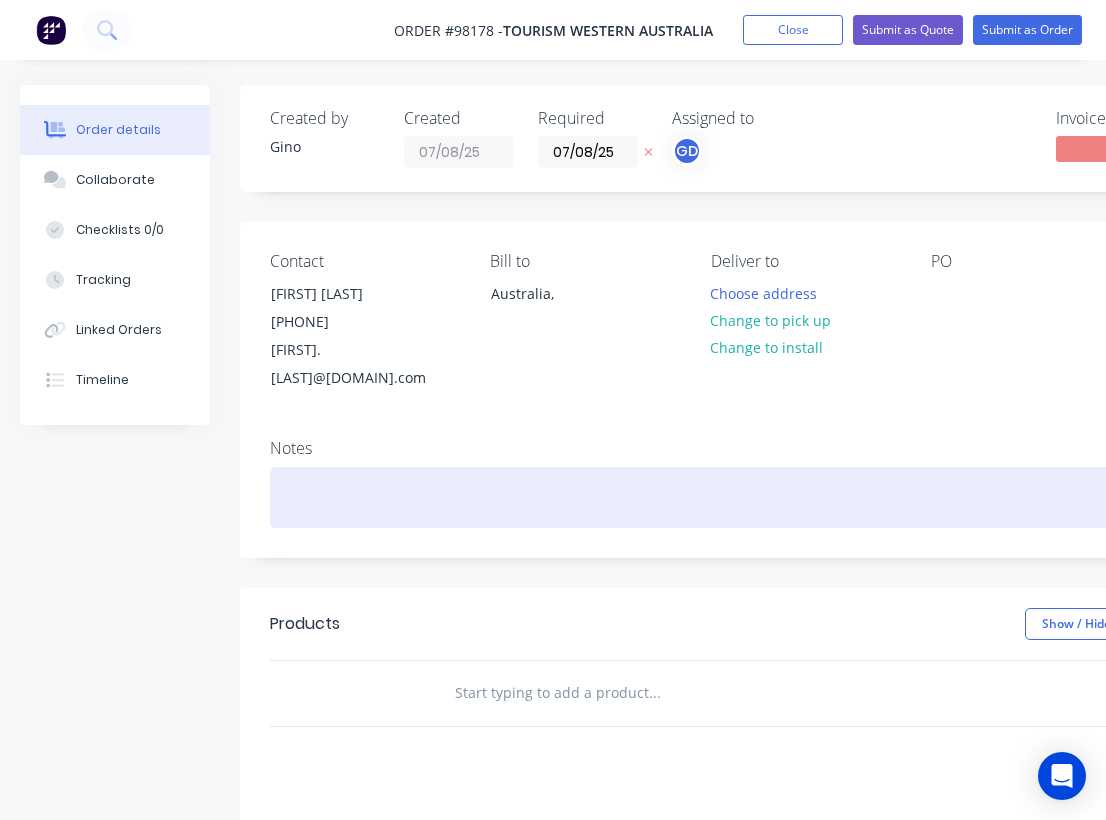 click at bounding box center (805, 497) 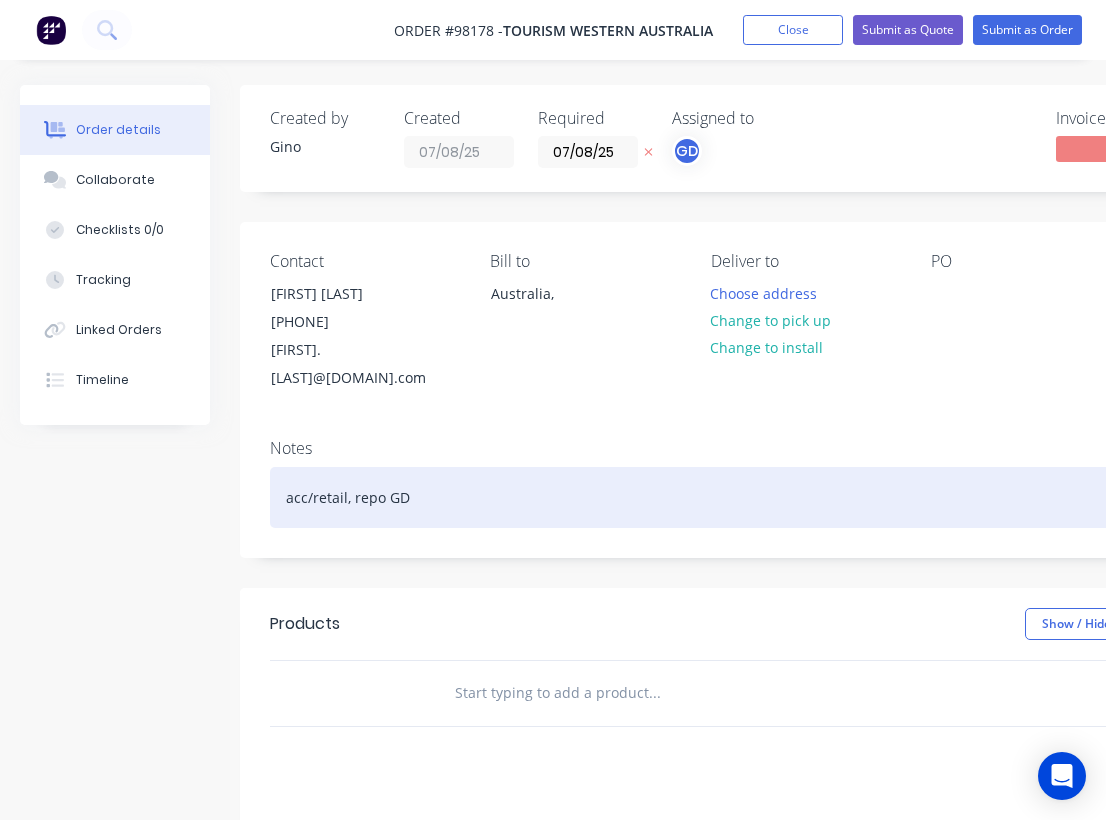click on "acc/retail, repo GD" at bounding box center [805, 497] 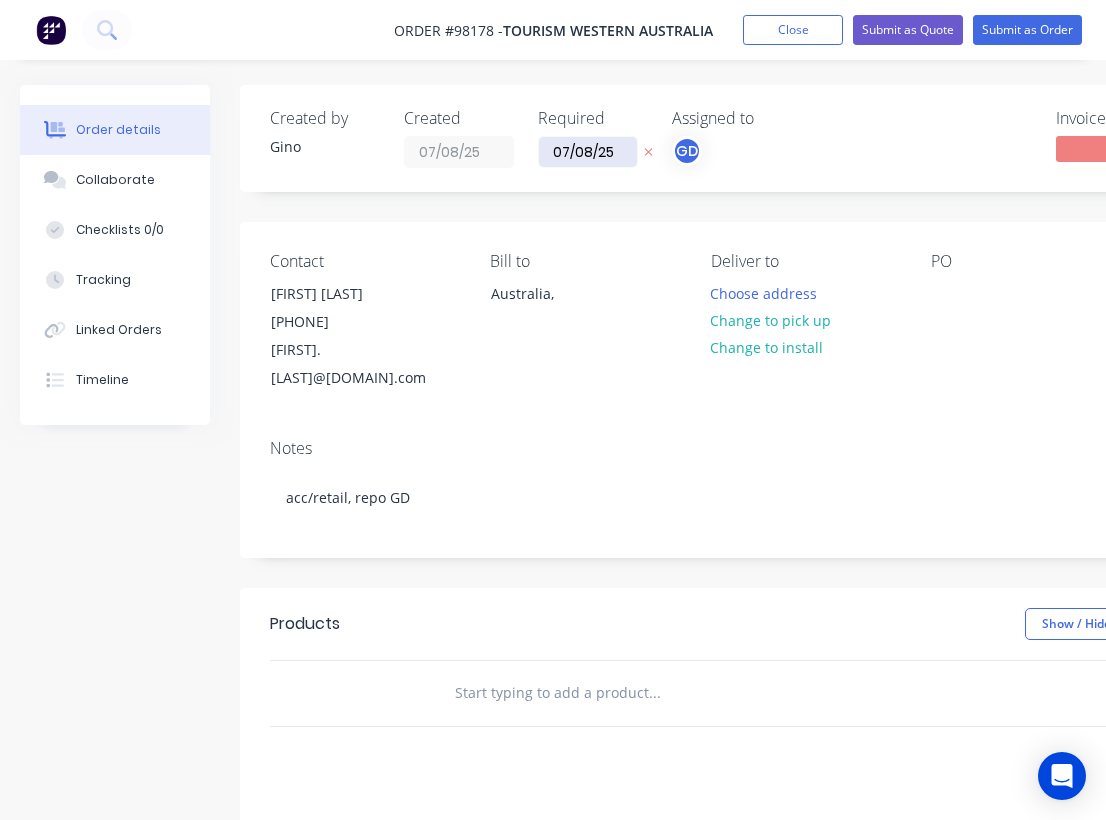 click on "07/08/25" at bounding box center [588, 152] 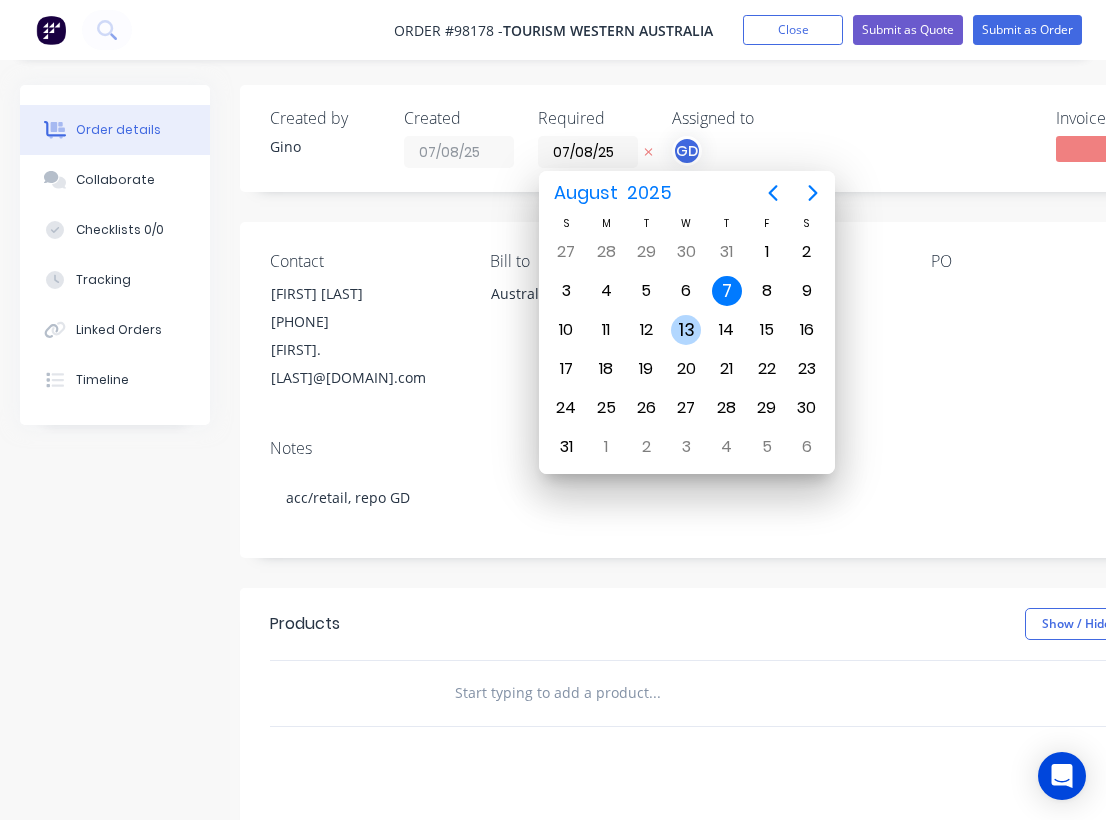 click on "13" at bounding box center [686, 330] 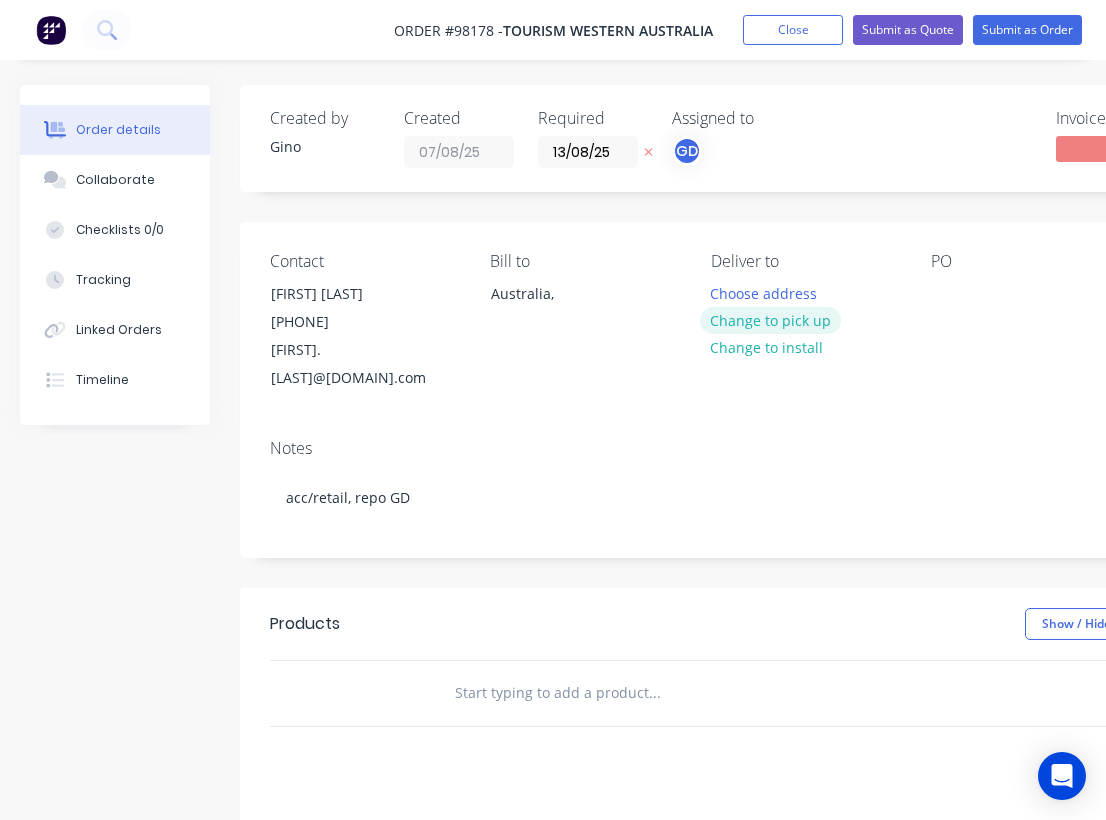 click on "Change to pick up" at bounding box center (771, 320) 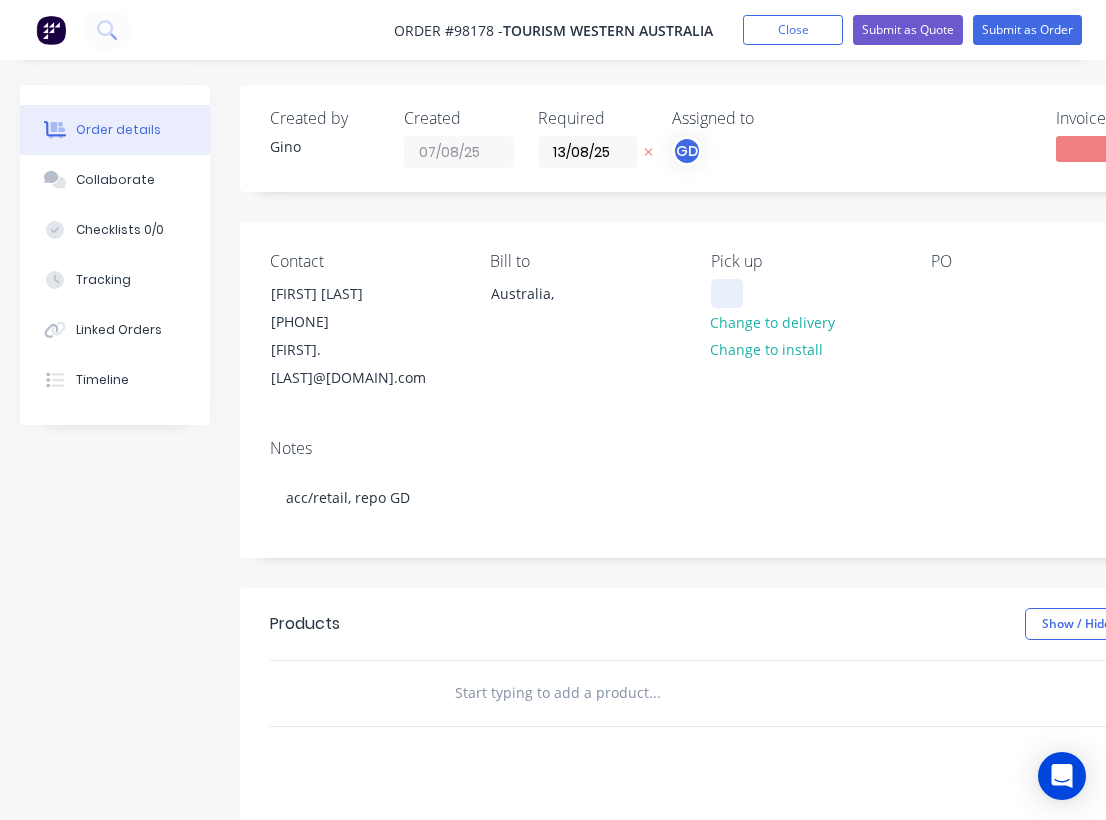 click at bounding box center [727, 293] 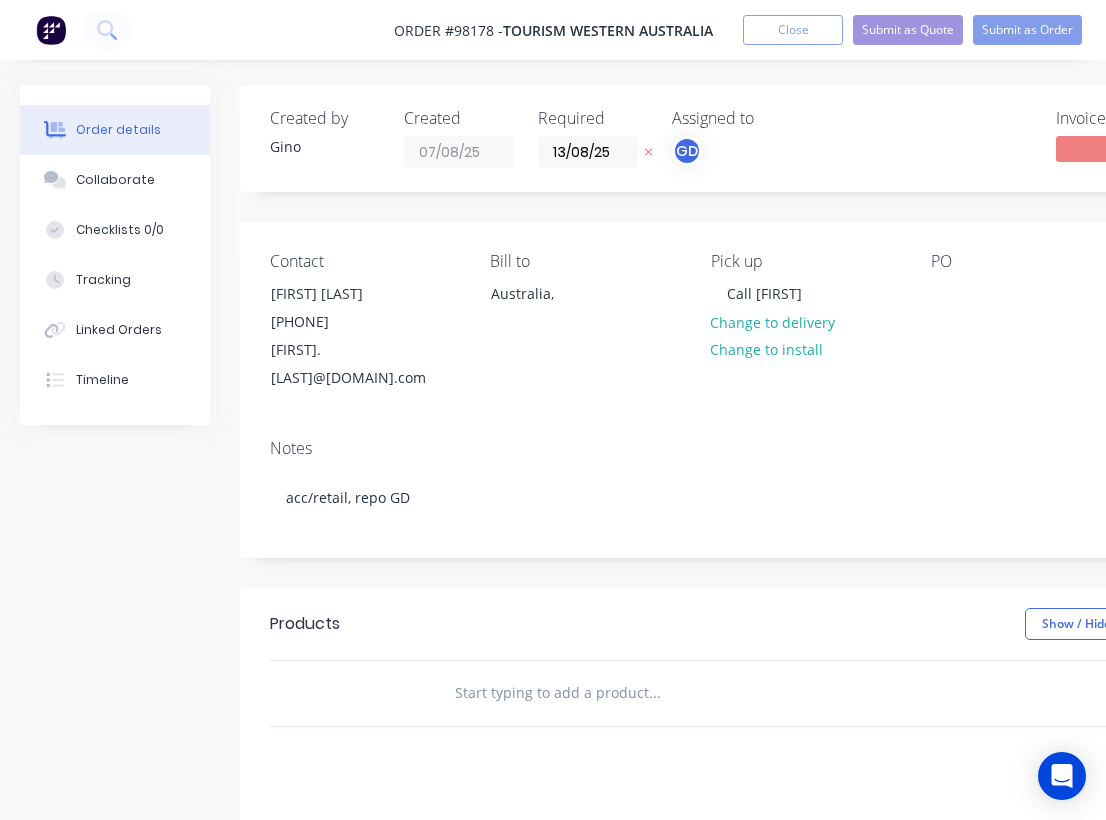 click on "Notes acc/retail, repo GD" at bounding box center [805, 490] 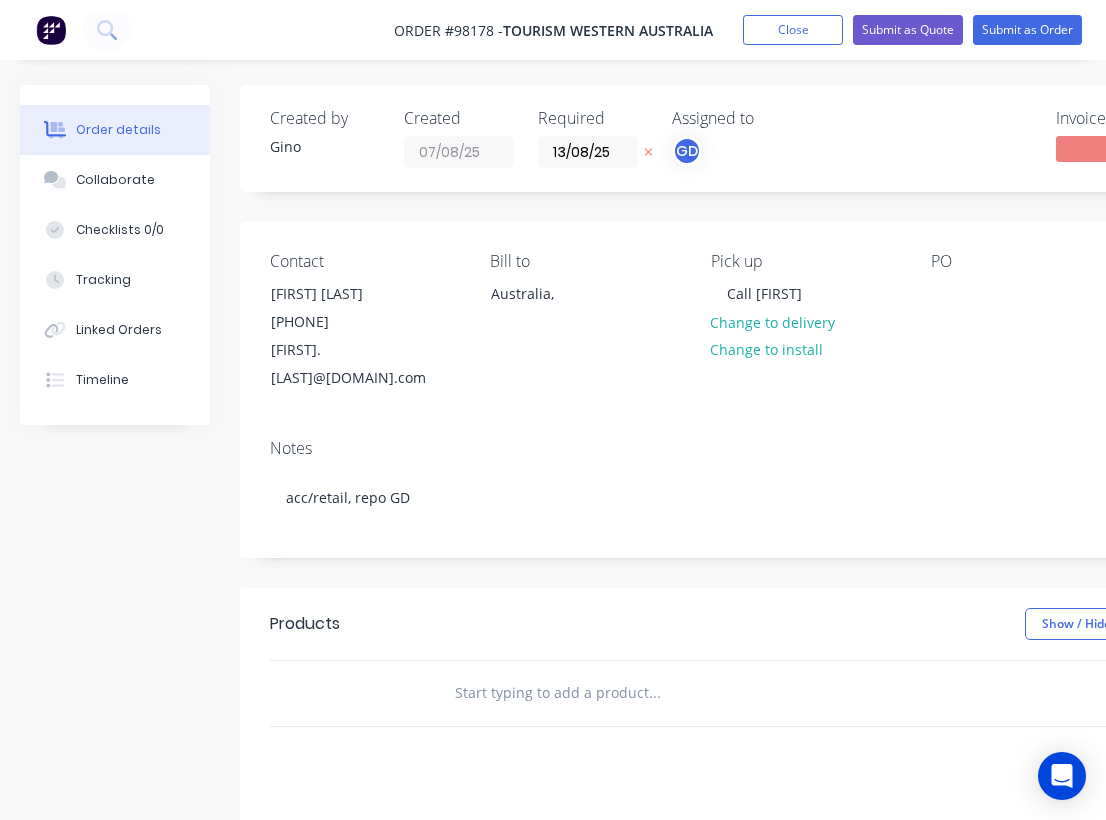 click at bounding box center [654, 693] 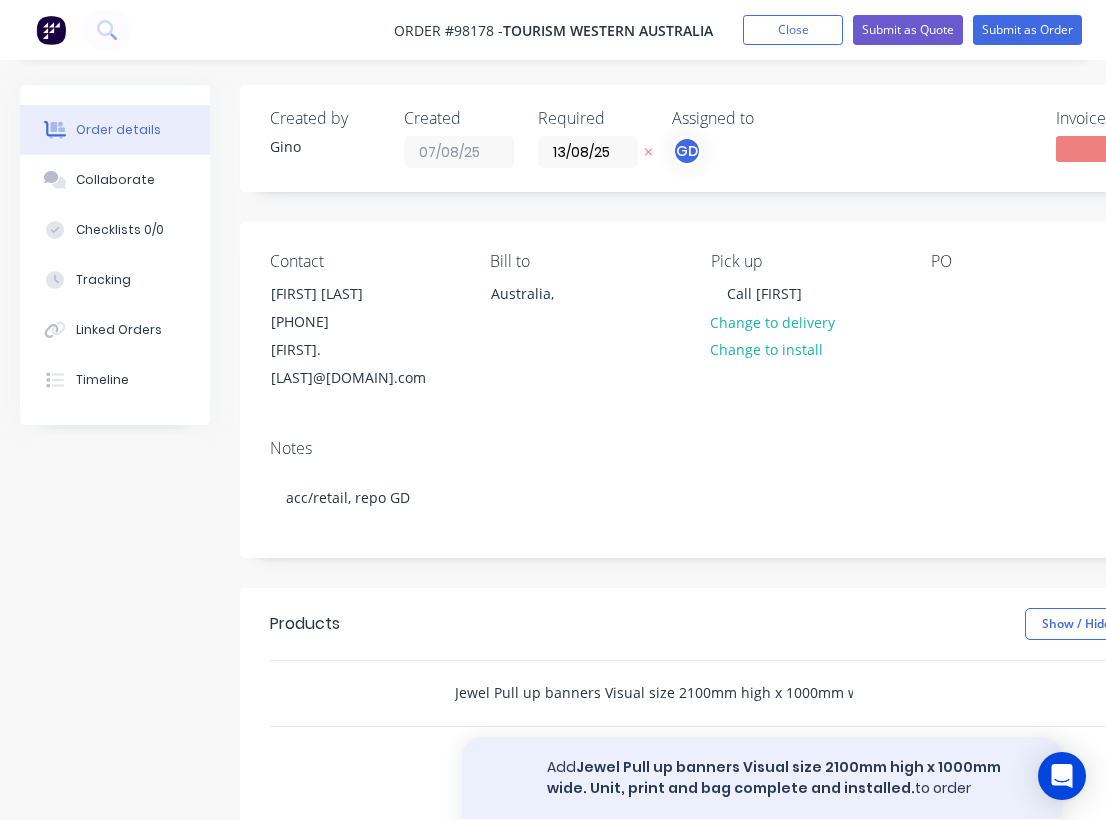 type on "Jewel Pull up banners Visual size 2100mm high x 1000mm wide. Unit, print and bag complete and installed." 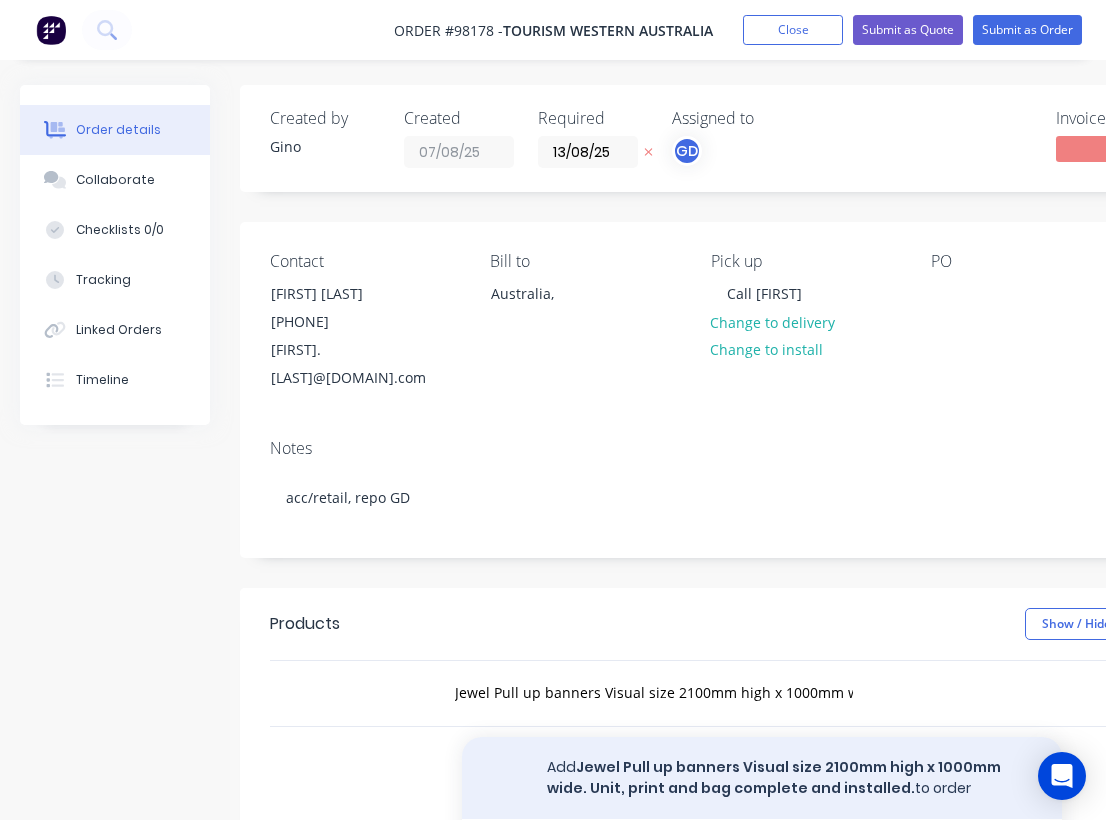 click on "Add  Jewel Pull up banners Visual size 2100mm high x 1000mm wide. Unit, print and bag complete and installed.  to order" at bounding box center [762, 778] 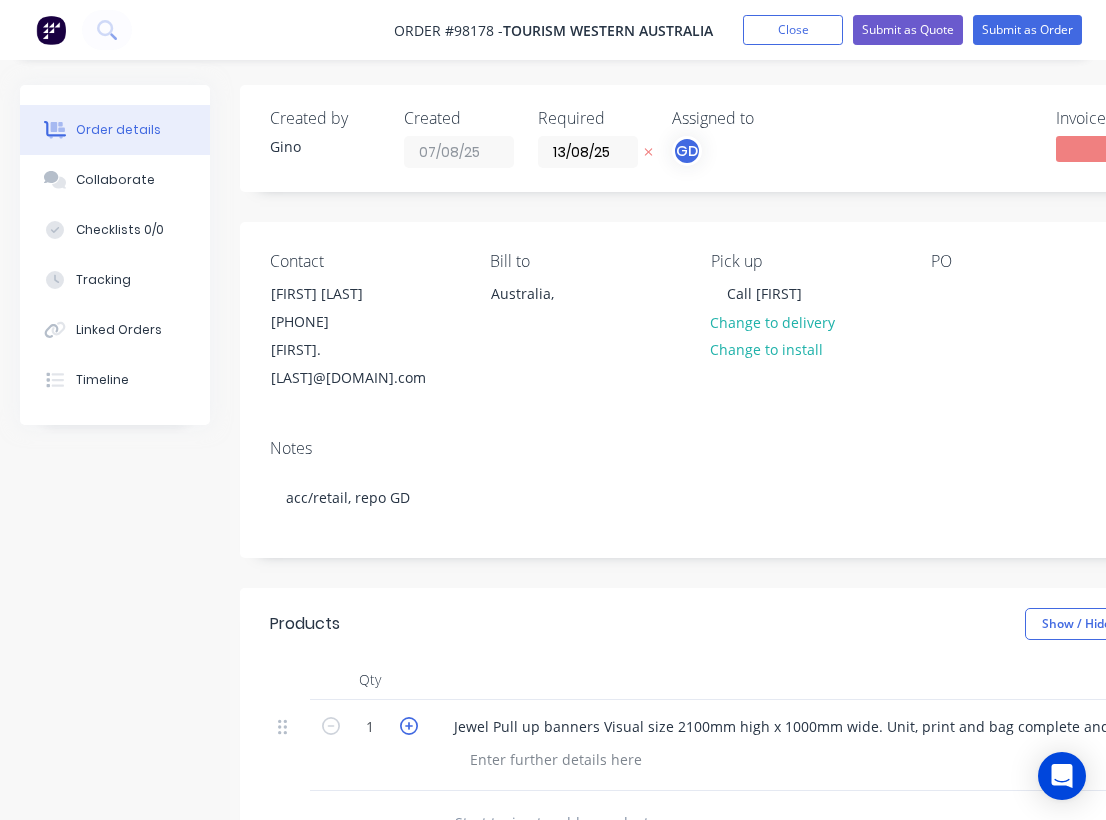 click 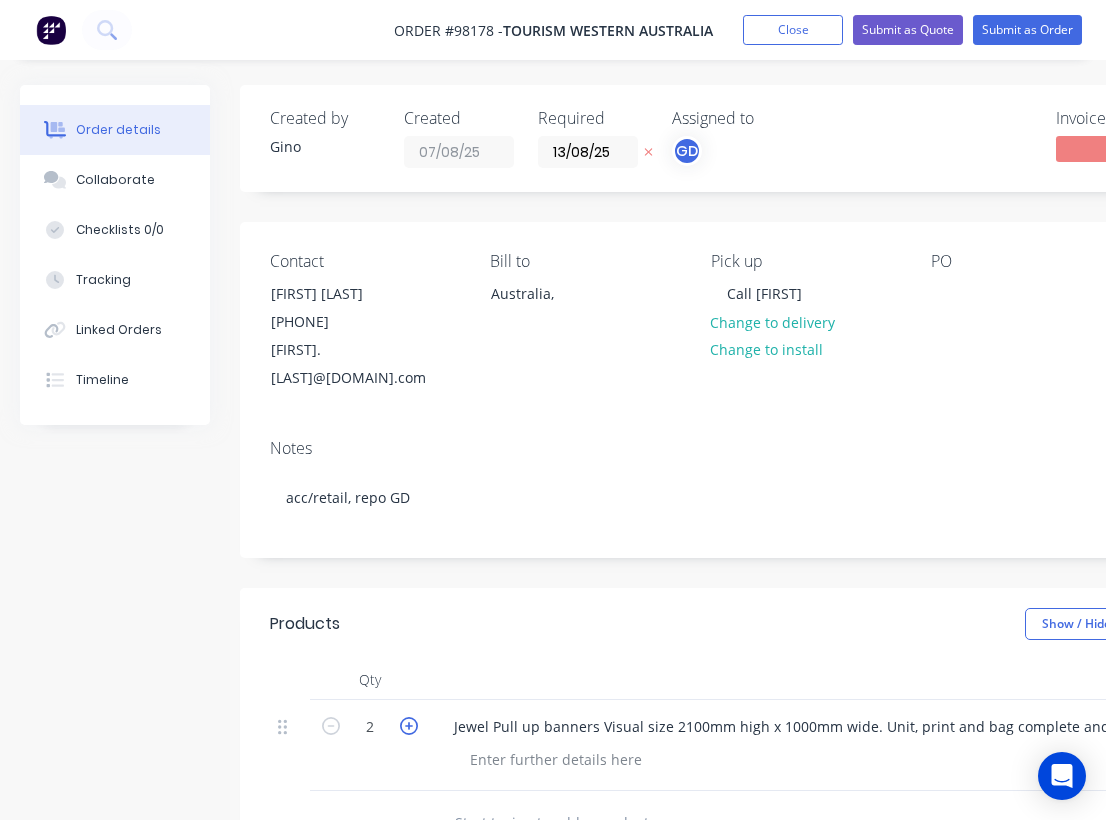 click 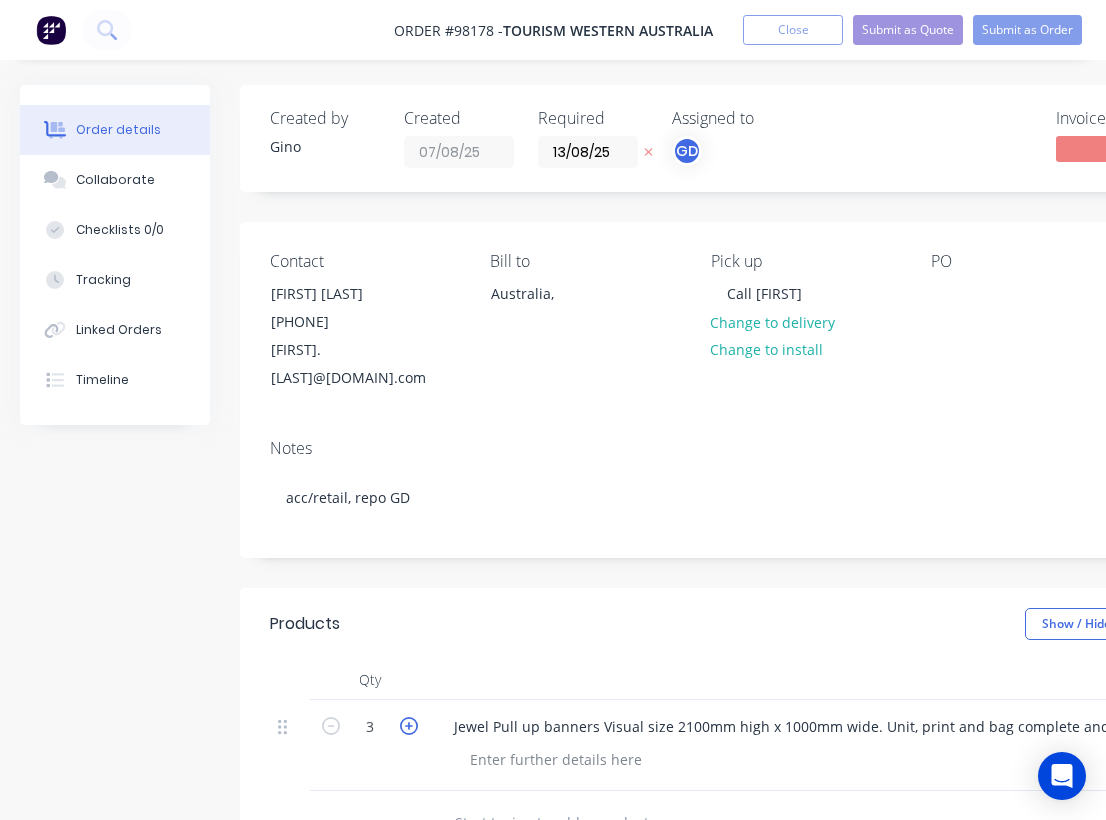 click 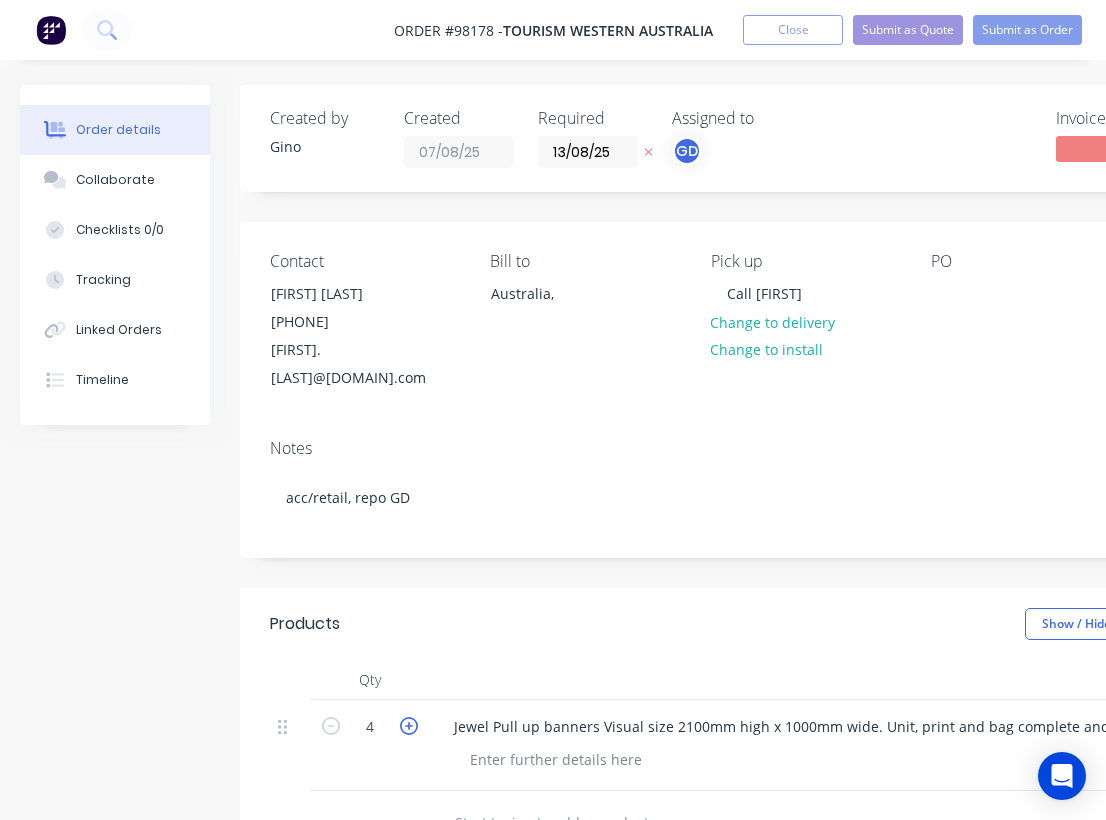click 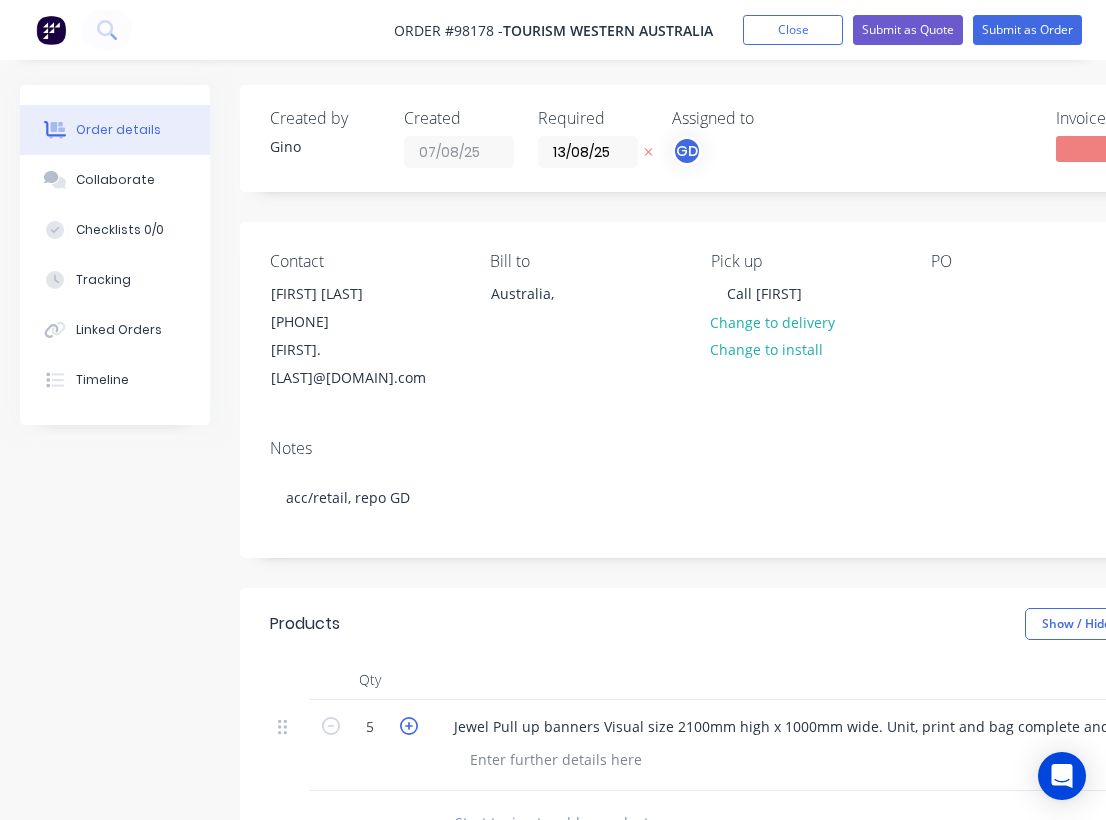 click 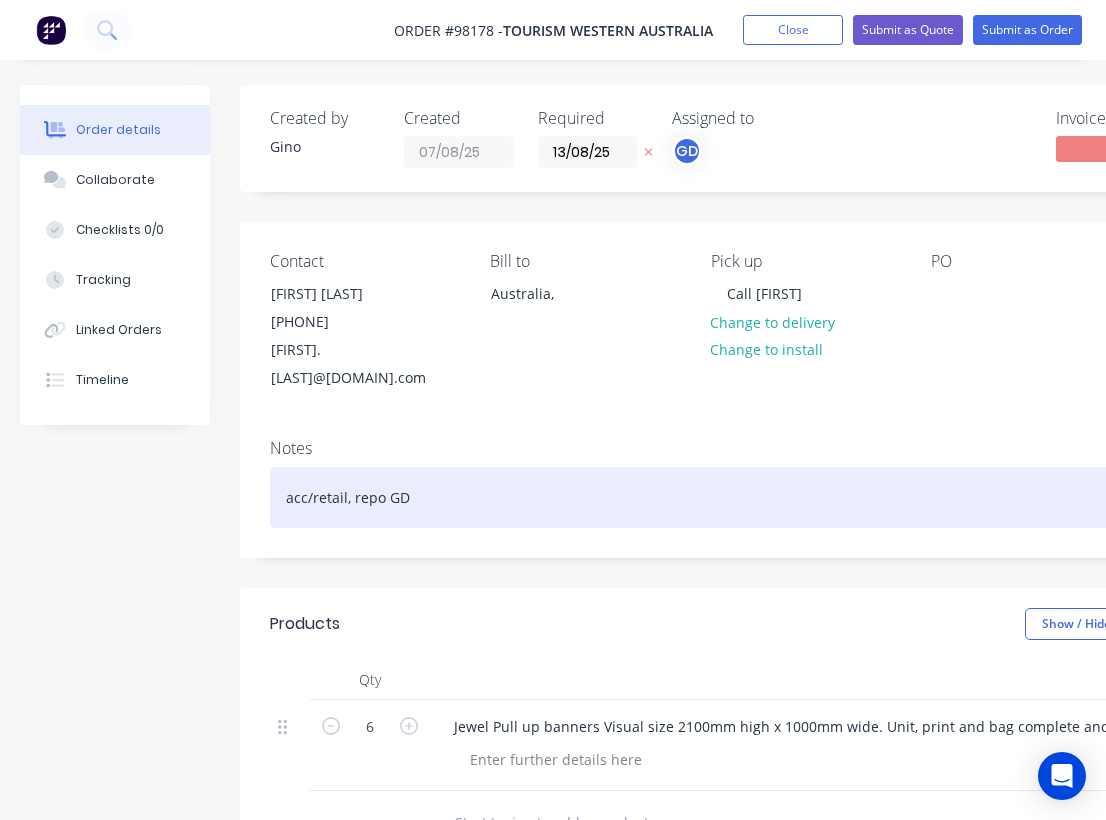 click on "acc/retail, repo GD" at bounding box center [805, 497] 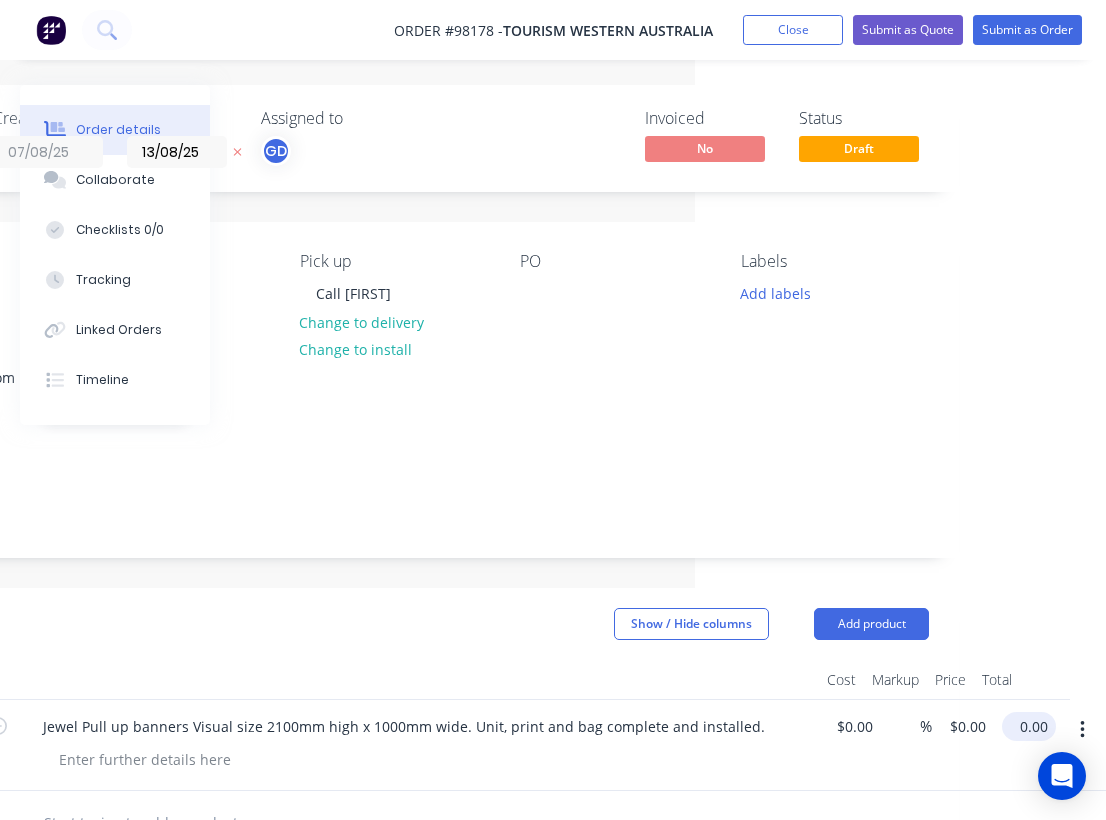 click on "0.00" at bounding box center (1033, 726) 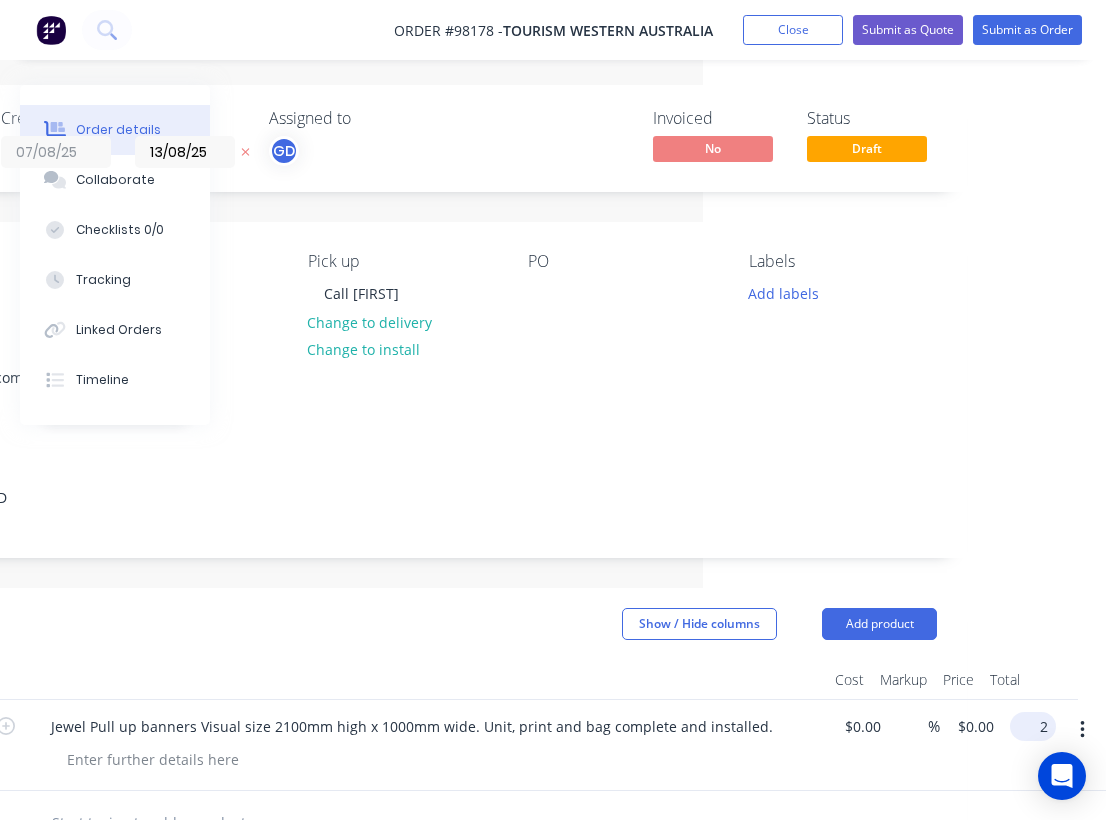 scroll, scrollTop: 0, scrollLeft: 388, axis: horizontal 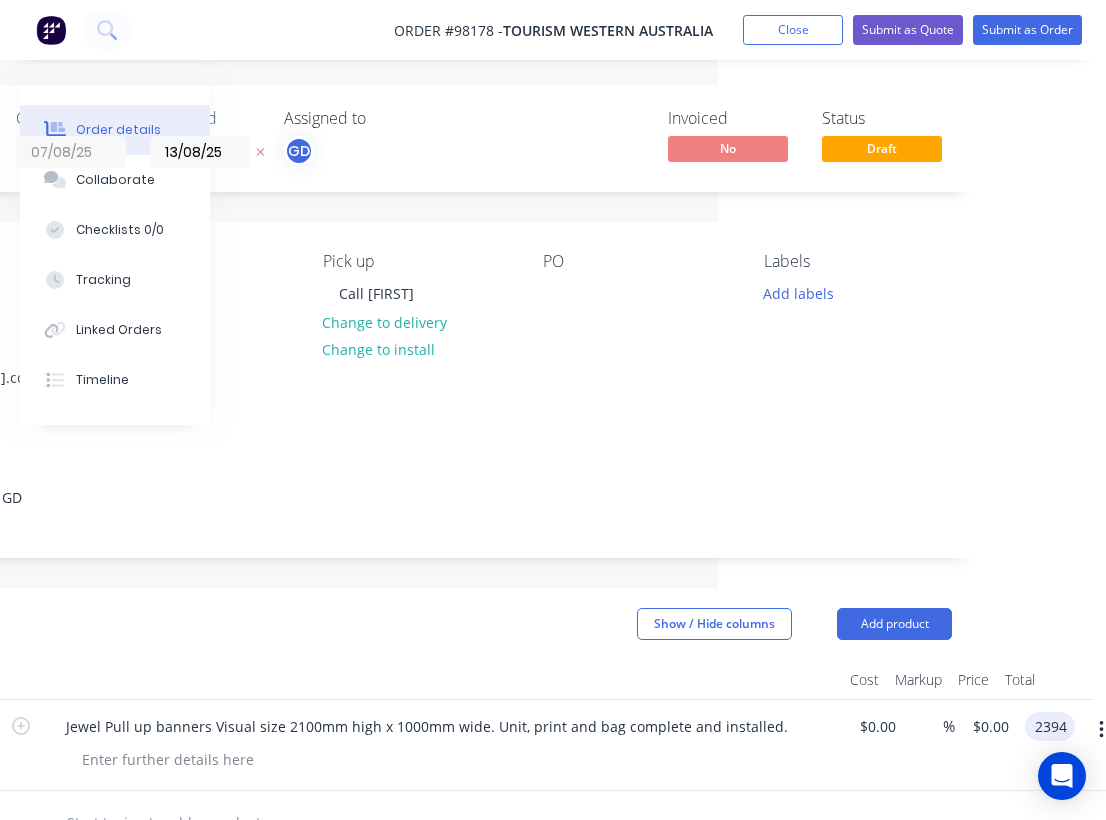 type on "$2,394.00" 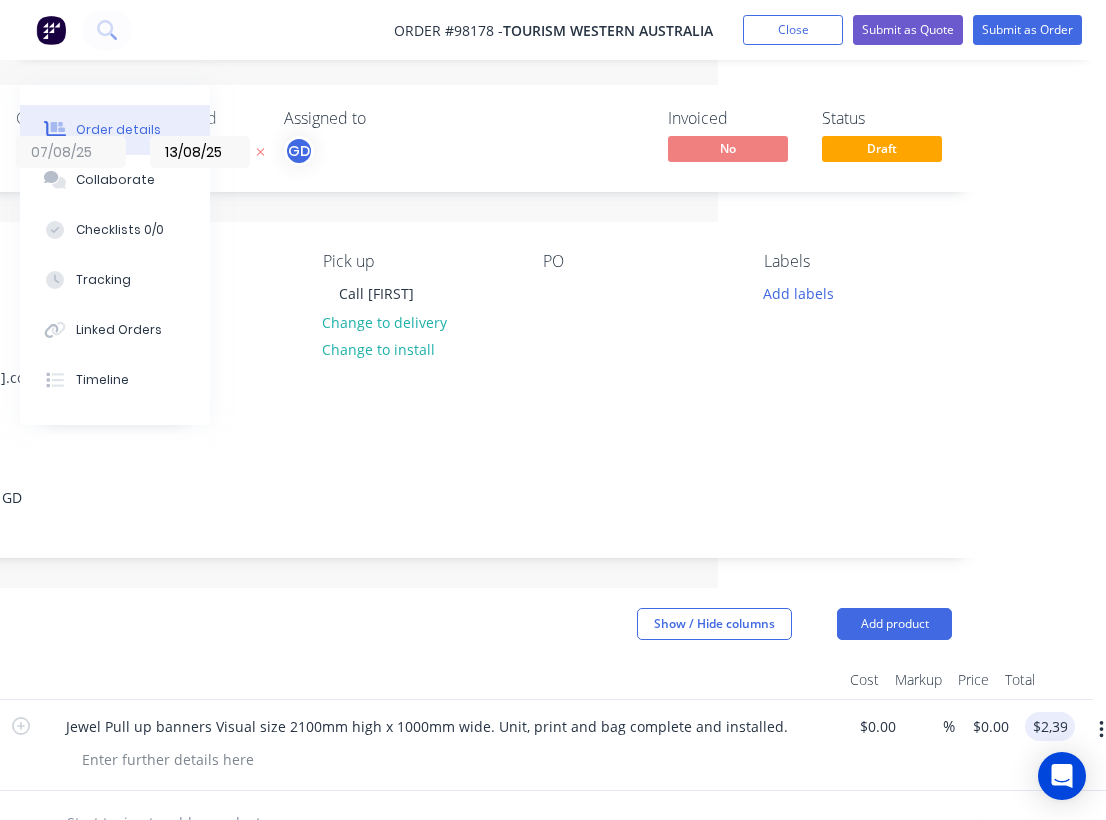 type on "$399.00" 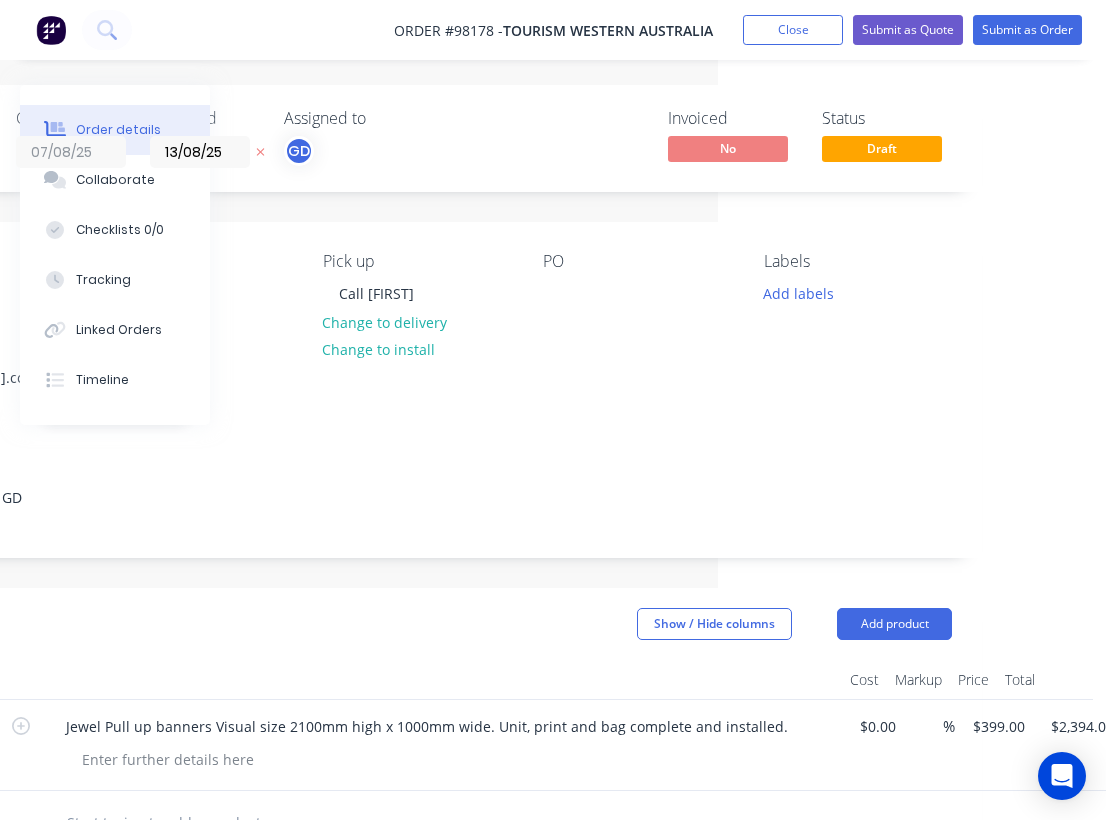 click on "Products Show / Hide columns Add product" at bounding box center [417, 624] 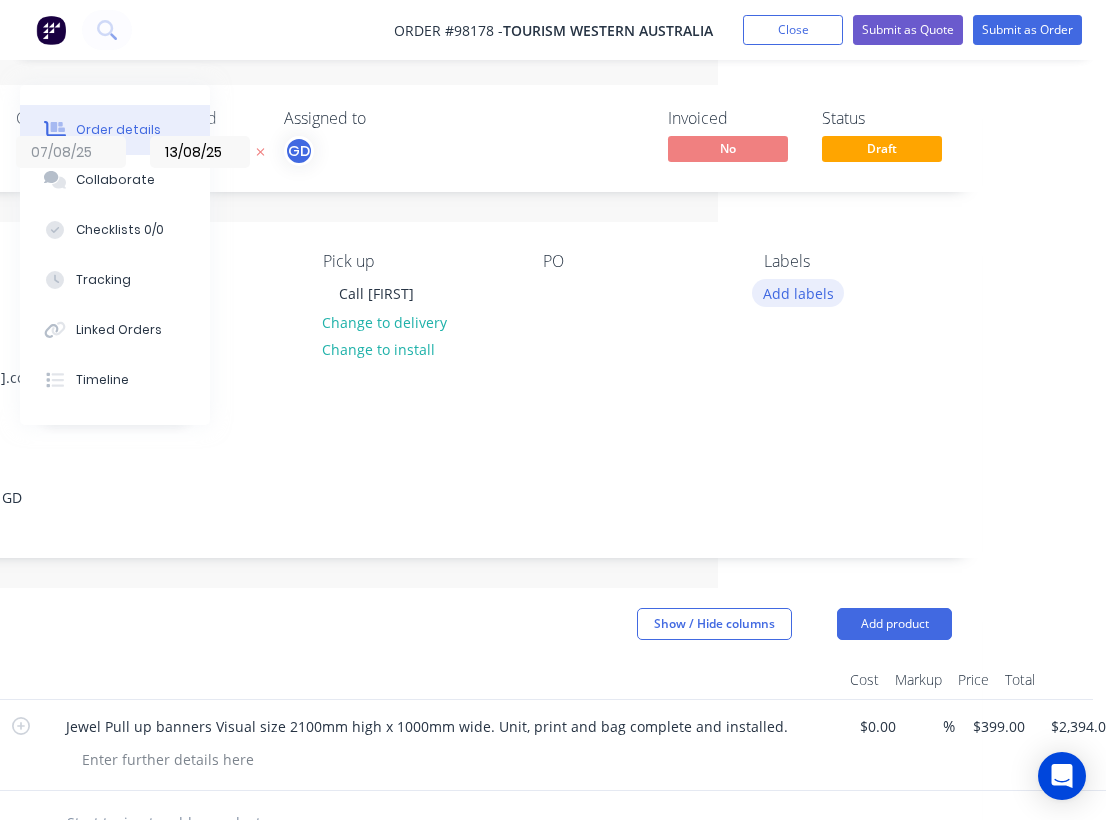 click on "Add labels" at bounding box center (798, 292) 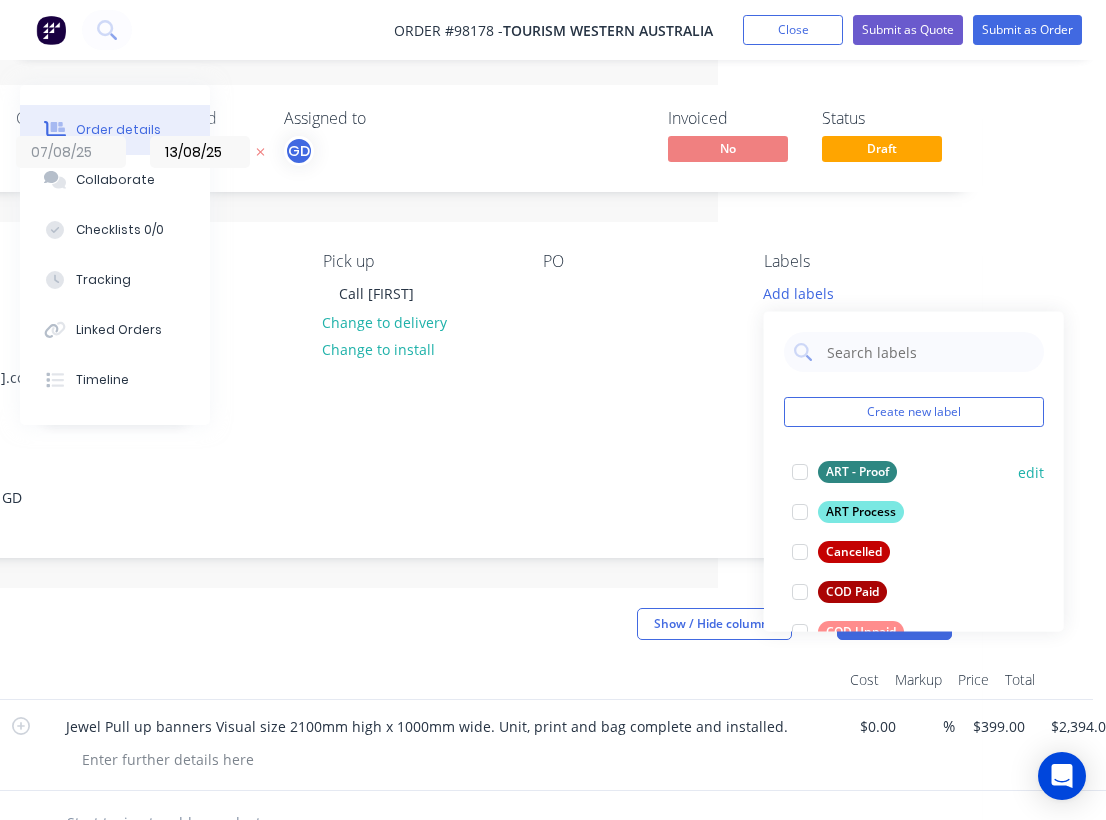 click on "ART - Proof" at bounding box center (857, 472) 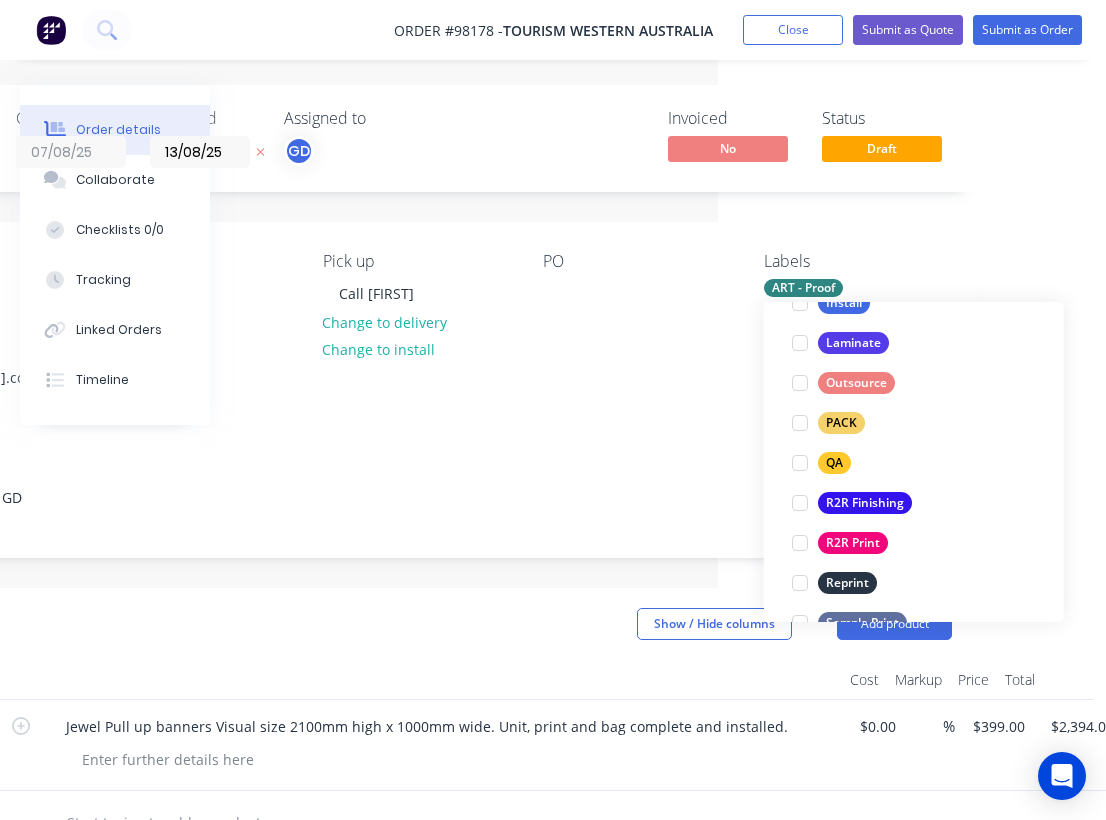 scroll, scrollTop: 682, scrollLeft: 0, axis: vertical 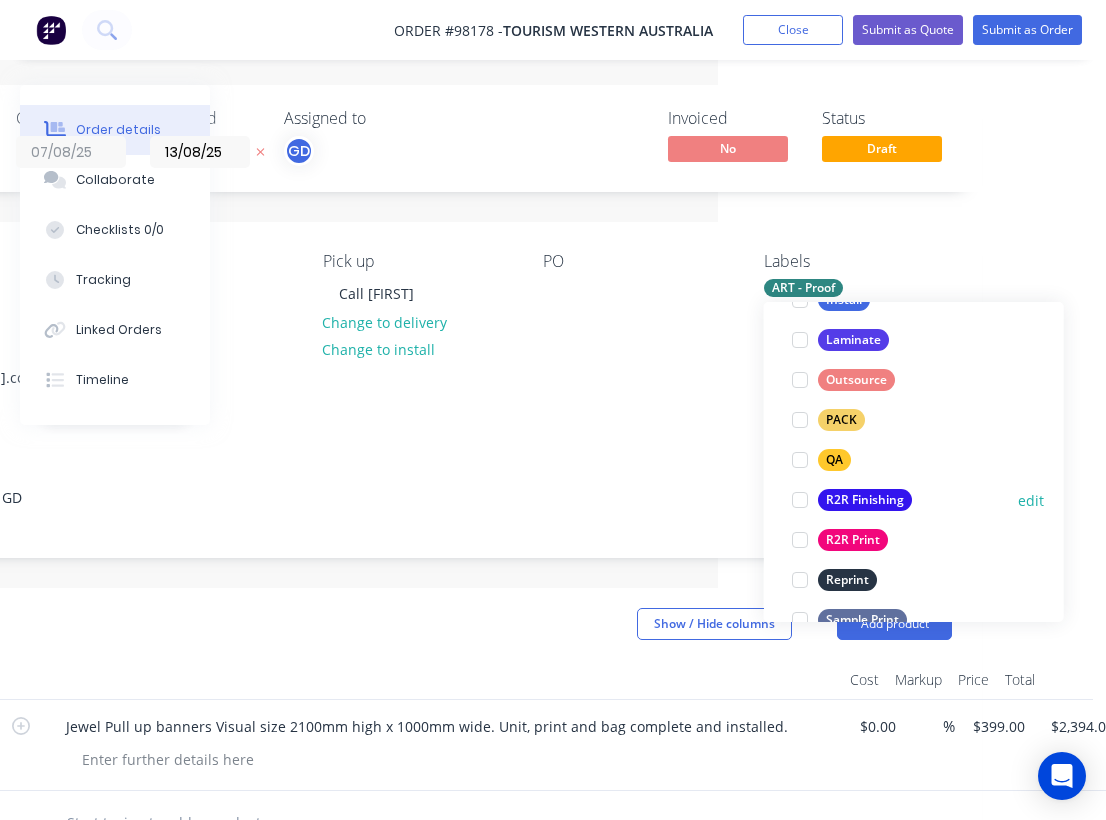 click on "R2R Finishing" at bounding box center [865, 500] 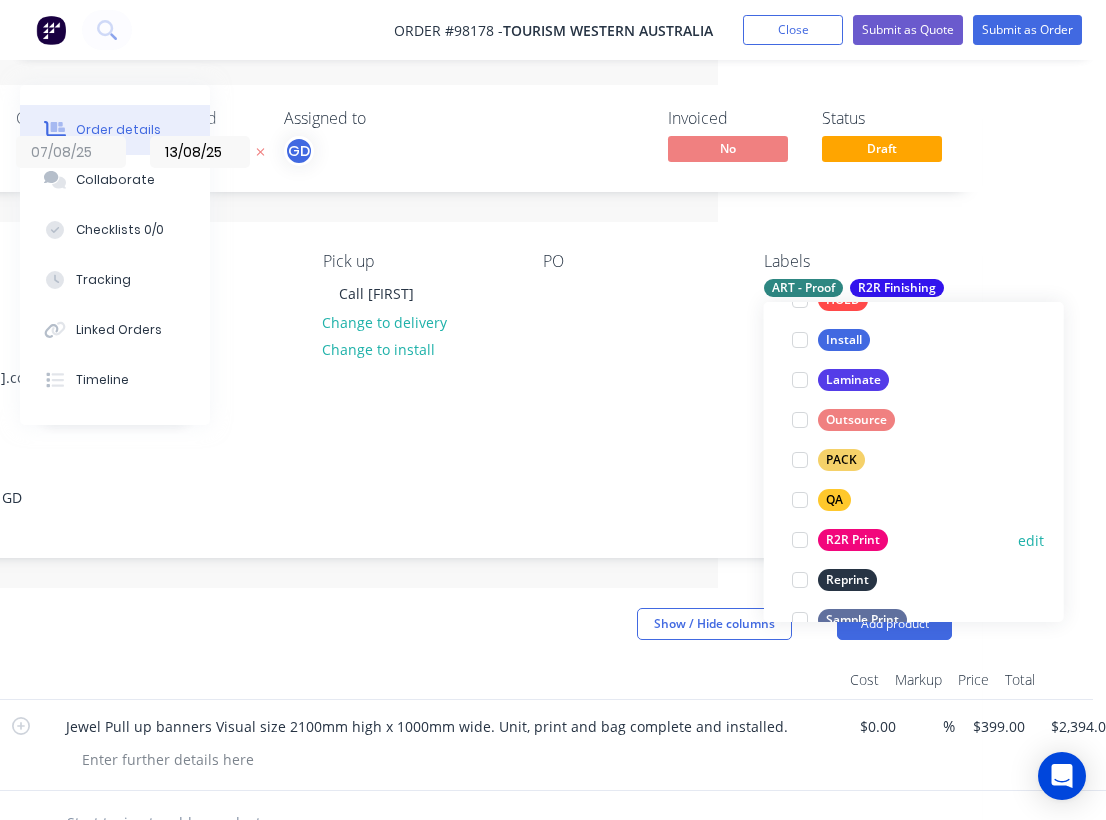 click on "R2R Print" at bounding box center (853, 540) 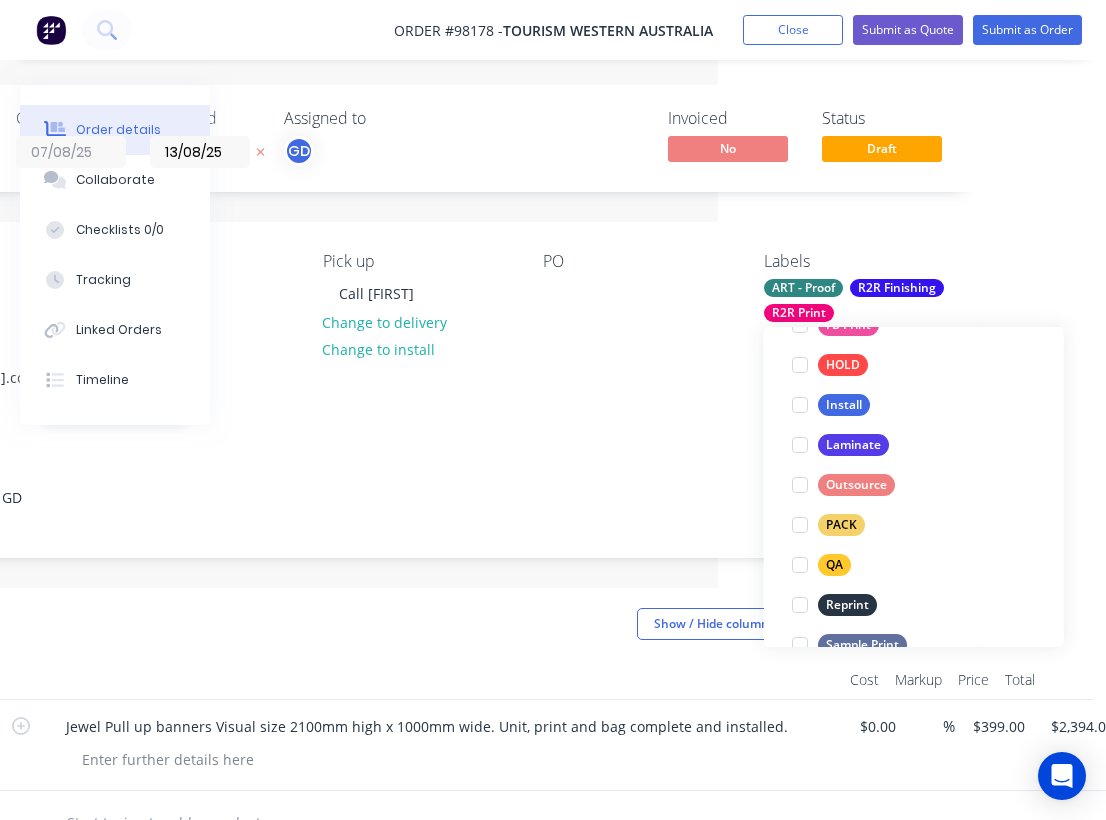 click on "Notes" at bounding box center (417, 448) 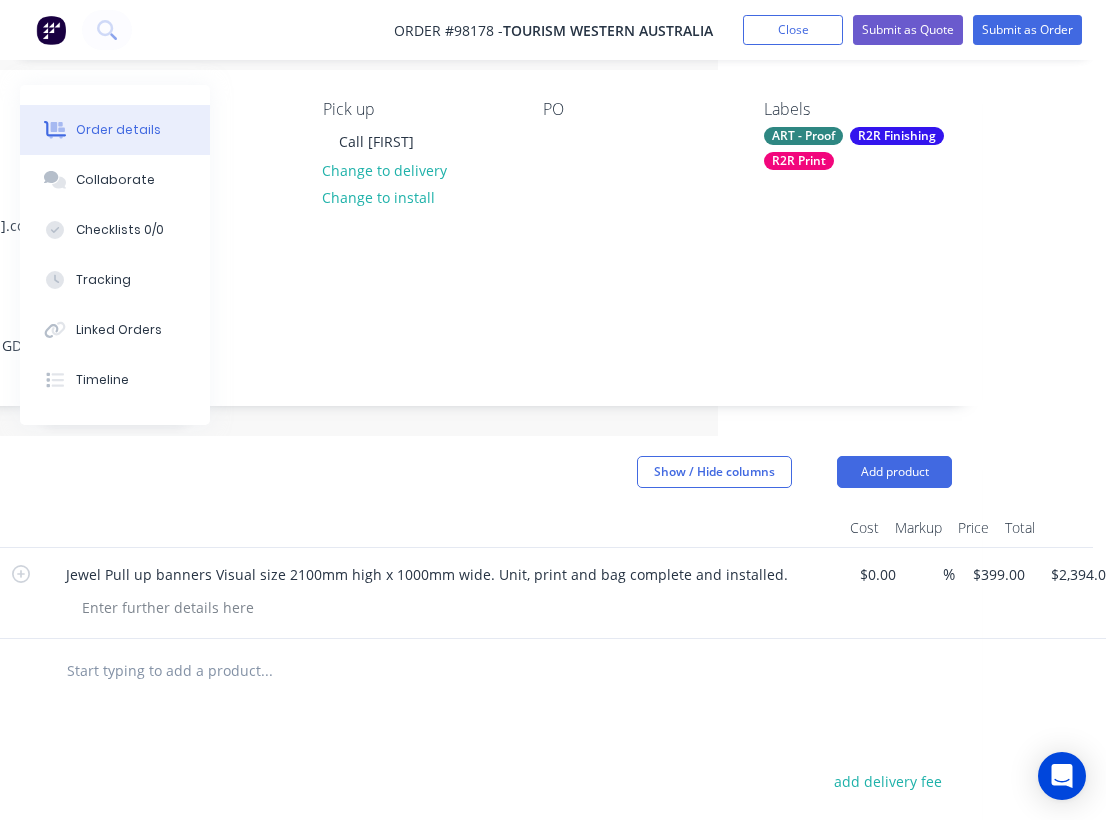 scroll, scrollTop: 155, scrollLeft: 388, axis: both 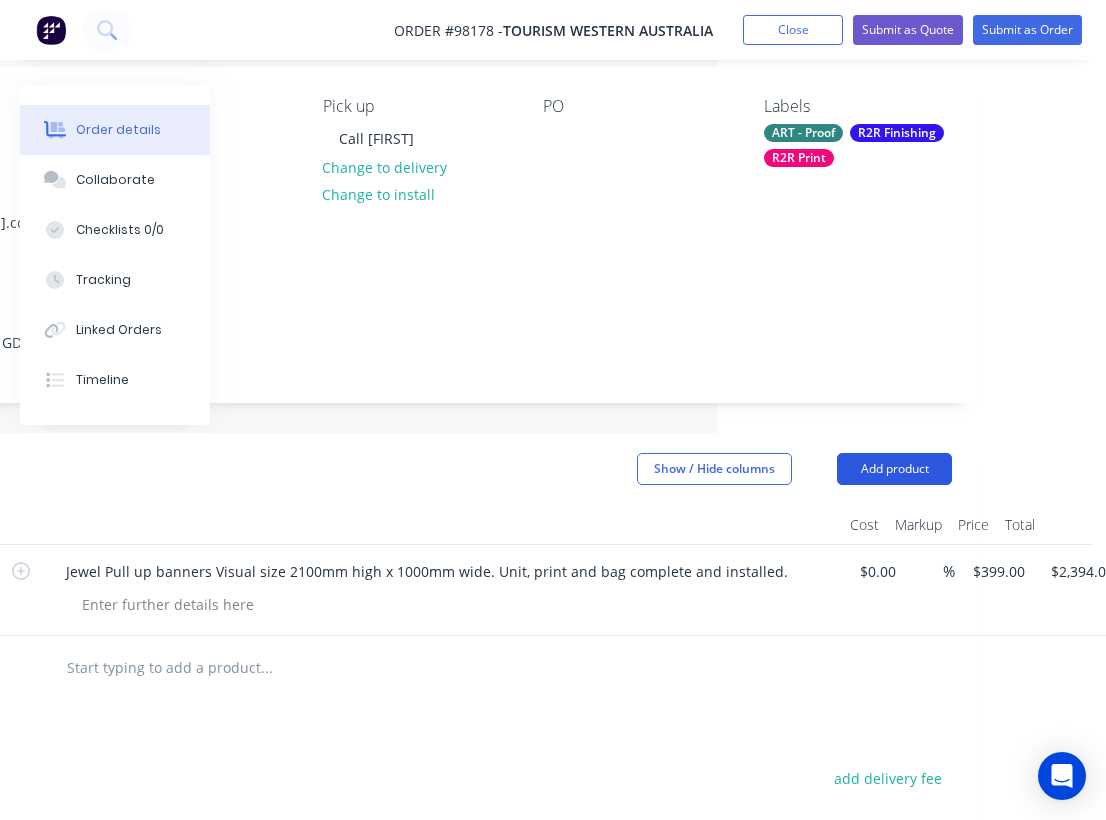 click on "Add product" at bounding box center [894, 469] 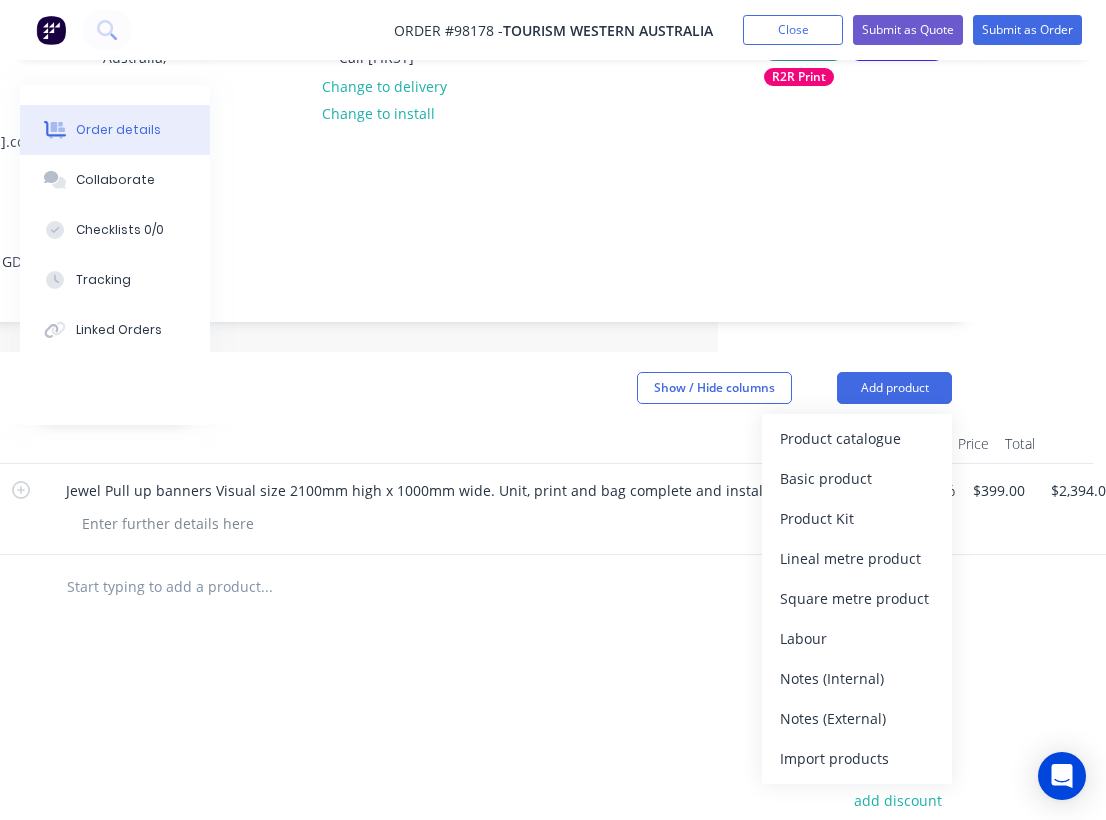scroll, scrollTop: 254, scrollLeft: 388, axis: both 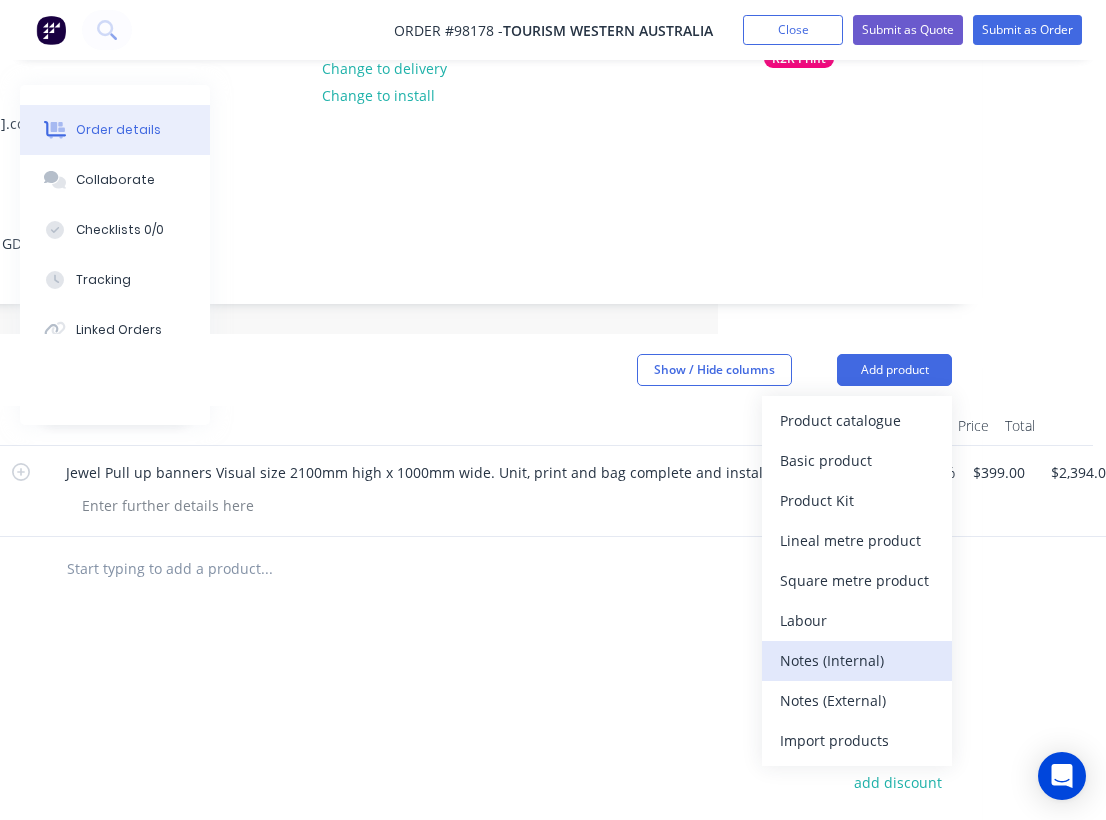 click on "Notes (Internal)" at bounding box center (857, 660) 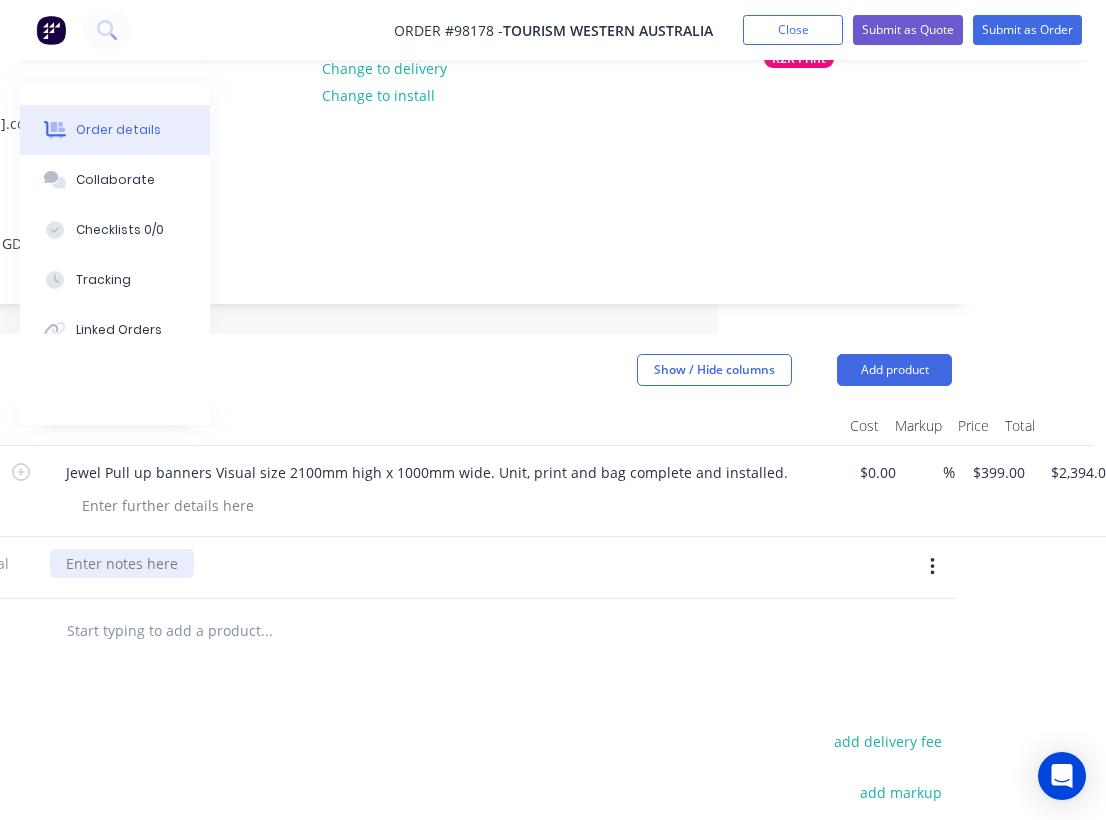 click at bounding box center [122, 563] 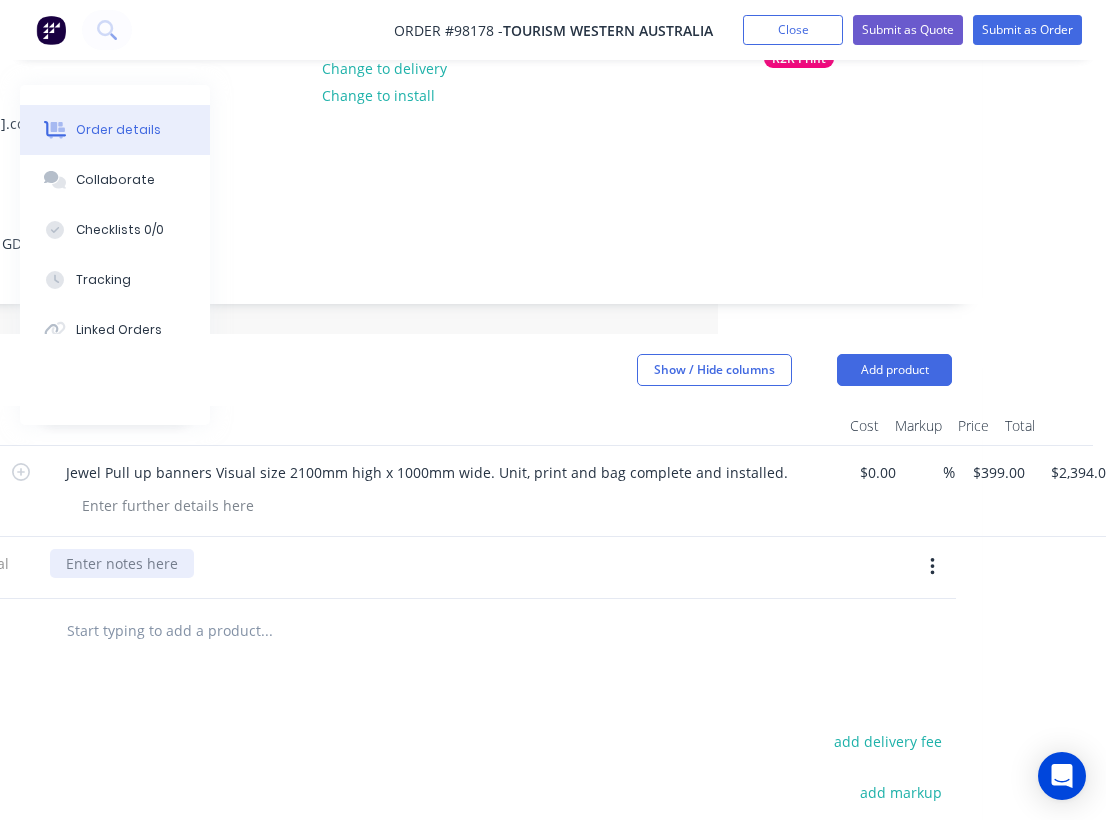 paste 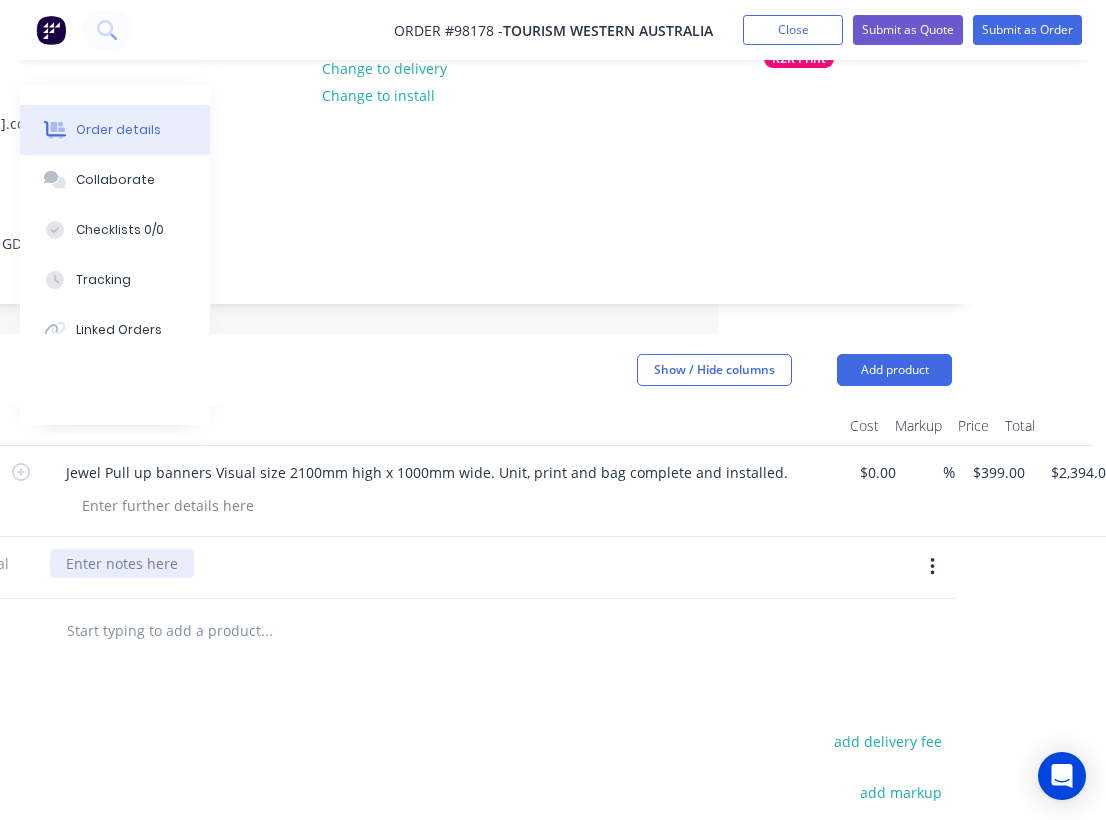 type 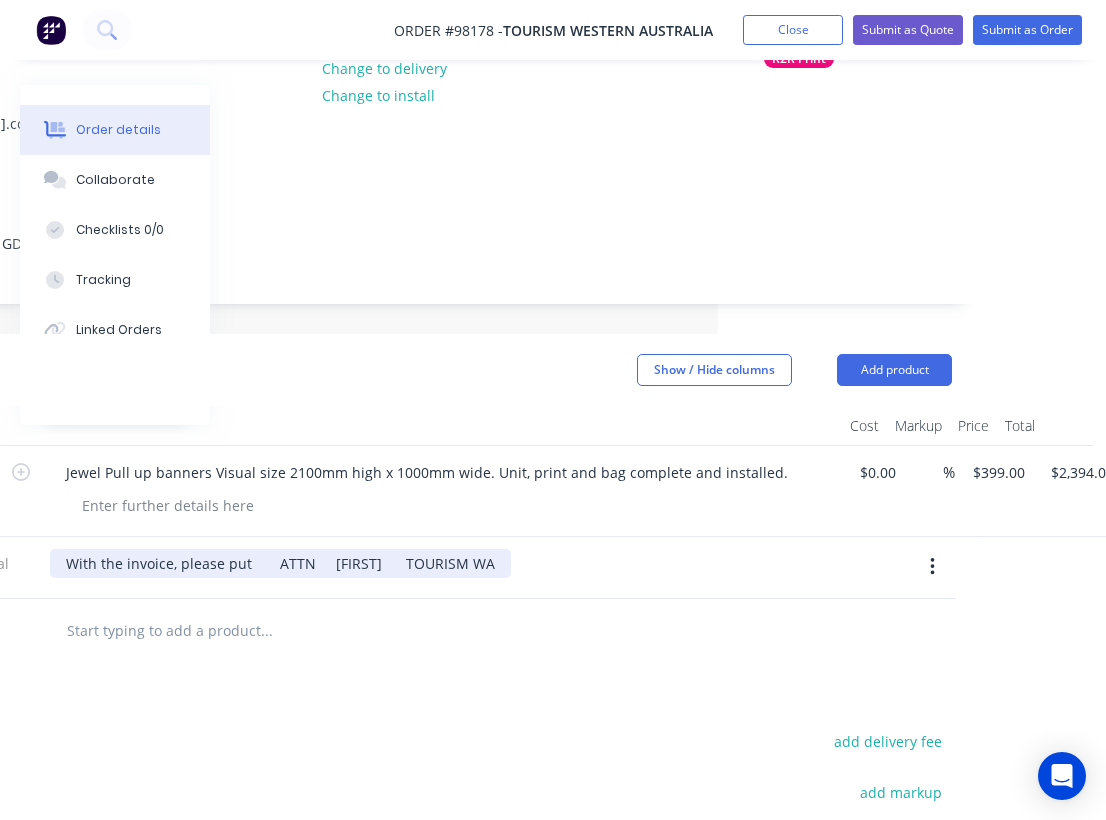 click on "With the invoice, please put       ATTN     [FIRST]      TOURISM WA" at bounding box center [280, 563] 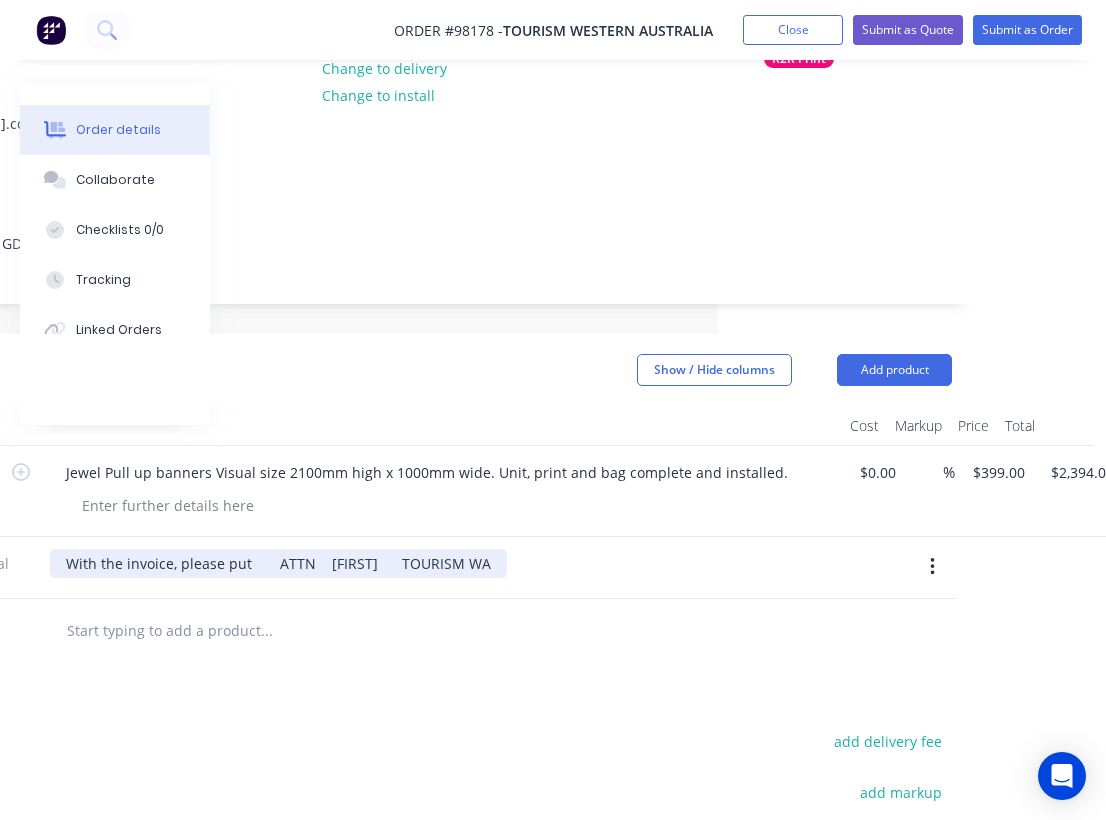 click on "With the invoice, please put       ATTN    [FIRST]      TOURISM WA" at bounding box center [278, 563] 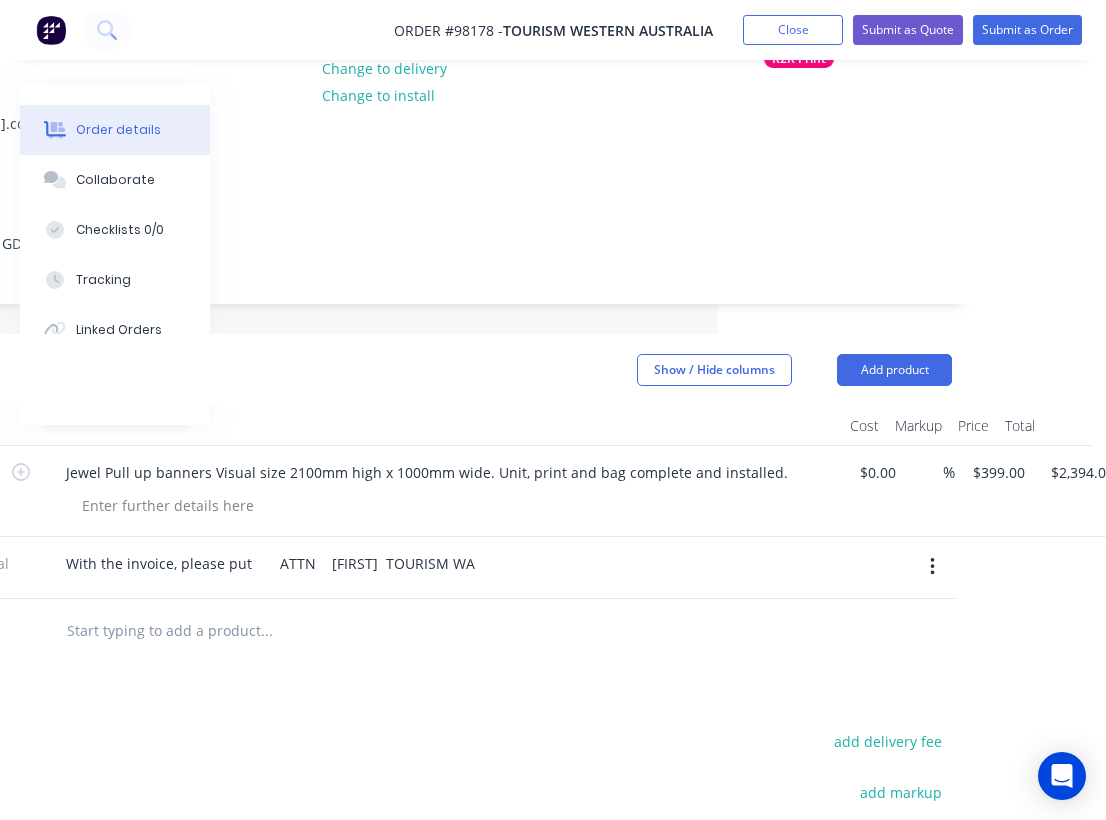 click at bounding box center (266, 631) 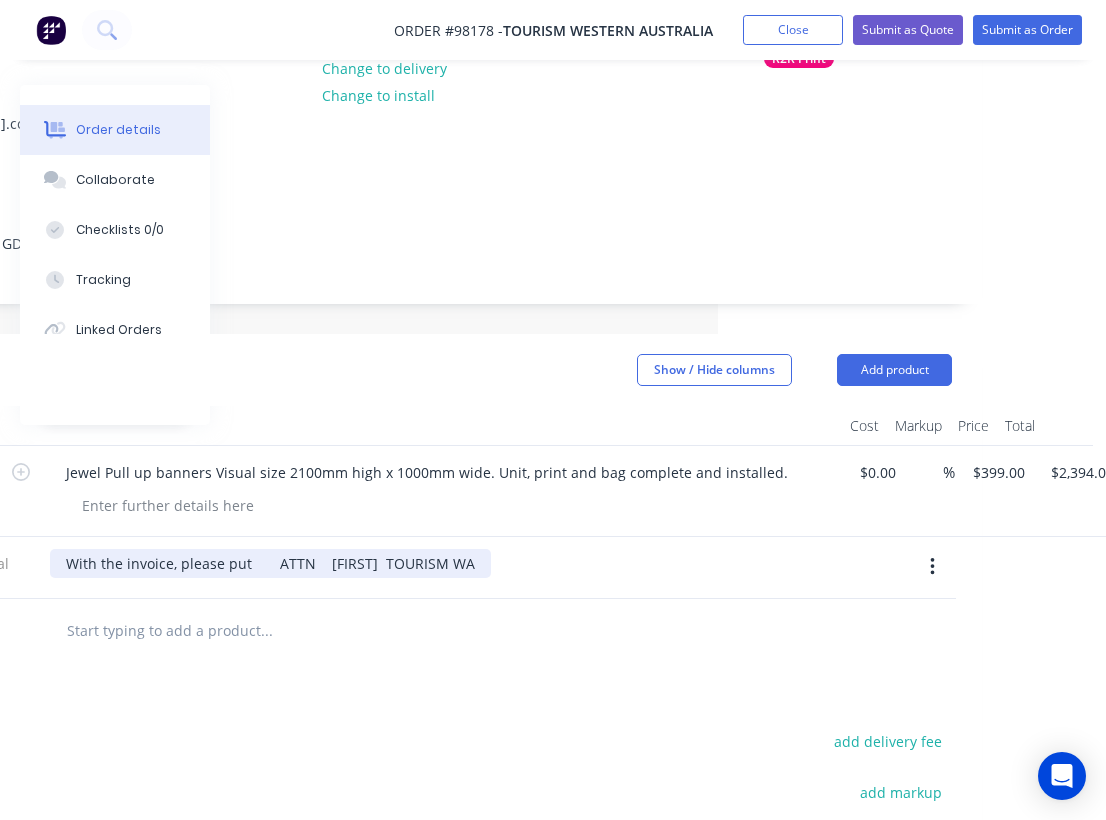 click on "With the invoice, please put       ATTN    [FIRST]  TOURISM WA" at bounding box center (270, 563) 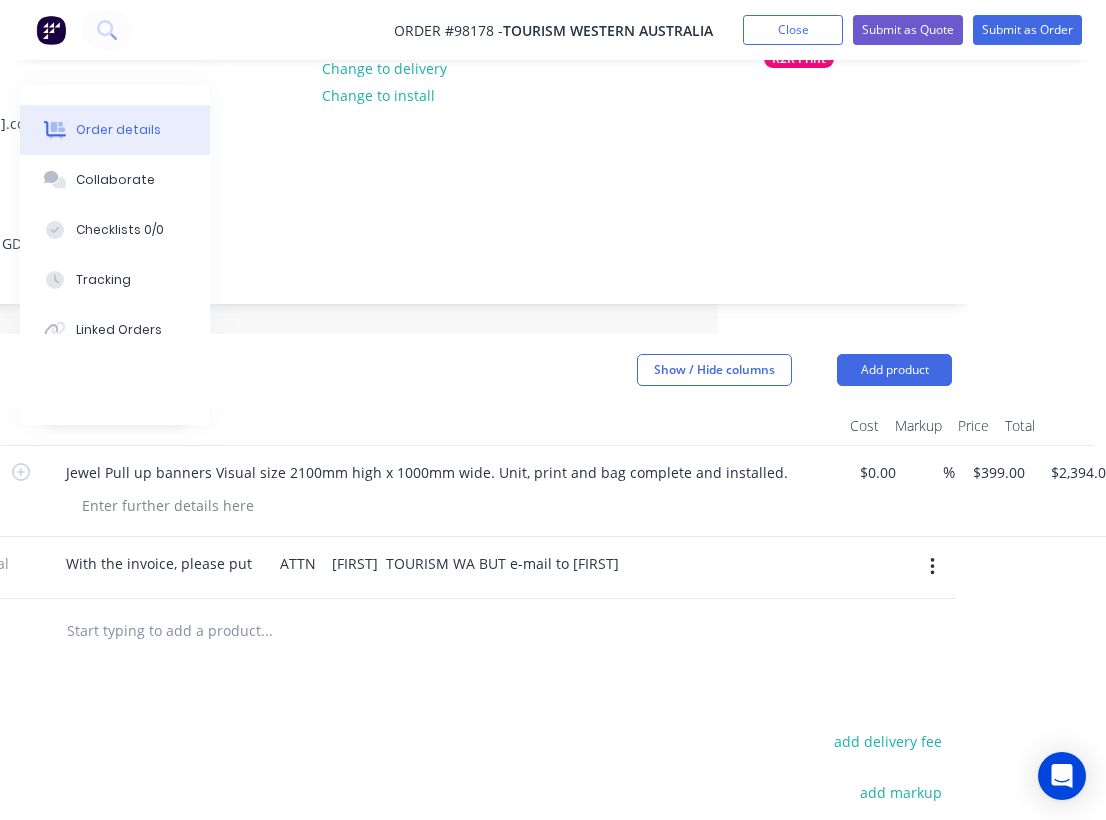 click on "Products Show / Hide columns Add product     Qty Cost Markup Price Total 6 Jewel Pull up banners Visual size 2100mm high x 1000mm wide. Unit, print and bag complete and installed. $0.00 $0.00 % $399.00 $399.00 $2,394.00 $2,394.00   Internal With the invoice, please put       ATTN    [FIRST]  TOURISM WA BUT e-mail to [FIRST]   add delivery fee add markup add discount Labour $0.00 Sub total $2,394.00 Margin $0.00  ( 0.00 %) Tax $239.40 Total $2,633.40" at bounding box center (417, 739) 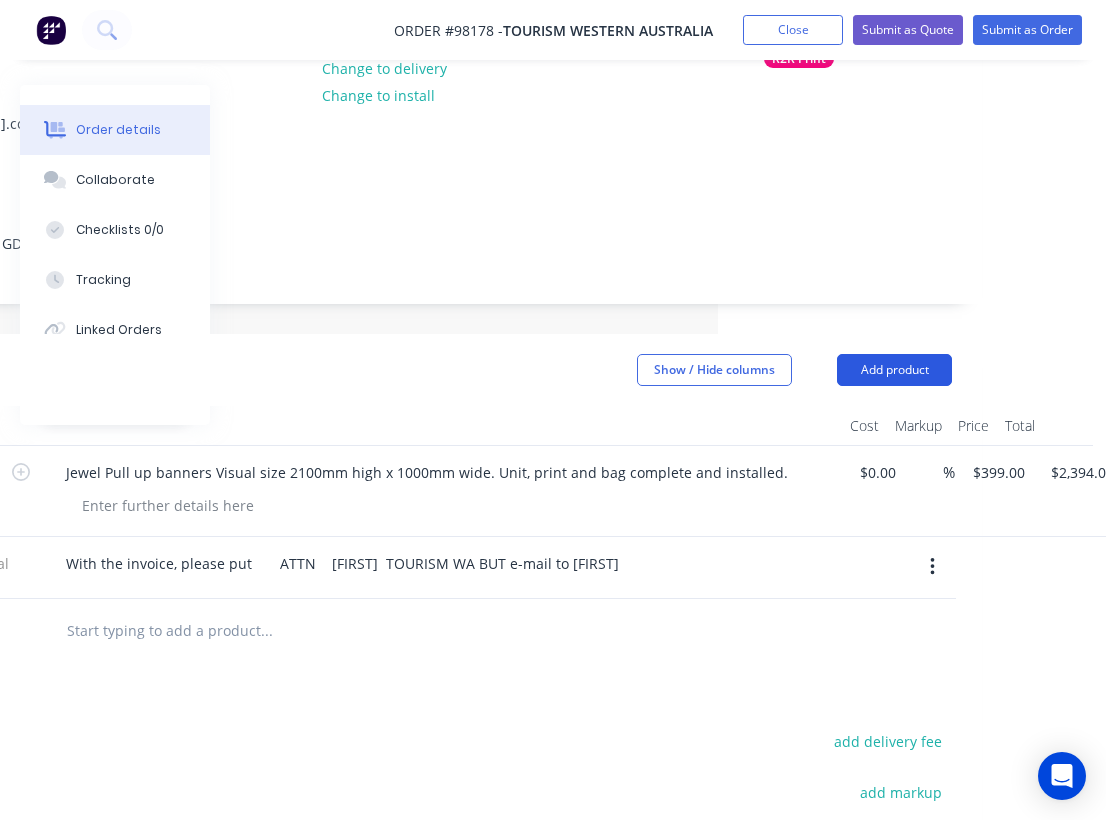 click on "Add product" at bounding box center (894, 370) 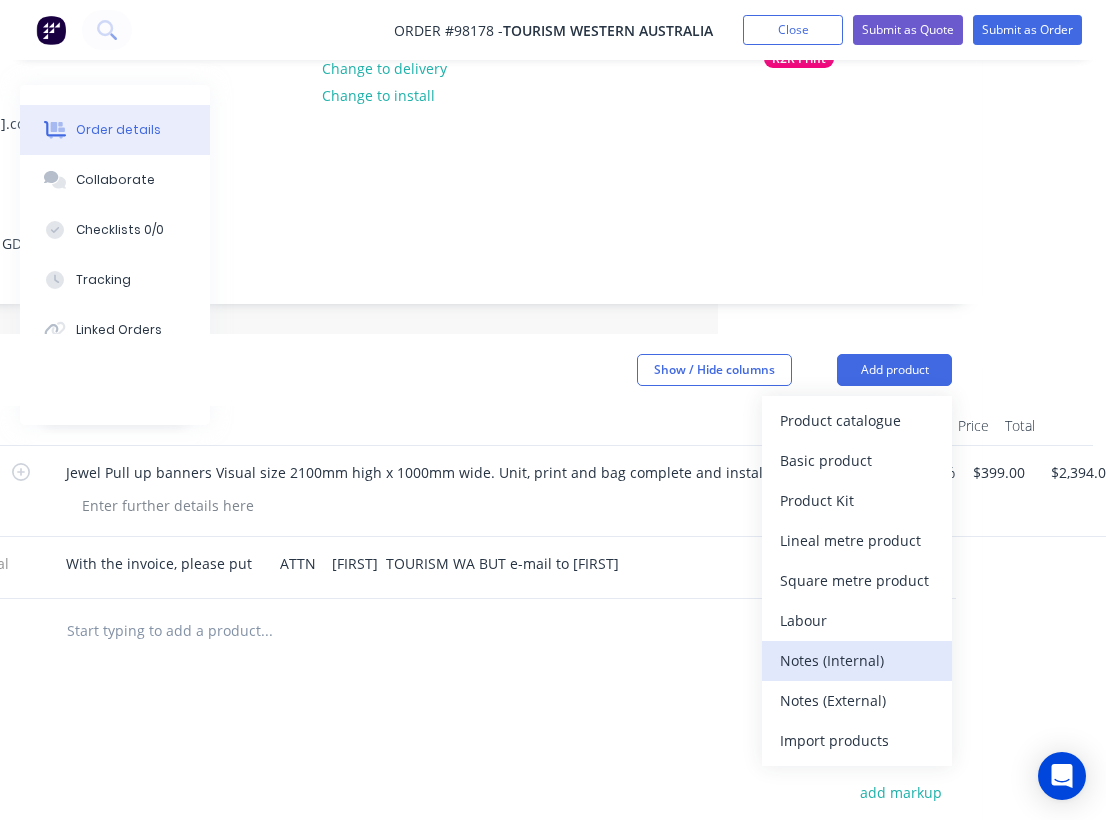 click on "Notes (Internal)" at bounding box center (857, 660) 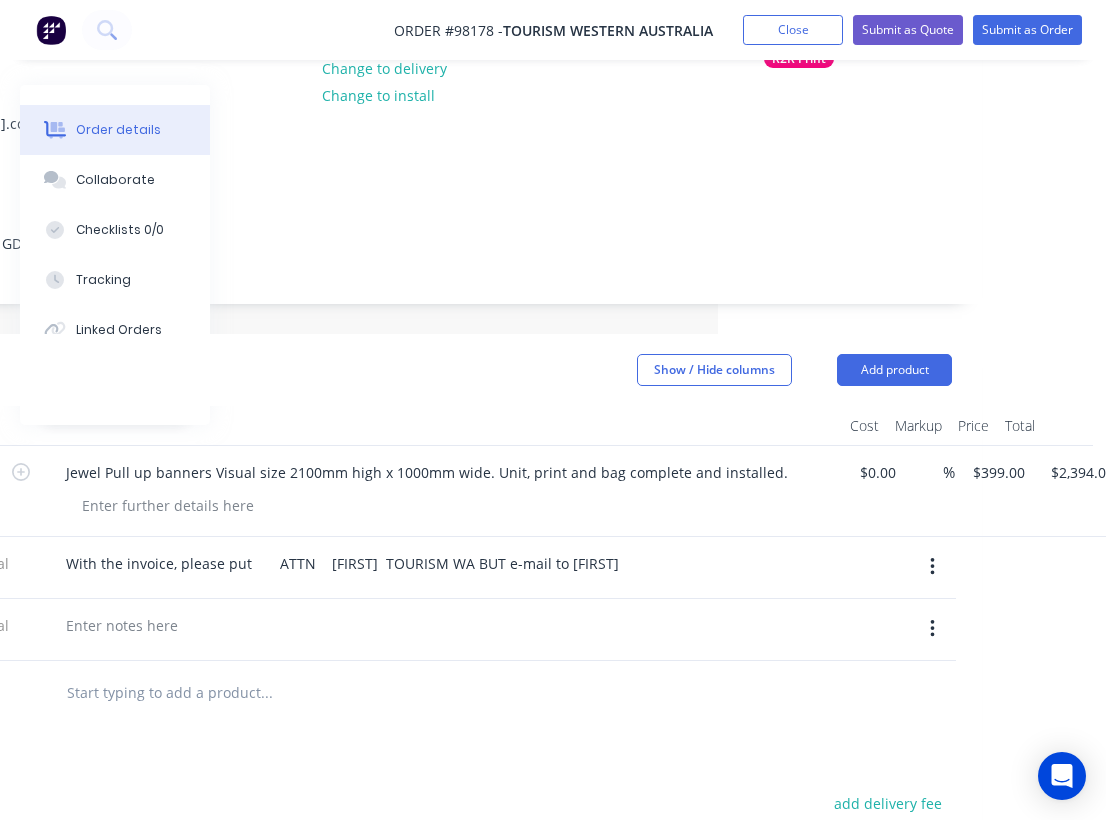 click at bounding box center (442, 625) 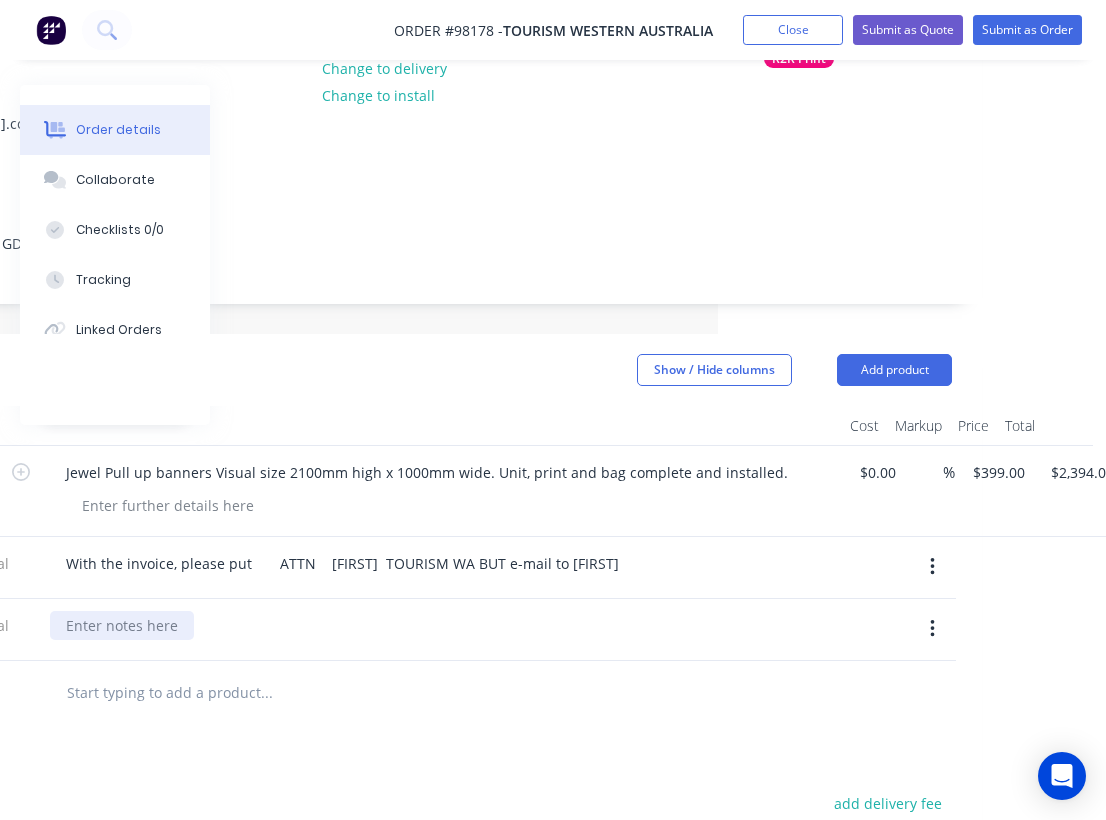 click at bounding box center [122, 625] 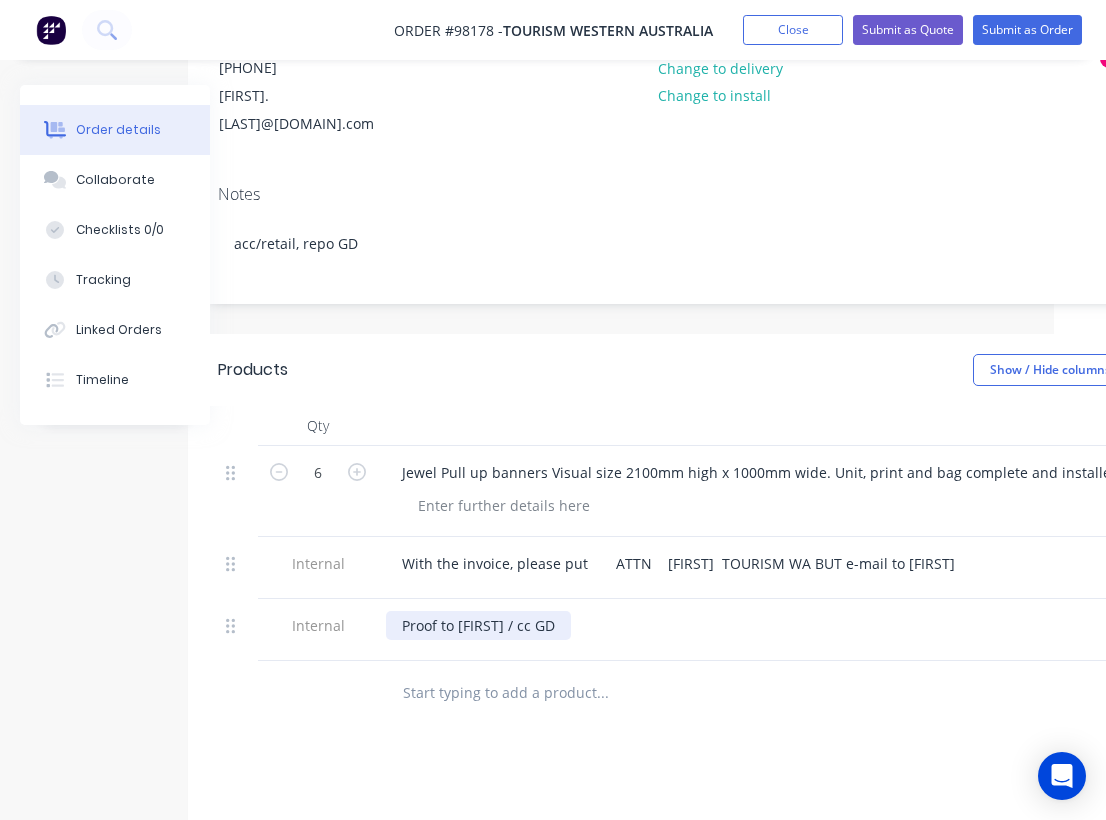 scroll, scrollTop: 254, scrollLeft: 0, axis: vertical 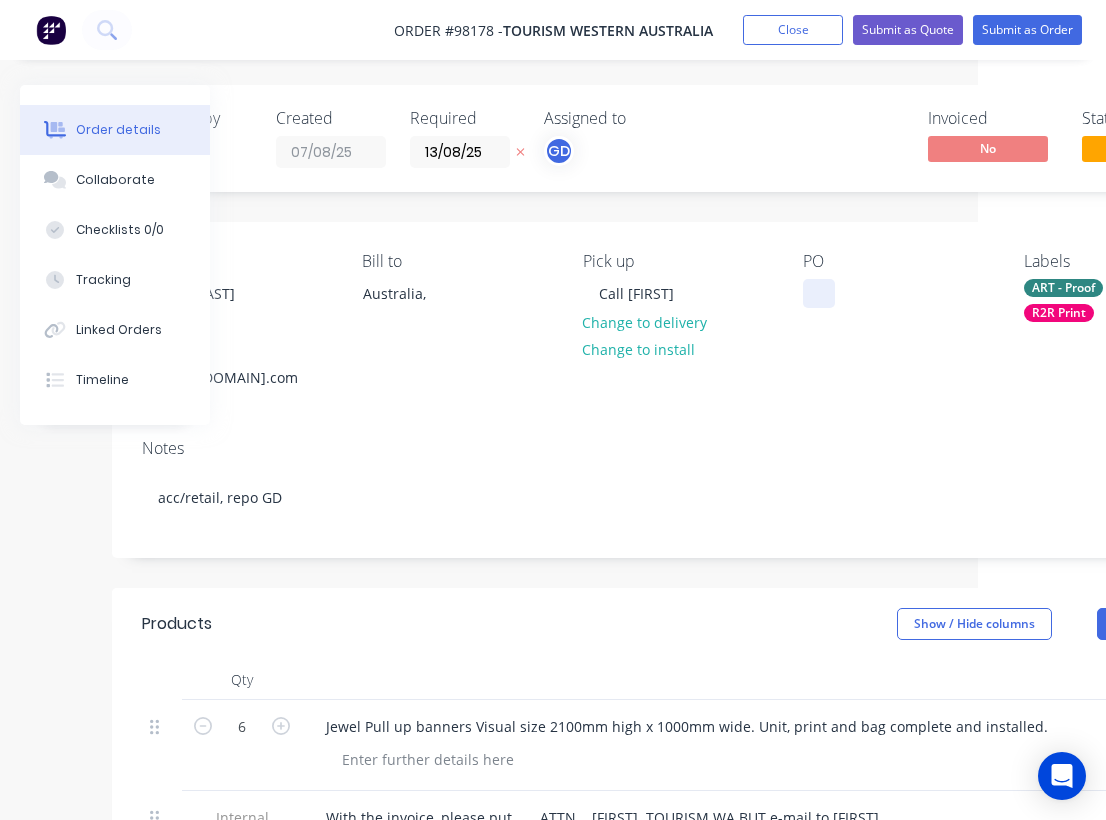 click at bounding box center [819, 293] 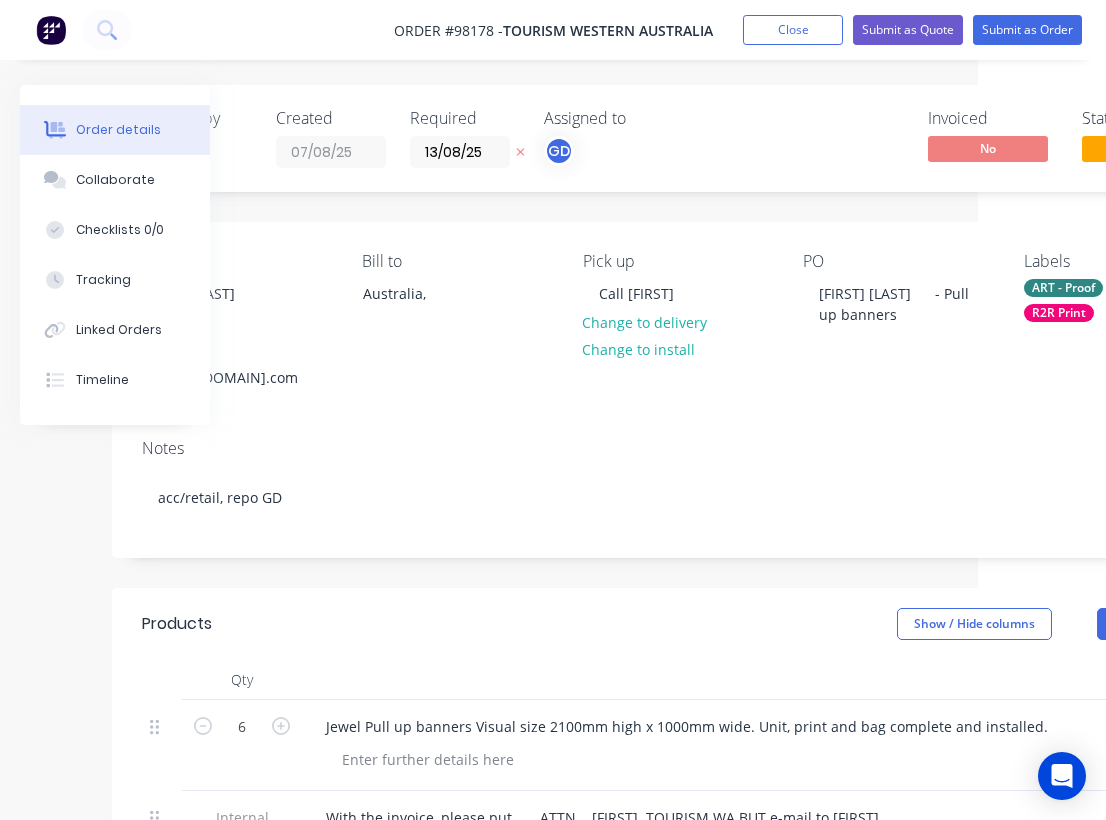 click on "Notes acc/retail, repo GD" at bounding box center [677, 490] 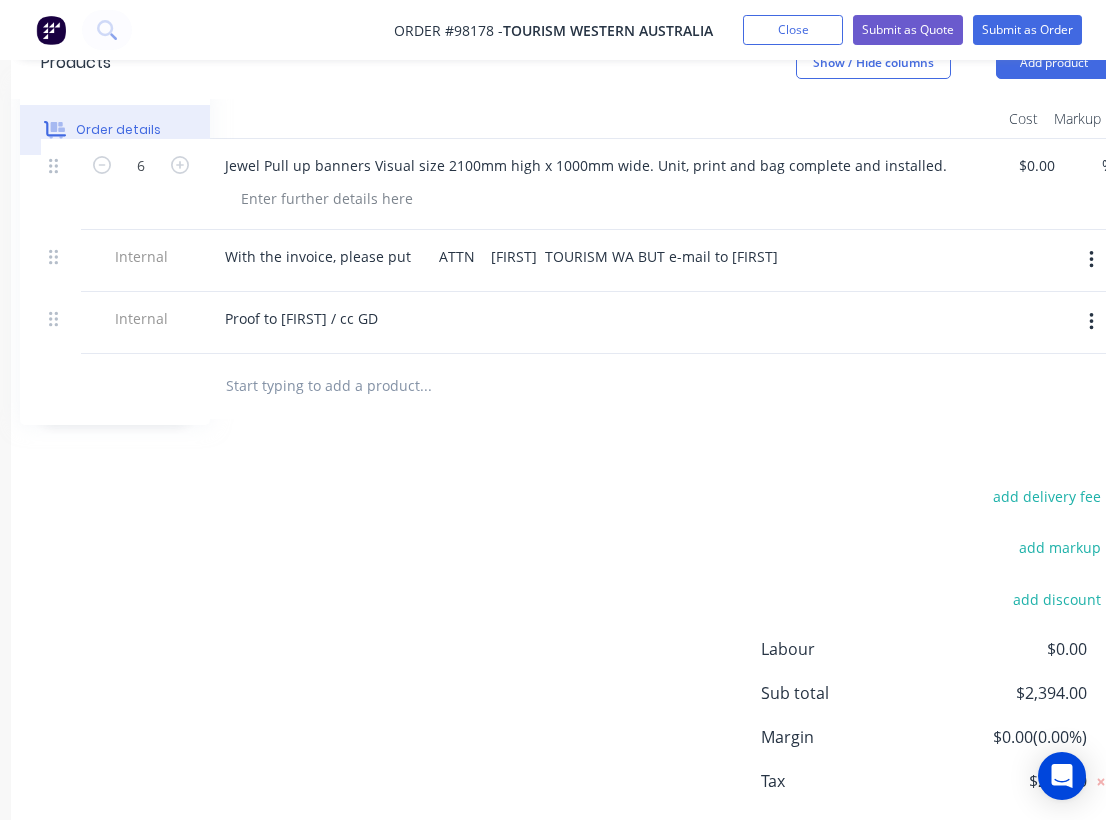 scroll, scrollTop: 0, scrollLeft: 229, axis: horizontal 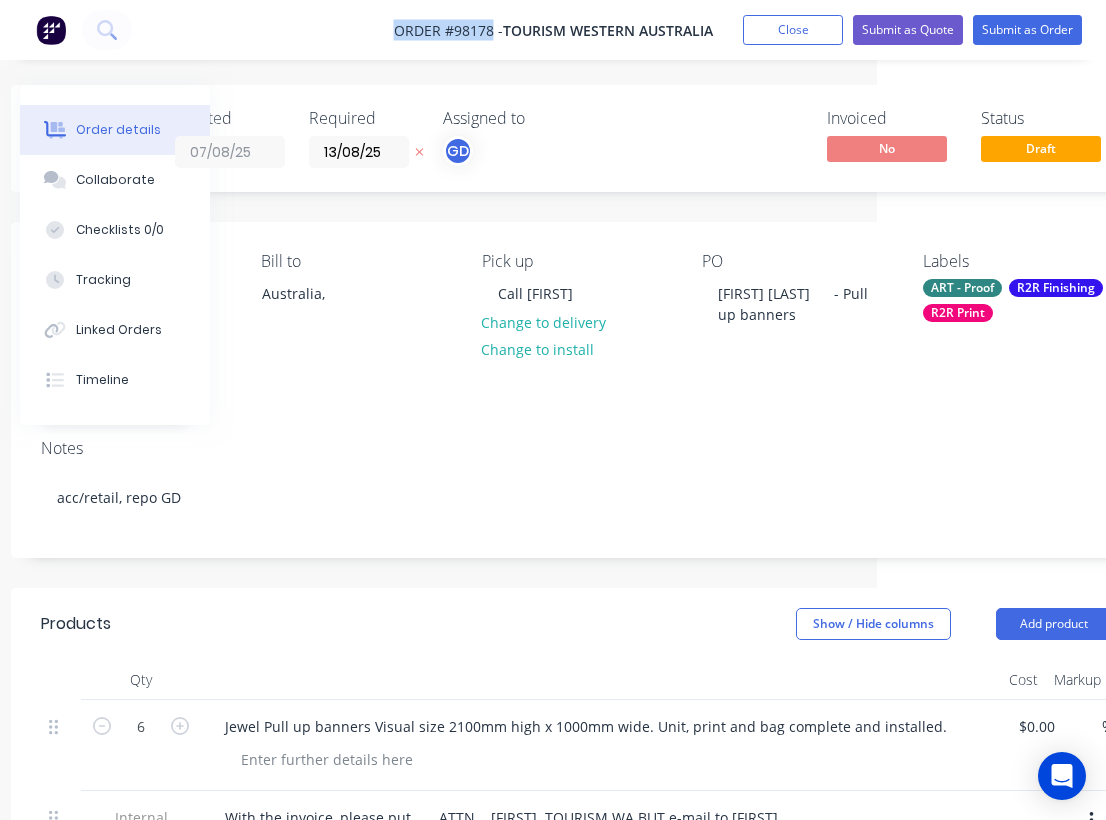 drag, startPoint x: 375, startPoint y: 31, endPoint x: 489, endPoint y: 31, distance: 114 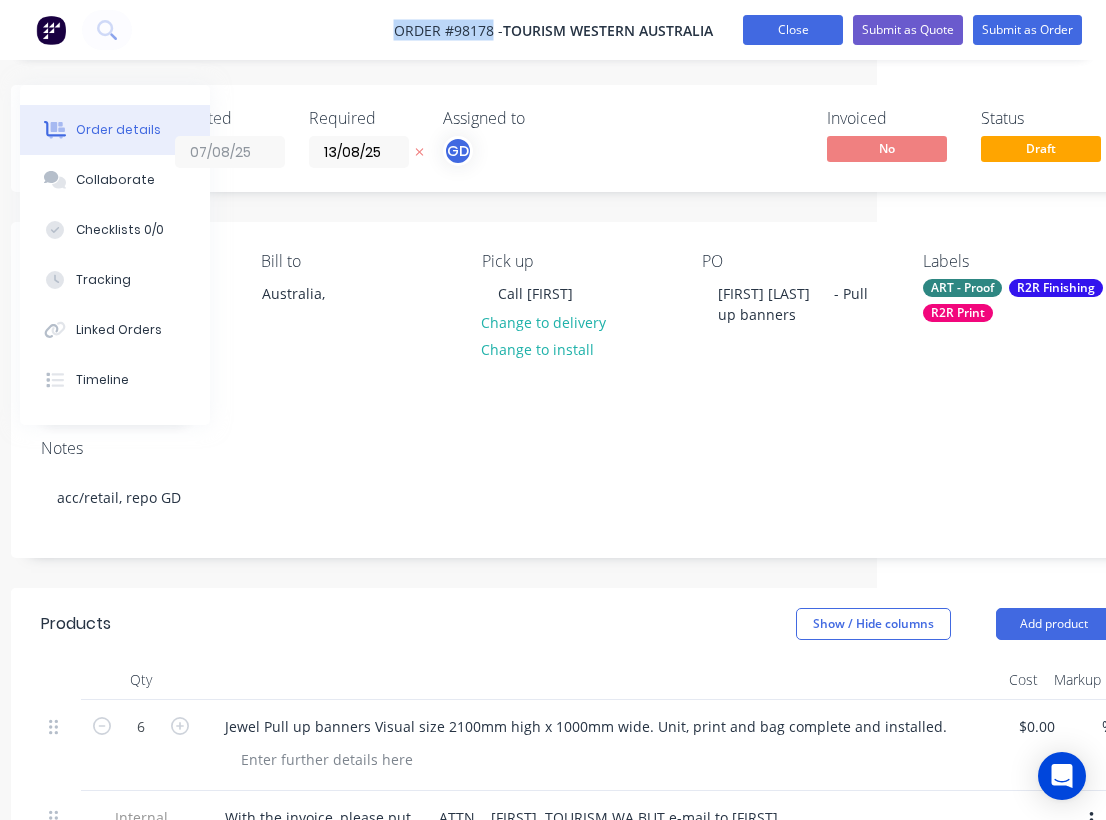 click on "Close" at bounding box center (793, 30) 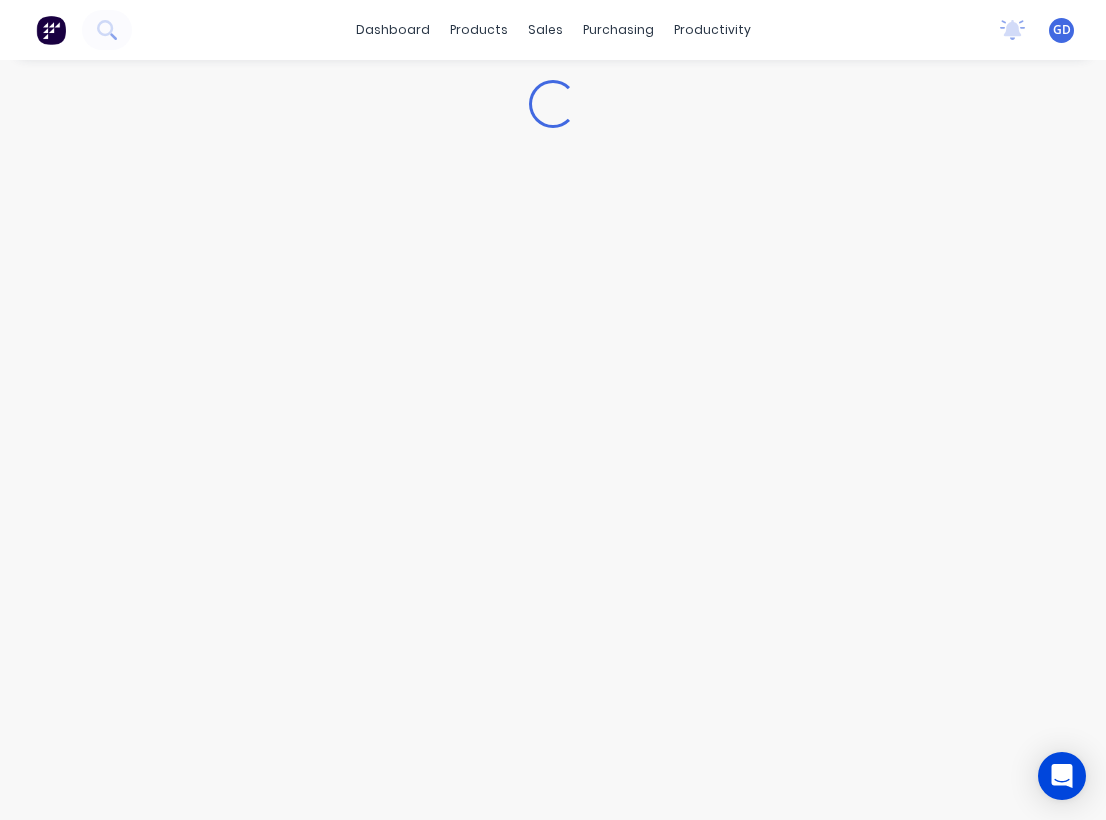 scroll, scrollTop: 0, scrollLeft: 0, axis: both 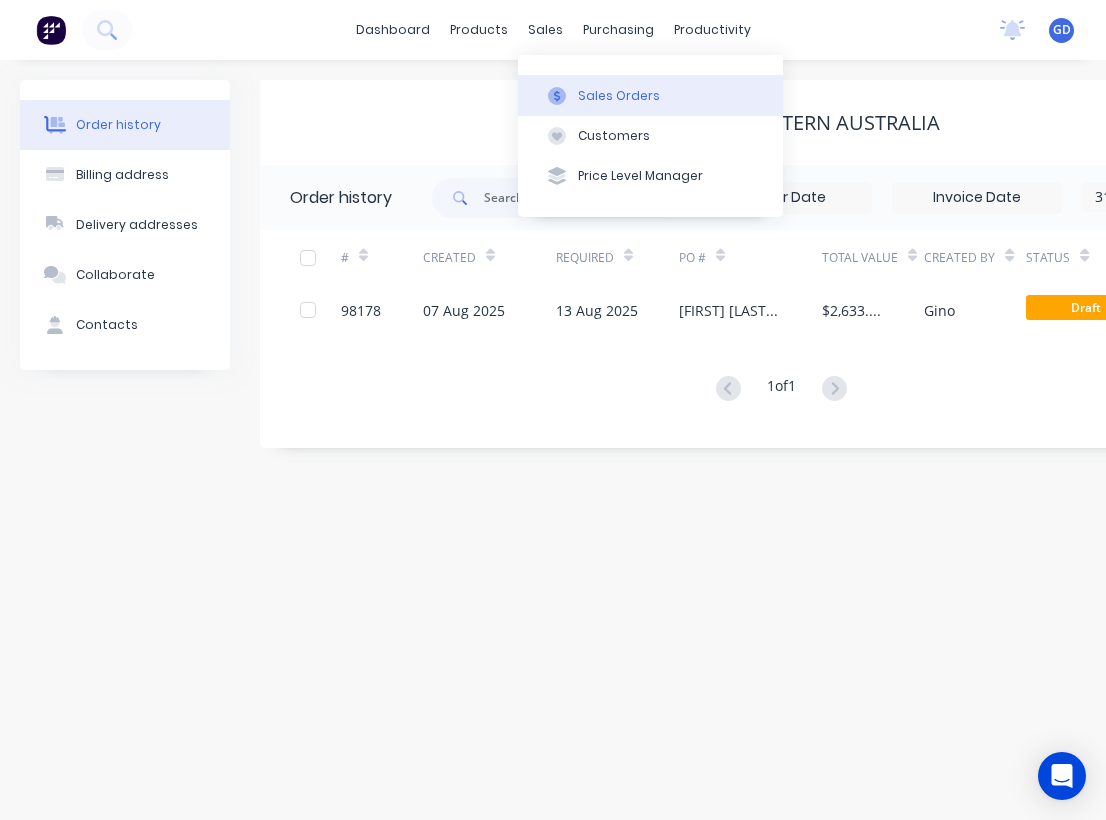 click on "Sales Orders" at bounding box center [619, 96] 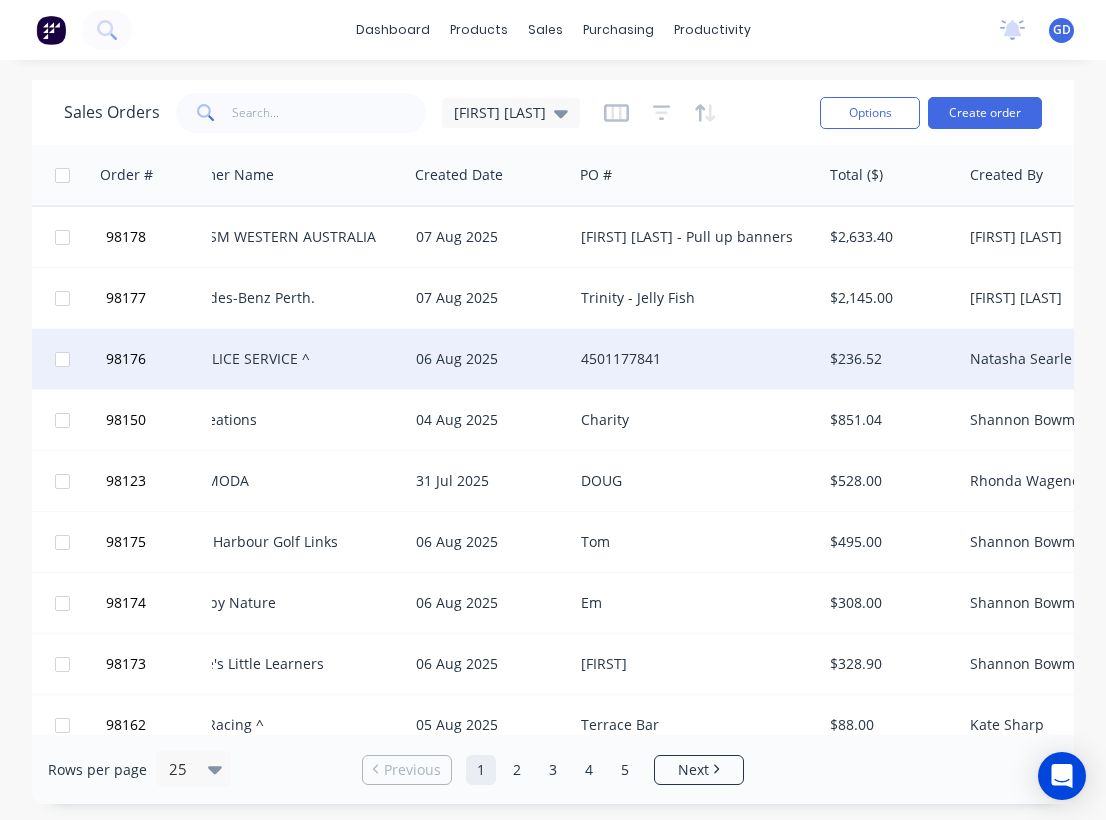 scroll, scrollTop: 0, scrollLeft: 56, axis: horizontal 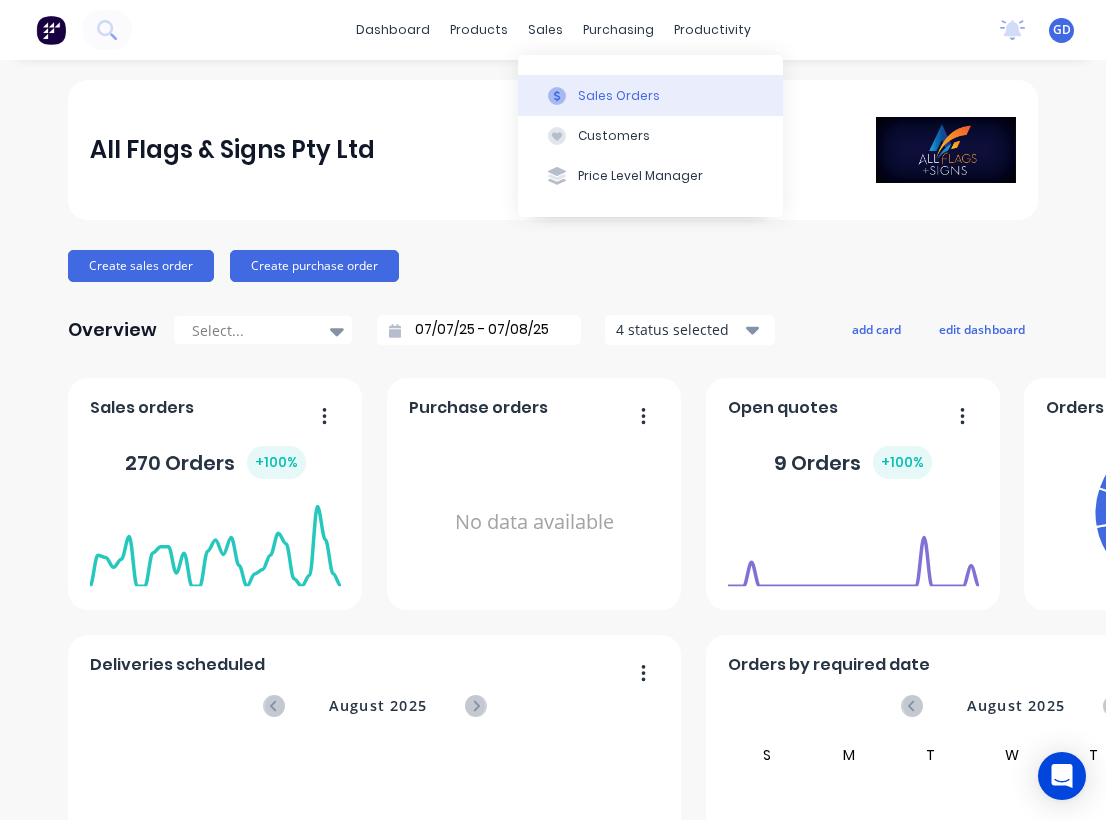 click on "Sales Orders" at bounding box center [619, 96] 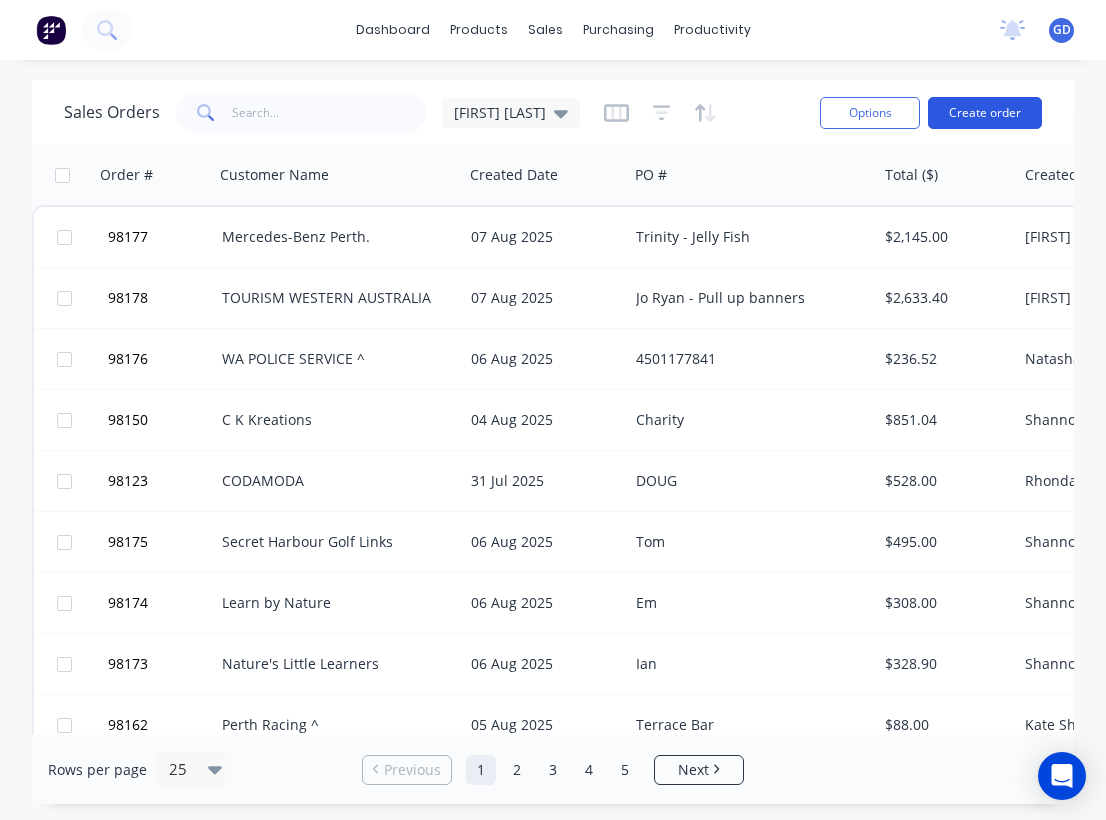 click on "Create order" at bounding box center (985, 113) 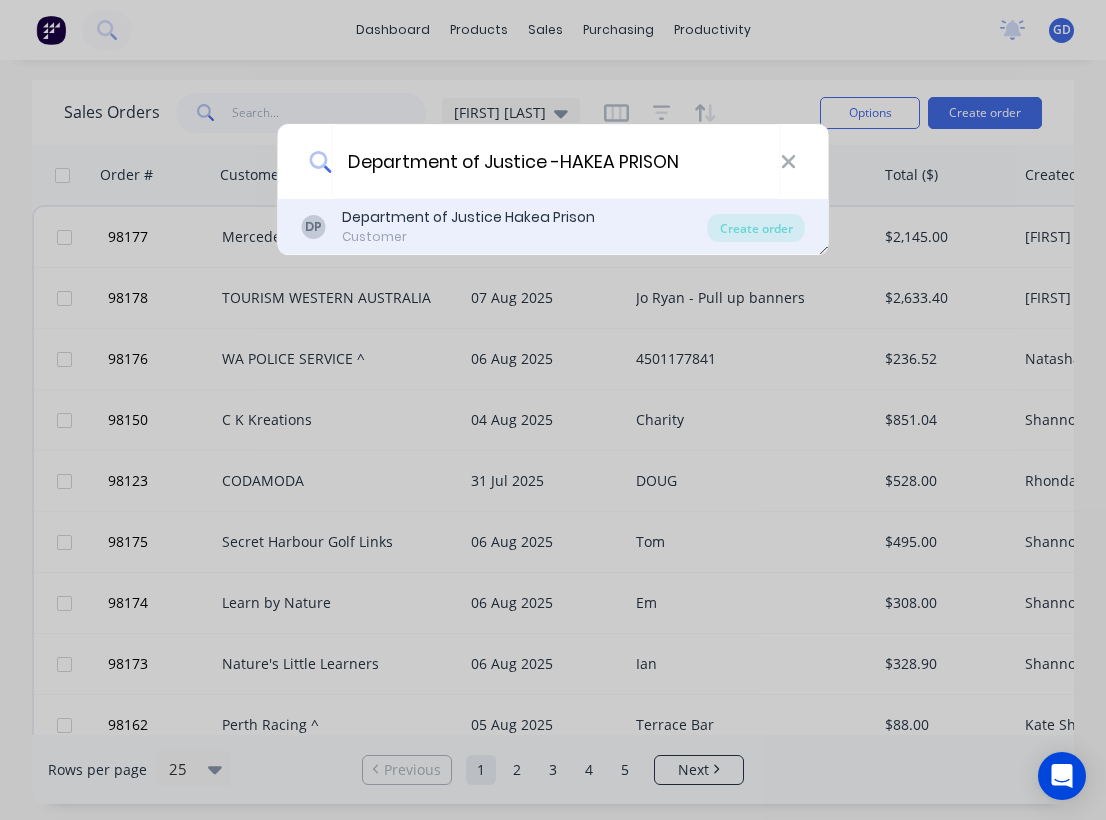 type on "Department of Justice -HAKEA PRISON" 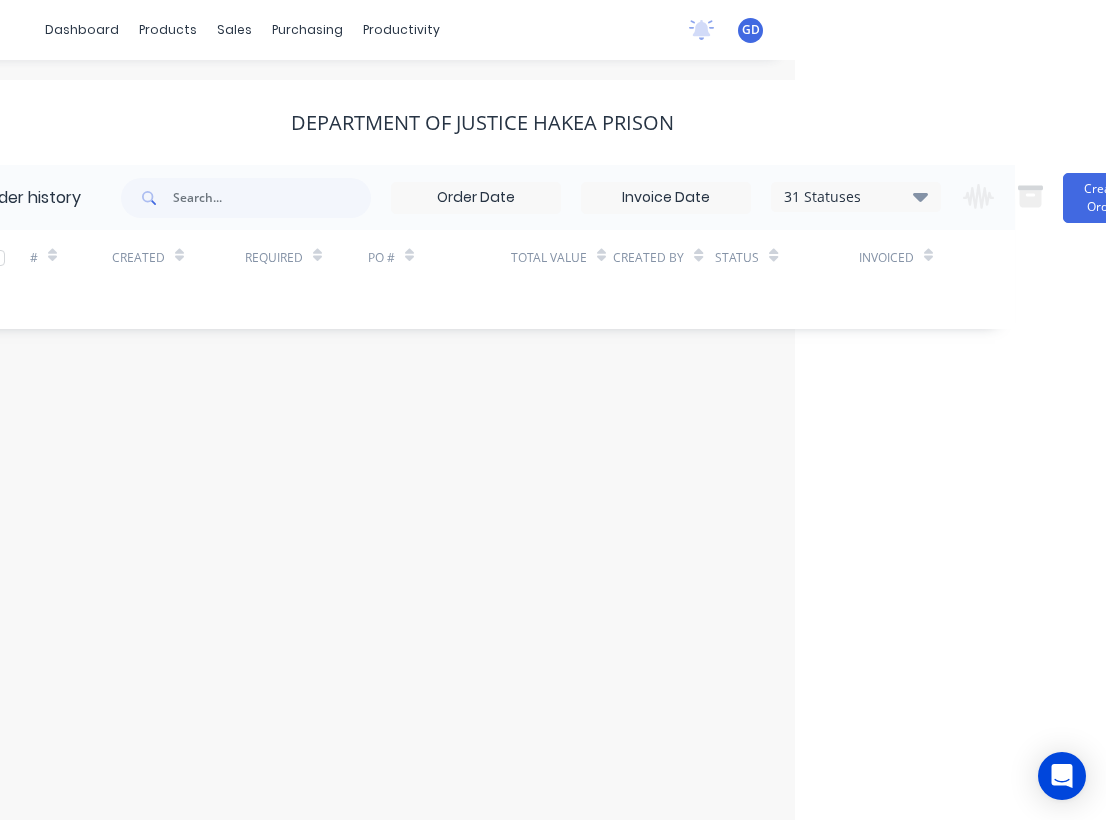 scroll, scrollTop: 0, scrollLeft: 378, axis: horizontal 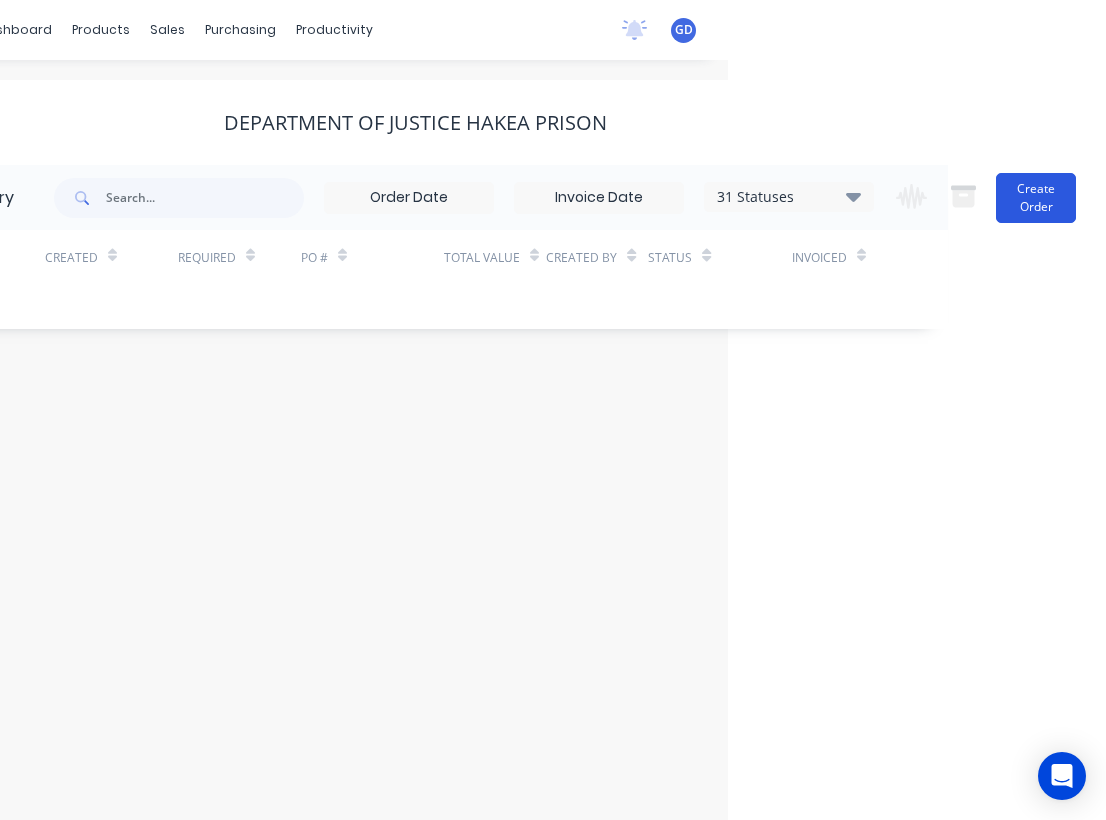 click on "Create Order" at bounding box center (1036, 198) 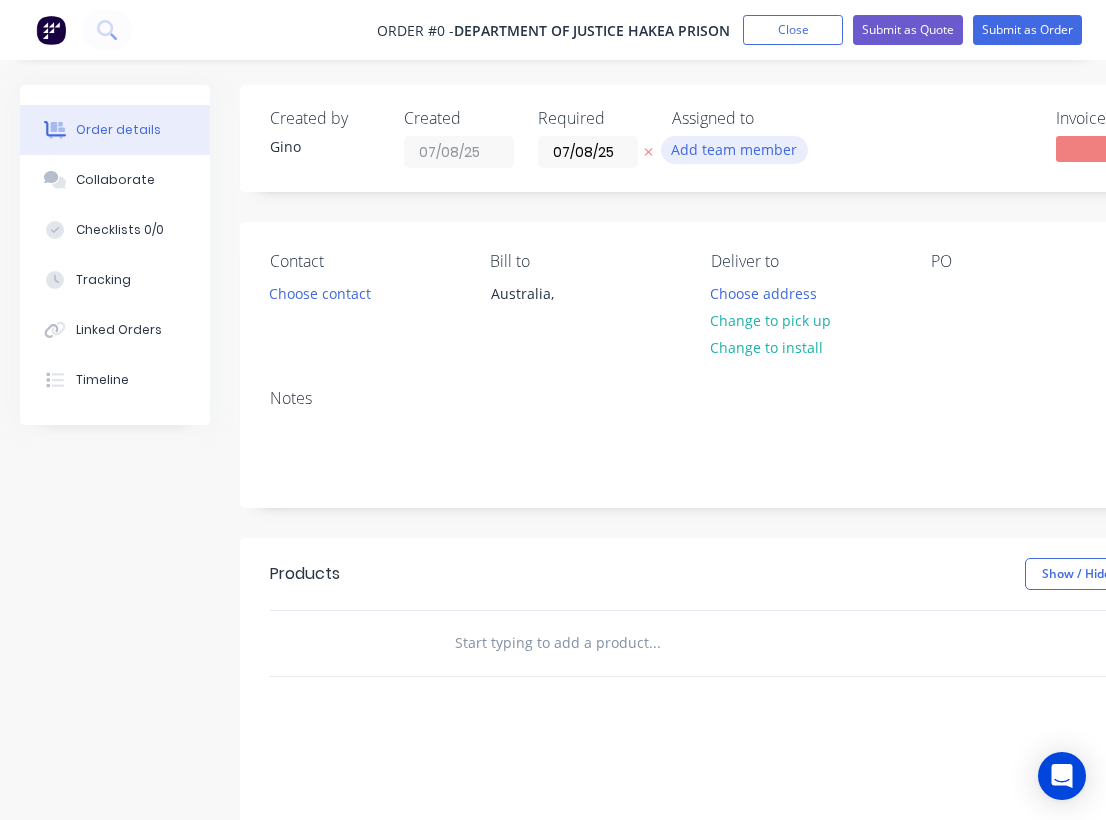 click on "Add team member" at bounding box center [734, 149] 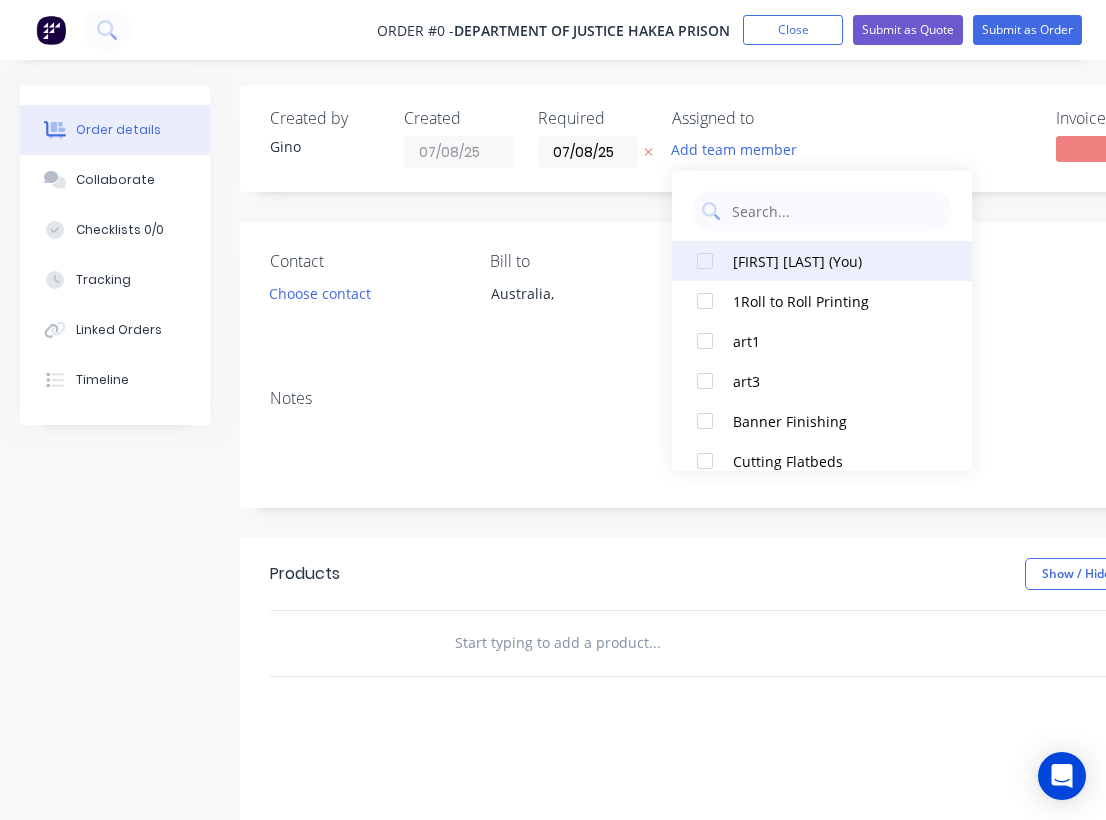 click at bounding box center (705, 261) 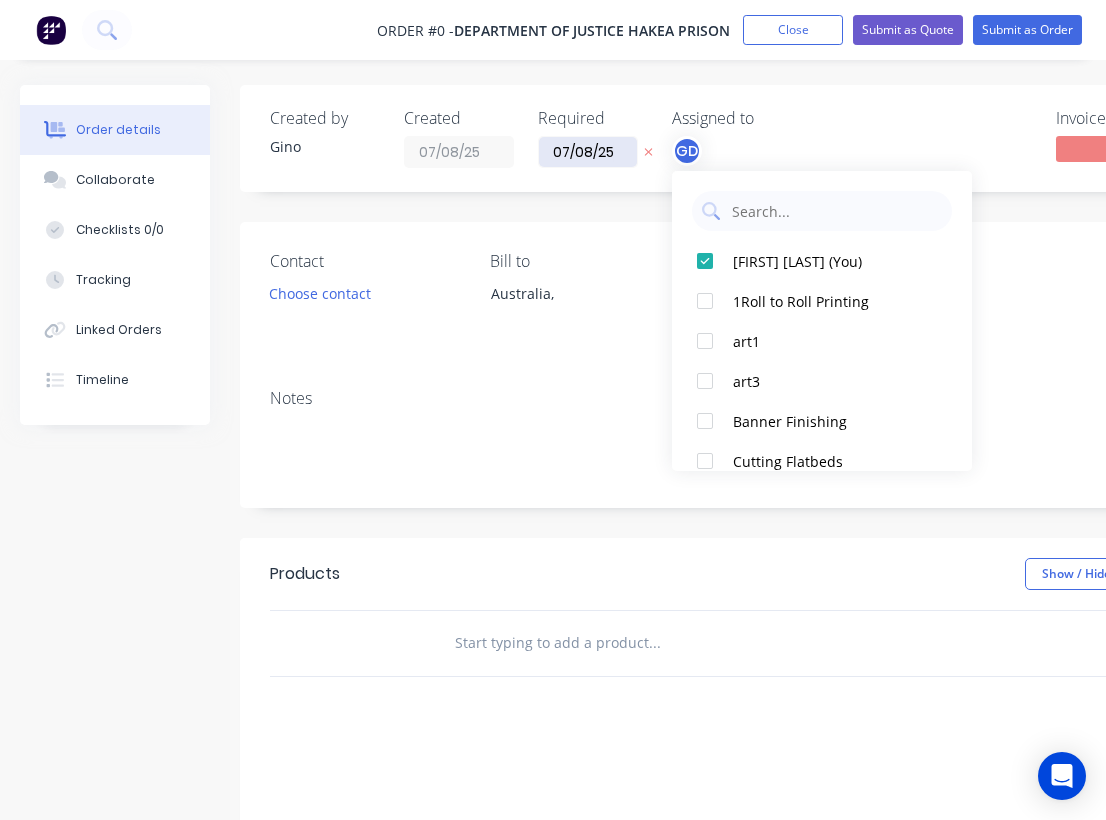 click on "Order details Collaborate Checklists 0/0 Tracking Linked Orders Timeline   Order details   Collaborate   Checklists   Tracking   Linked Orders   Timeline Created by Gino Created 07/08/25 Required 07/08/25 Assigned to GD Invoiced No Status Draft Contact Choose contact Bill to   Australia,  Deliver to Choose address Change to pick up Change to install PO Labels Add labels Notes Products Show / Hide columns Add product     add delivery fee add markup add discount Labour $0.00 Sub total $0.00 Margin $0.00  ( 0 %) Tax $0.00 Total $0.00" at bounding box center (695, 636) 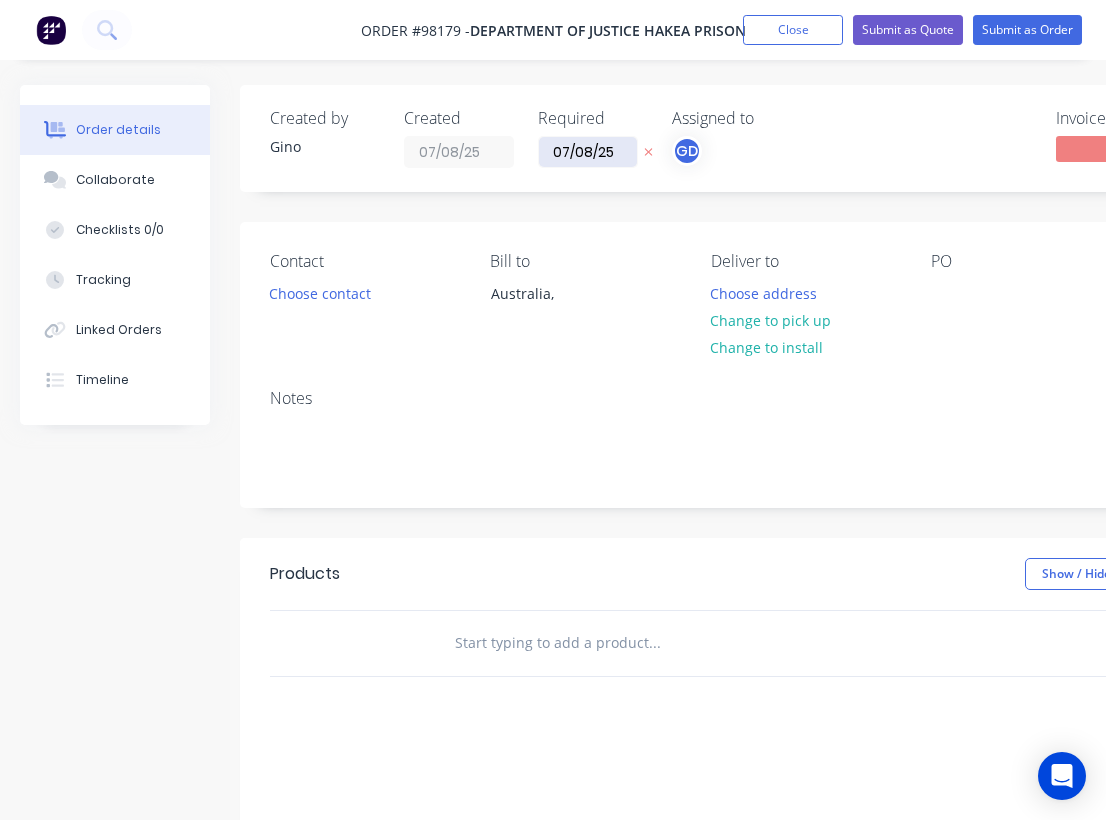 click on "07/08/25" at bounding box center (588, 152) 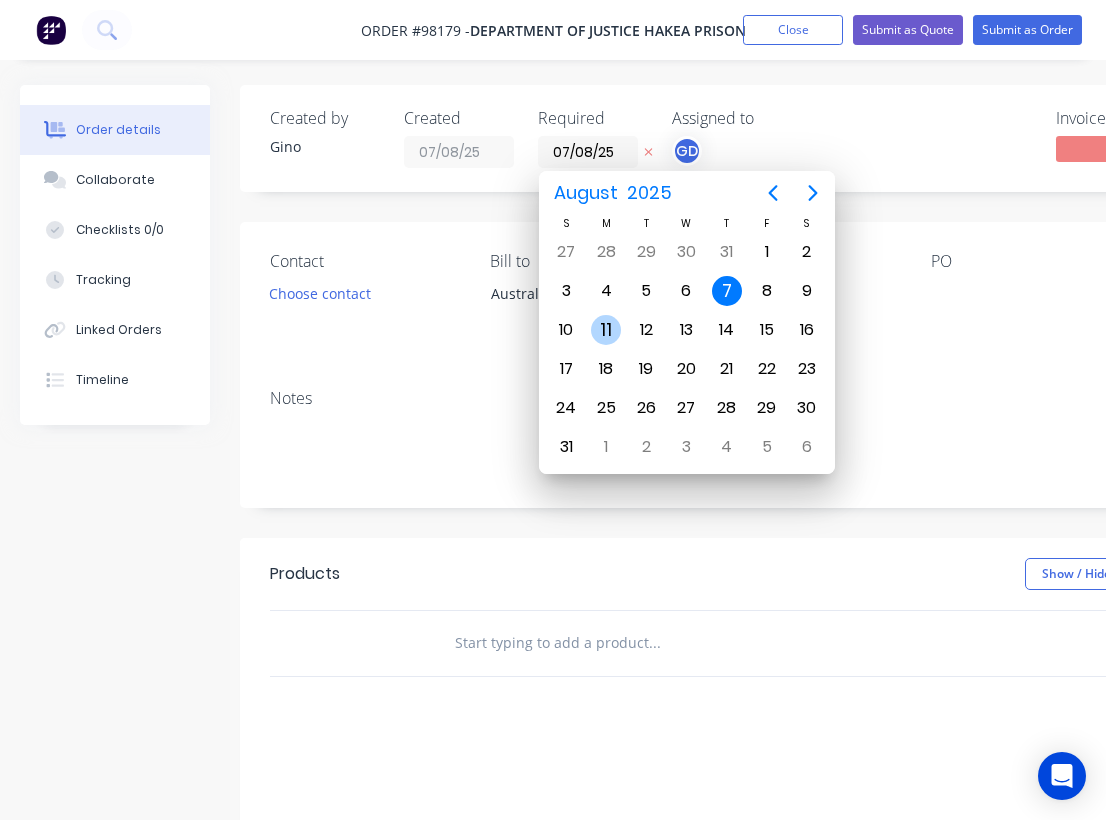 click on "11" at bounding box center [606, 330] 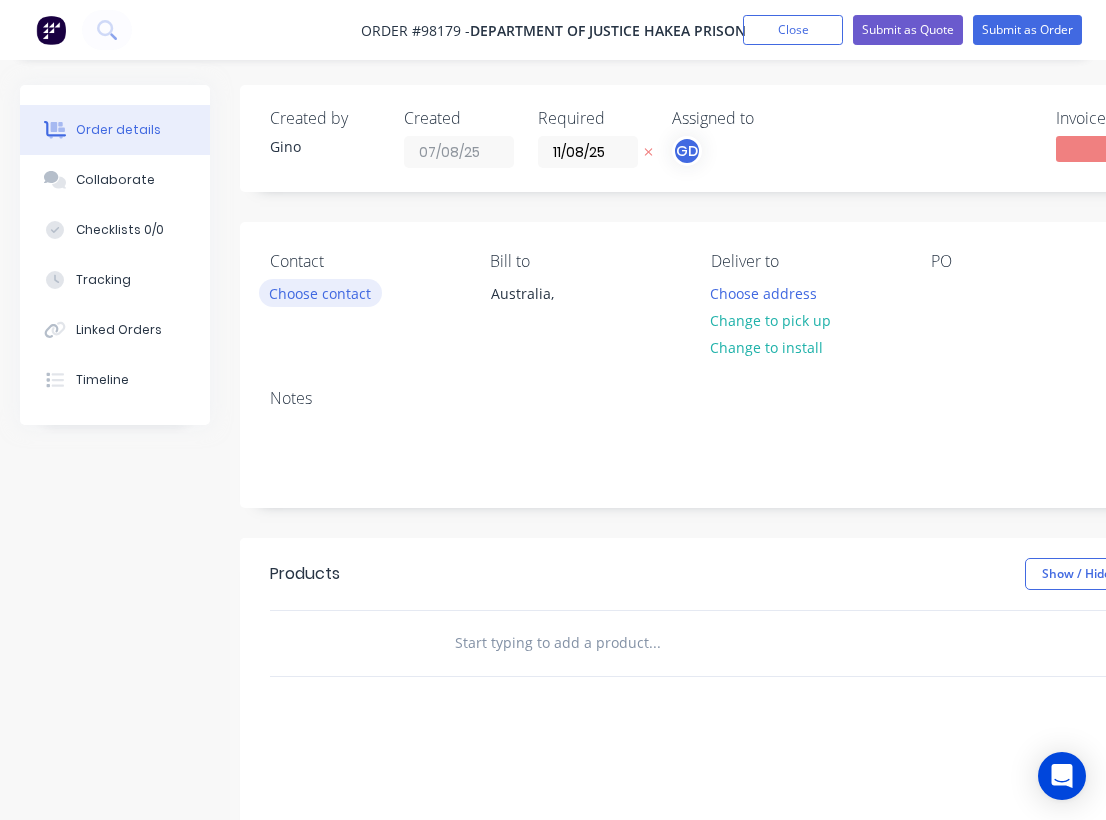 click on "Choose contact" at bounding box center (320, 292) 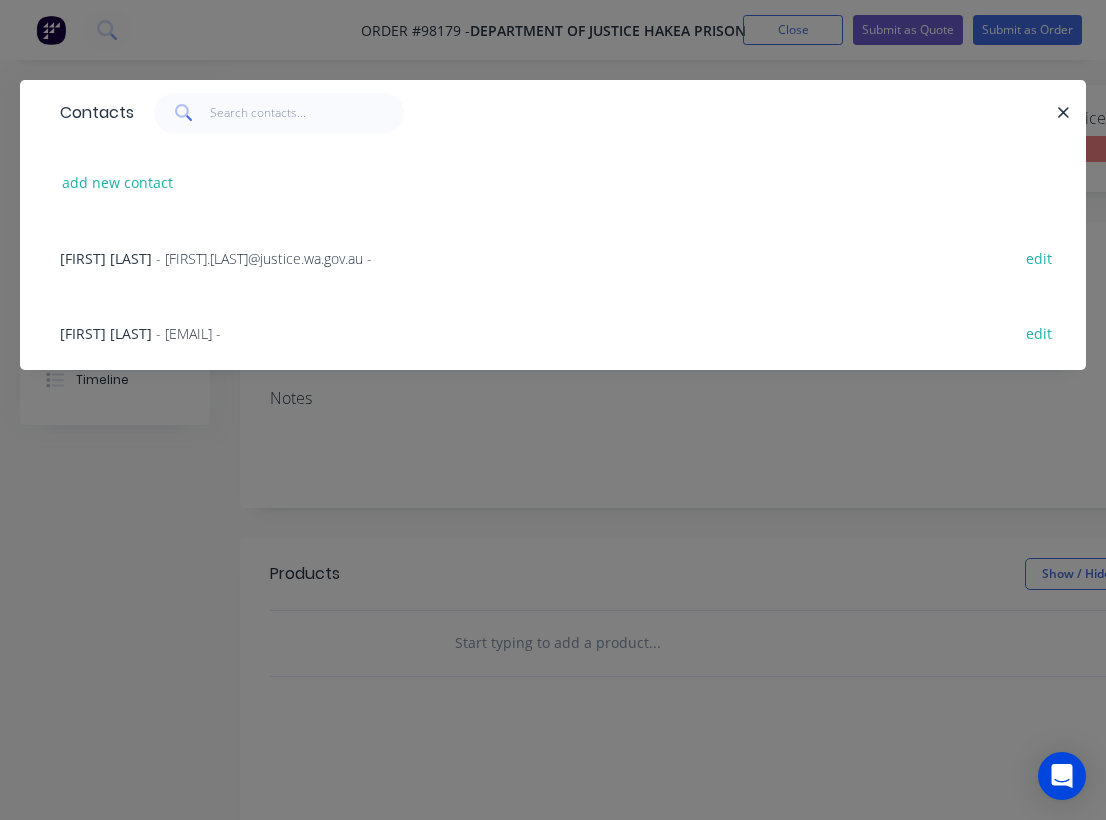 click on "Joanne Reid" at bounding box center [106, 333] 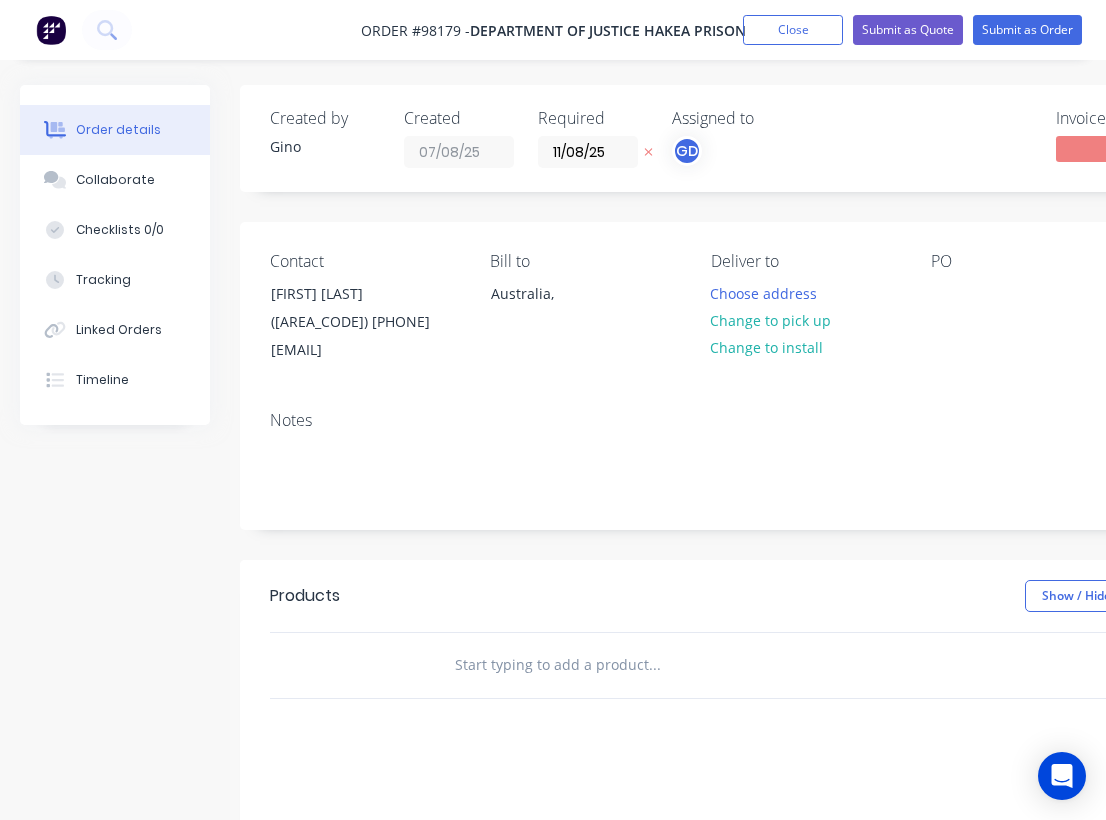 click on "PO" at bounding box center [1025, 308] 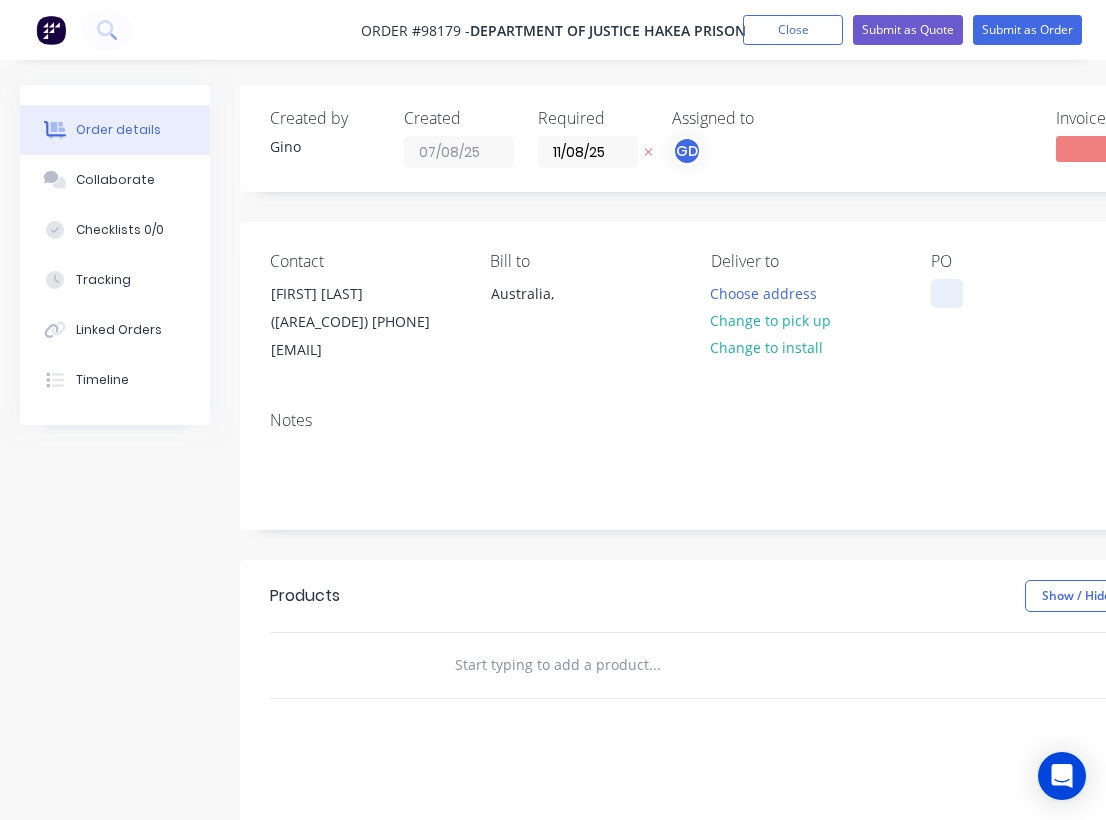 click at bounding box center (947, 293) 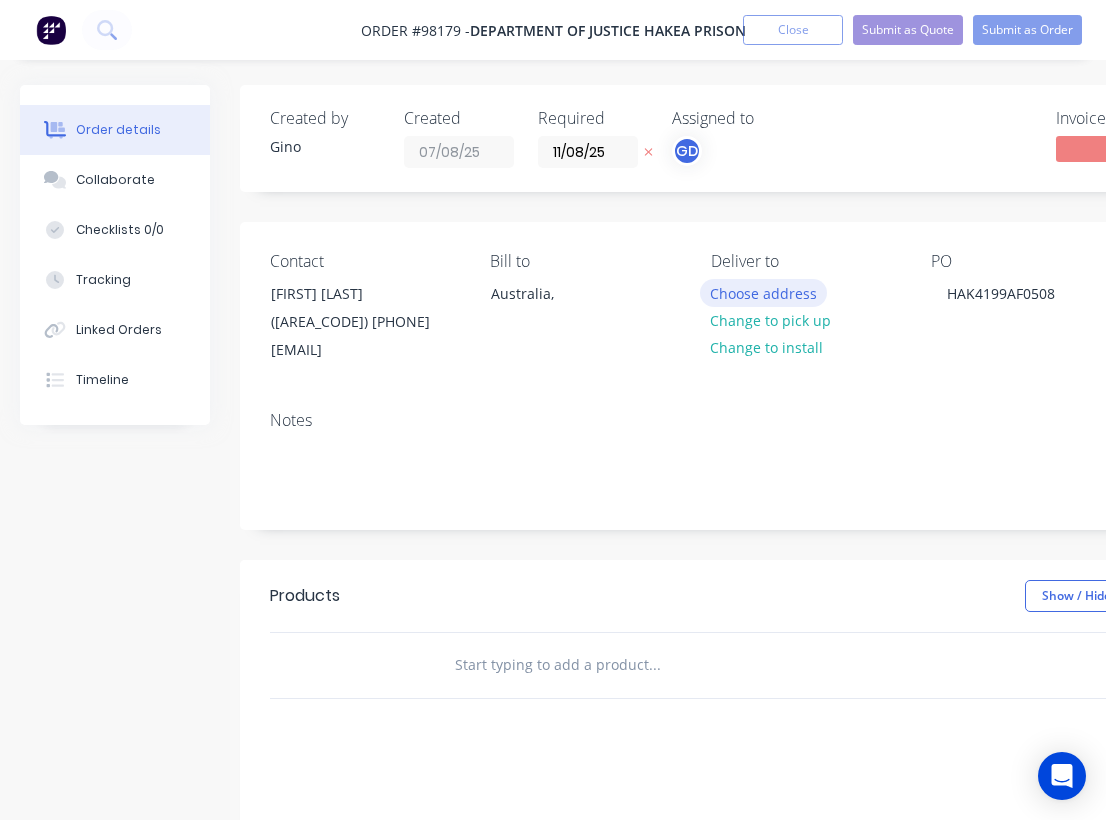 click on "Choose address" at bounding box center [764, 292] 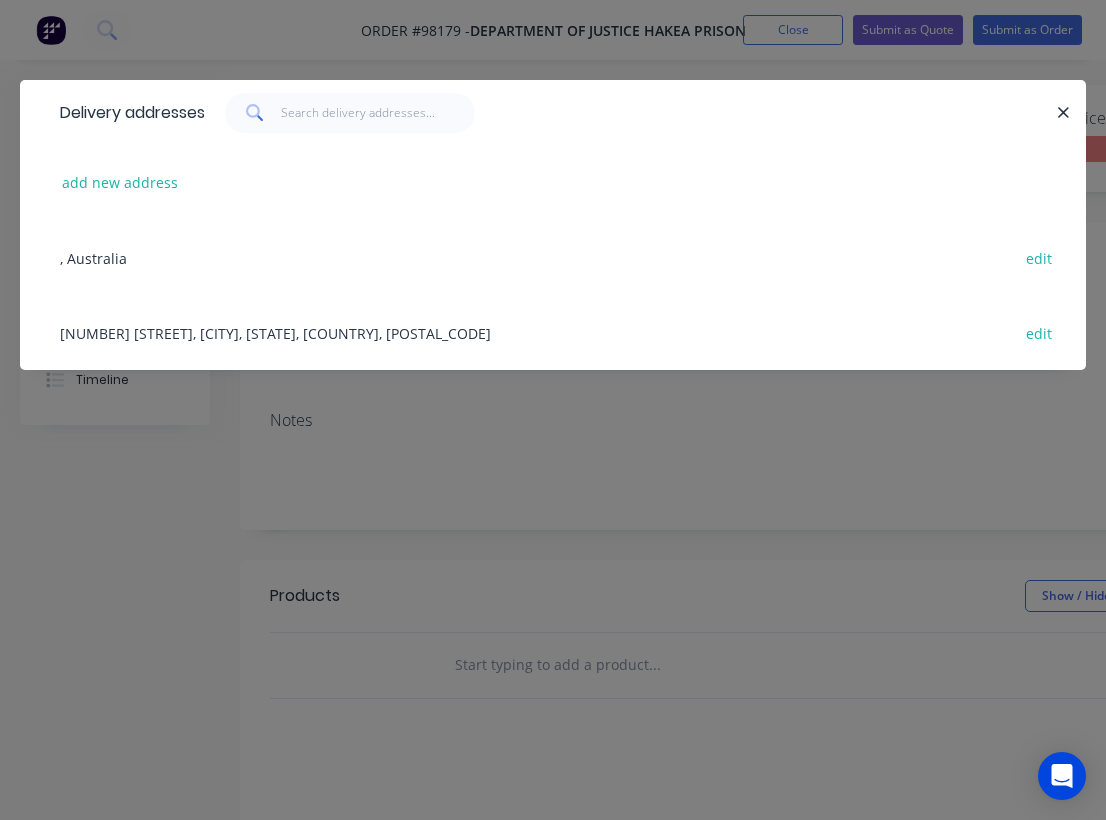 click on "1170 Nicholson Road, Cannin Vale, Western Australia, Australia, 6155 edit" at bounding box center [553, 332] 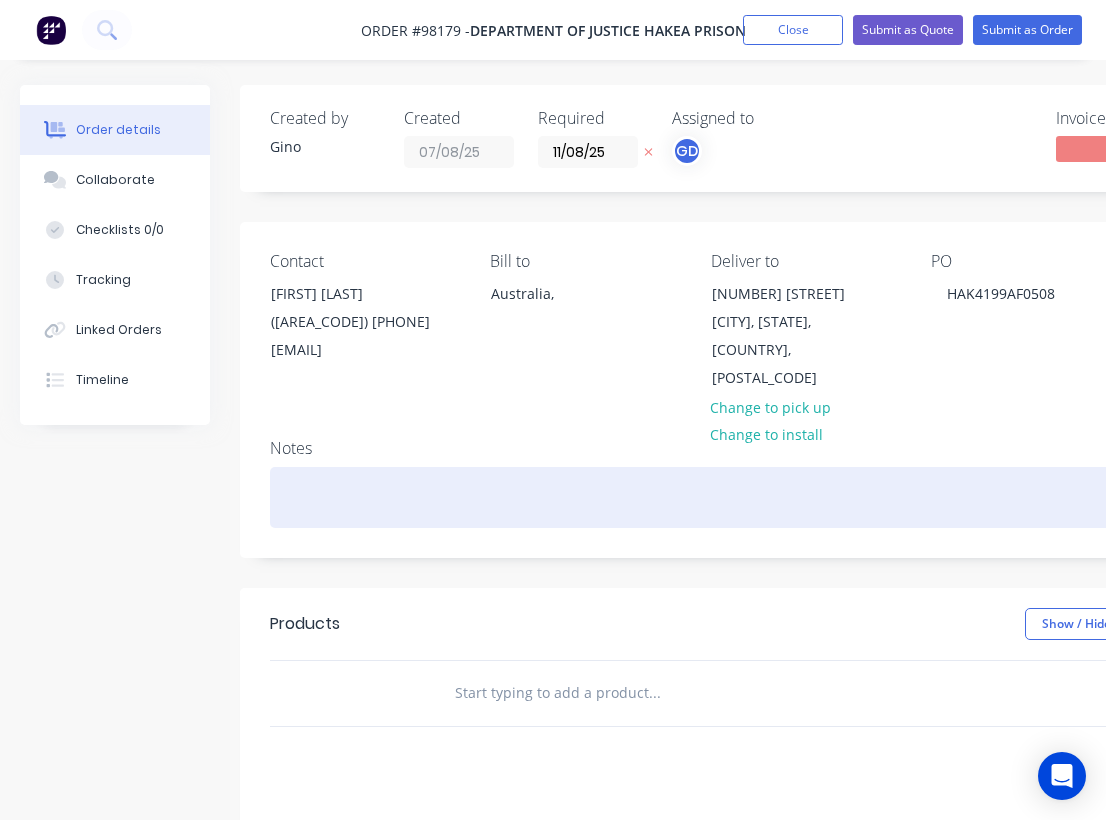 click at bounding box center (805, 497) 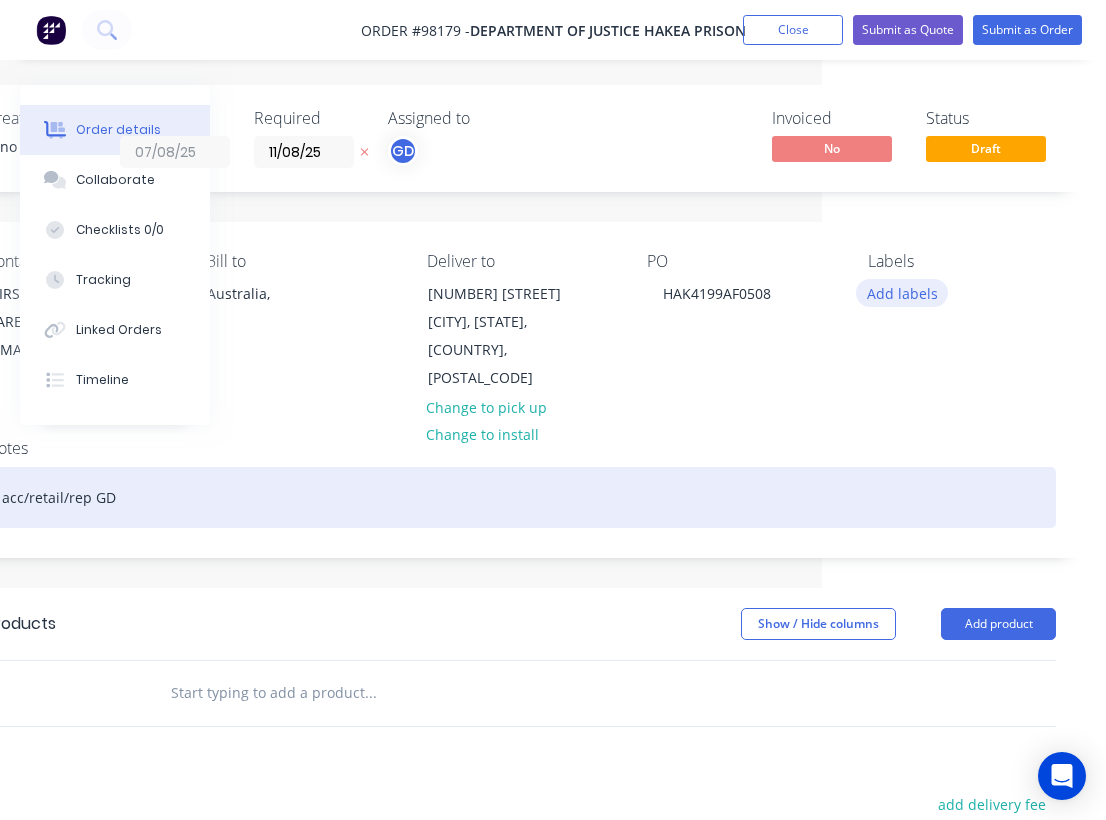 scroll, scrollTop: 0, scrollLeft: 284, axis: horizontal 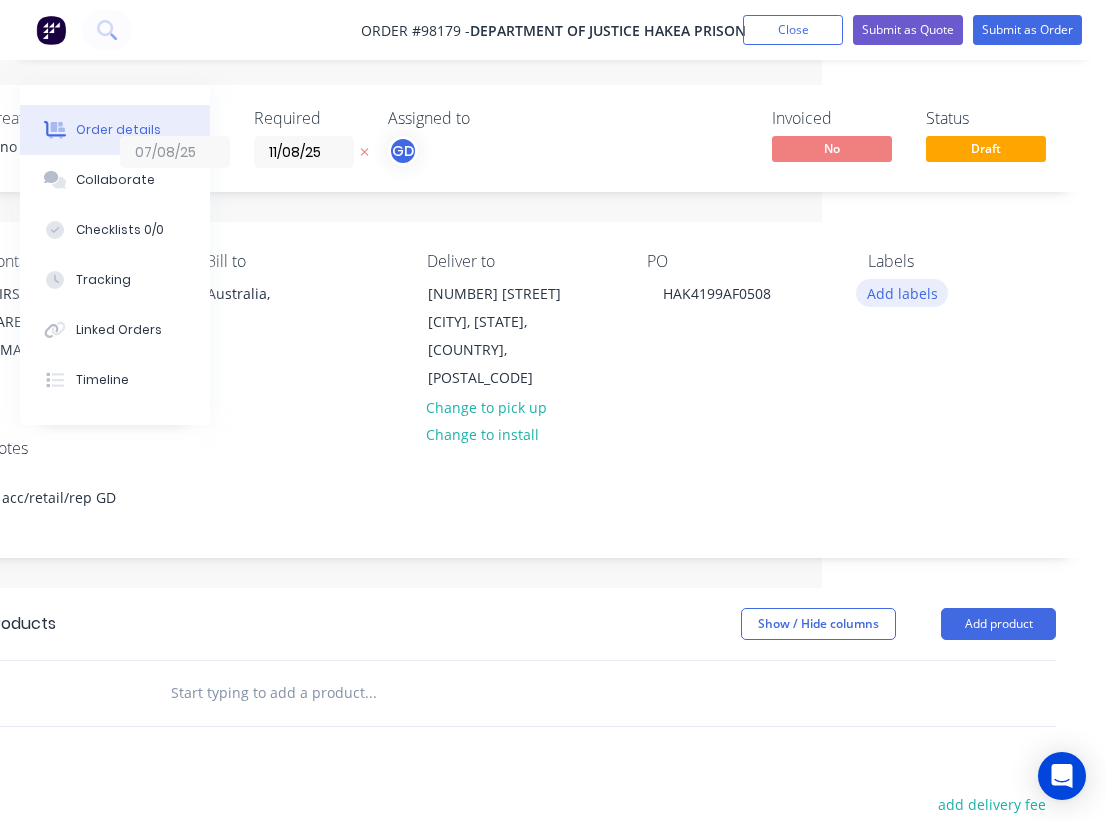 click on "Add labels" at bounding box center [902, 292] 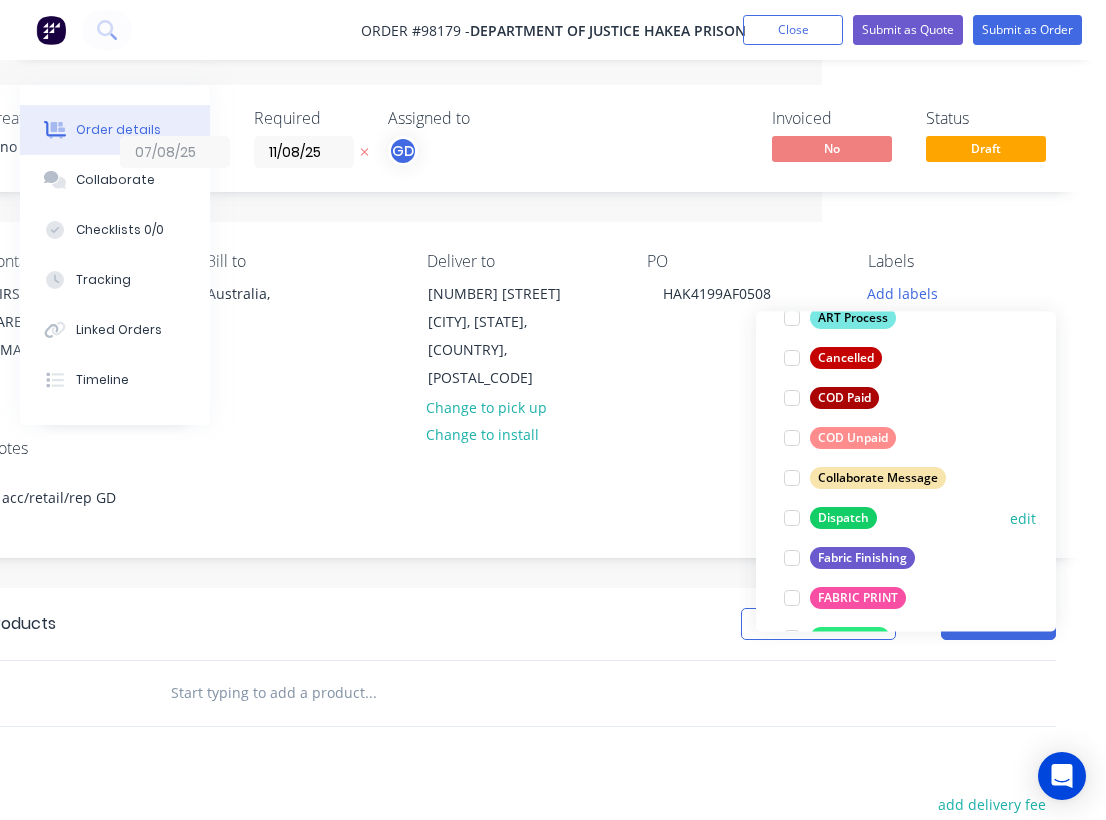 scroll, scrollTop: 237, scrollLeft: 0, axis: vertical 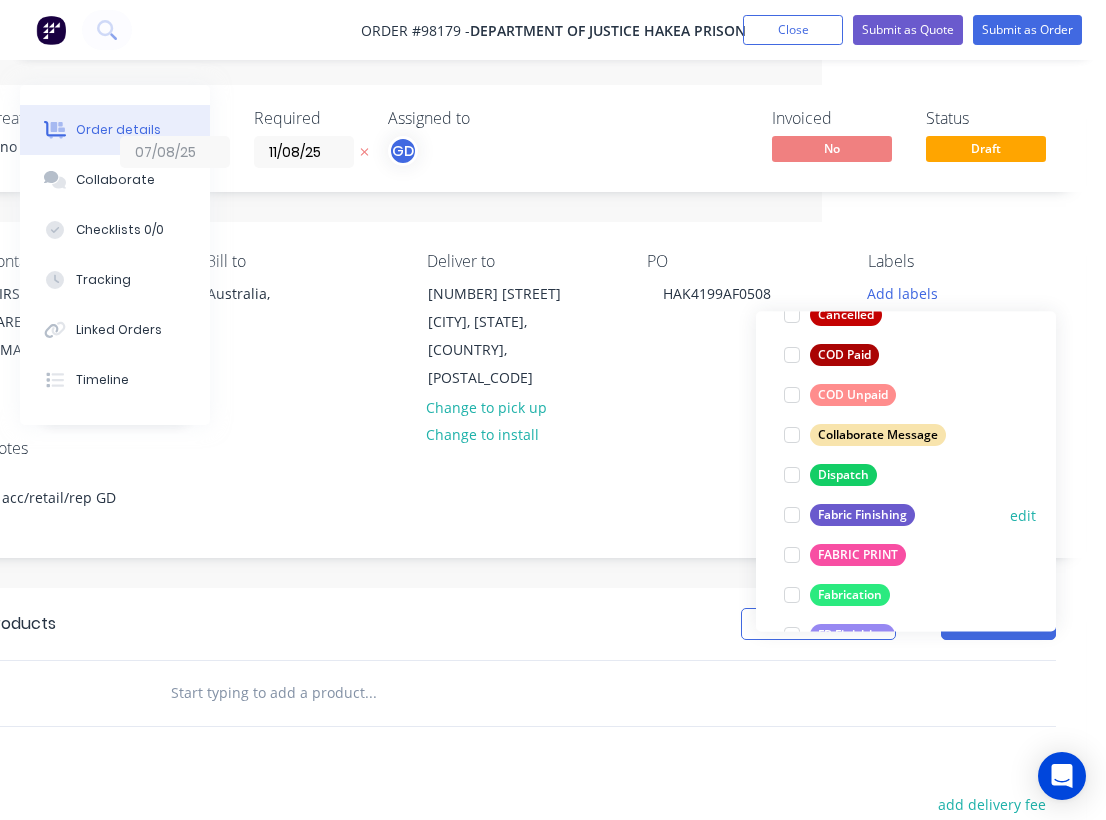 click on "Fabric Finishing" at bounding box center (862, 515) 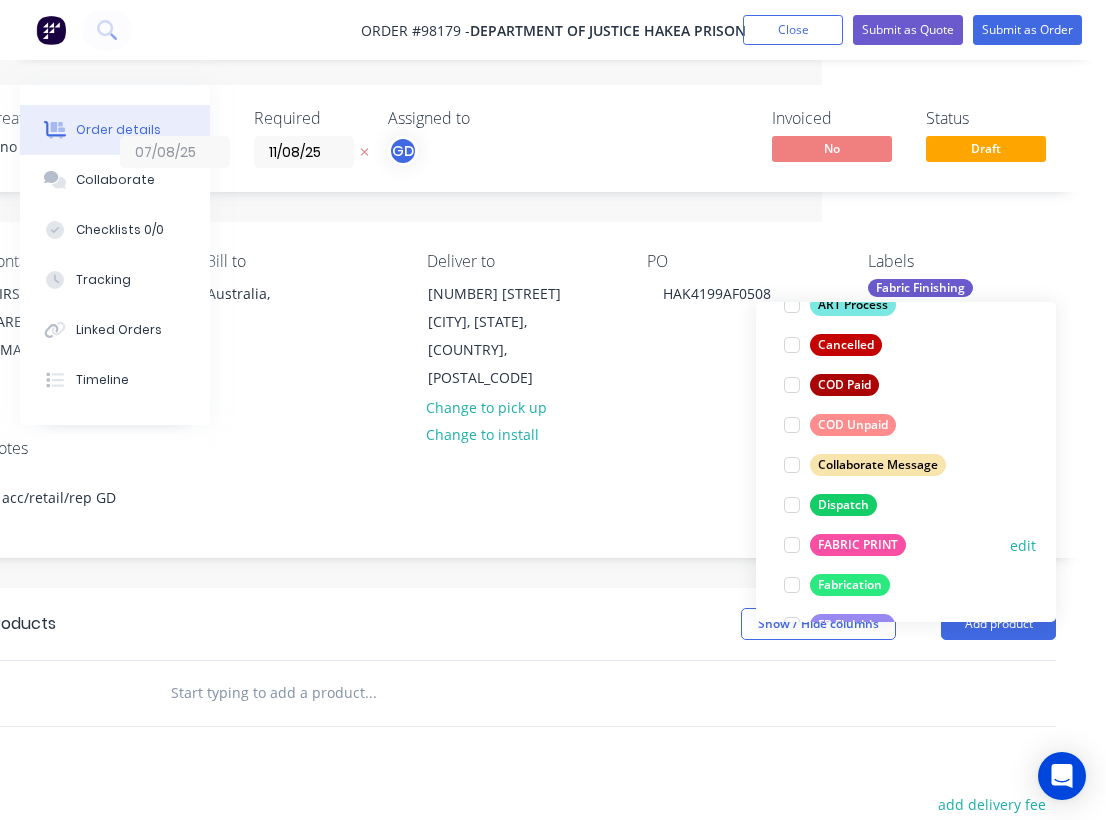 click on "FABRIC PRINT" at bounding box center [858, 545] 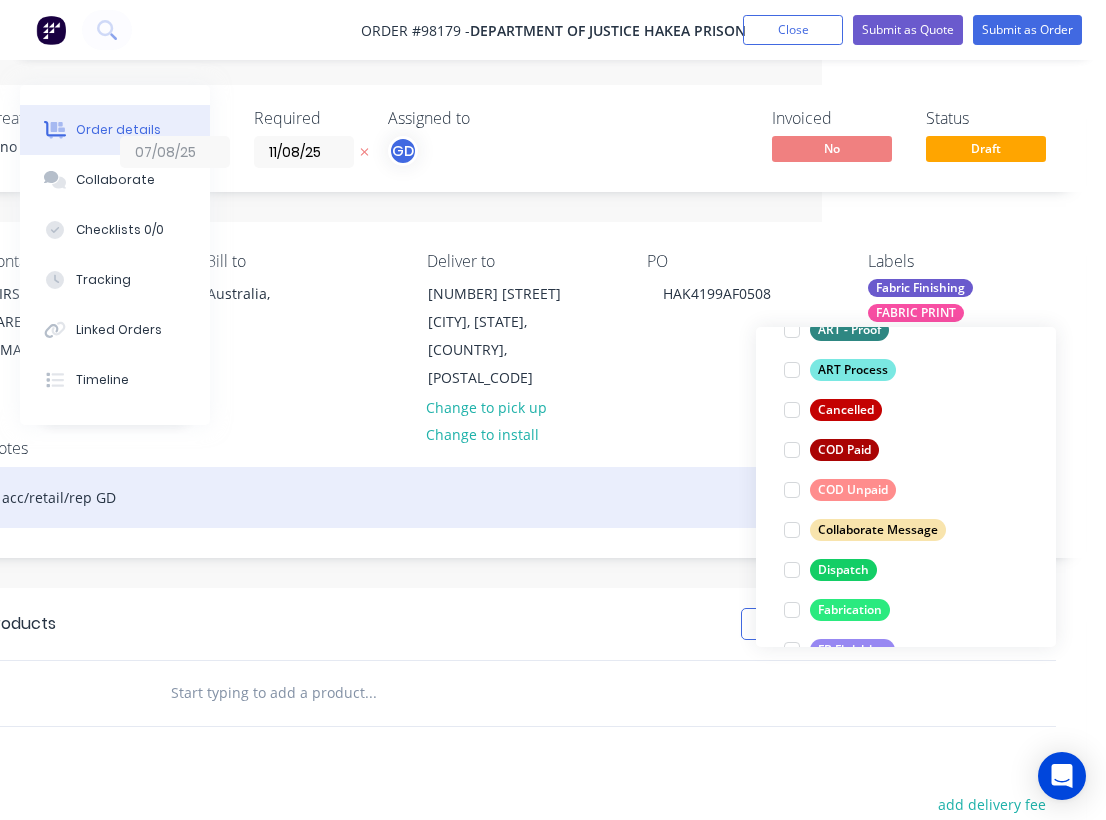 click on "acc/retail/rep GD" at bounding box center [521, 497] 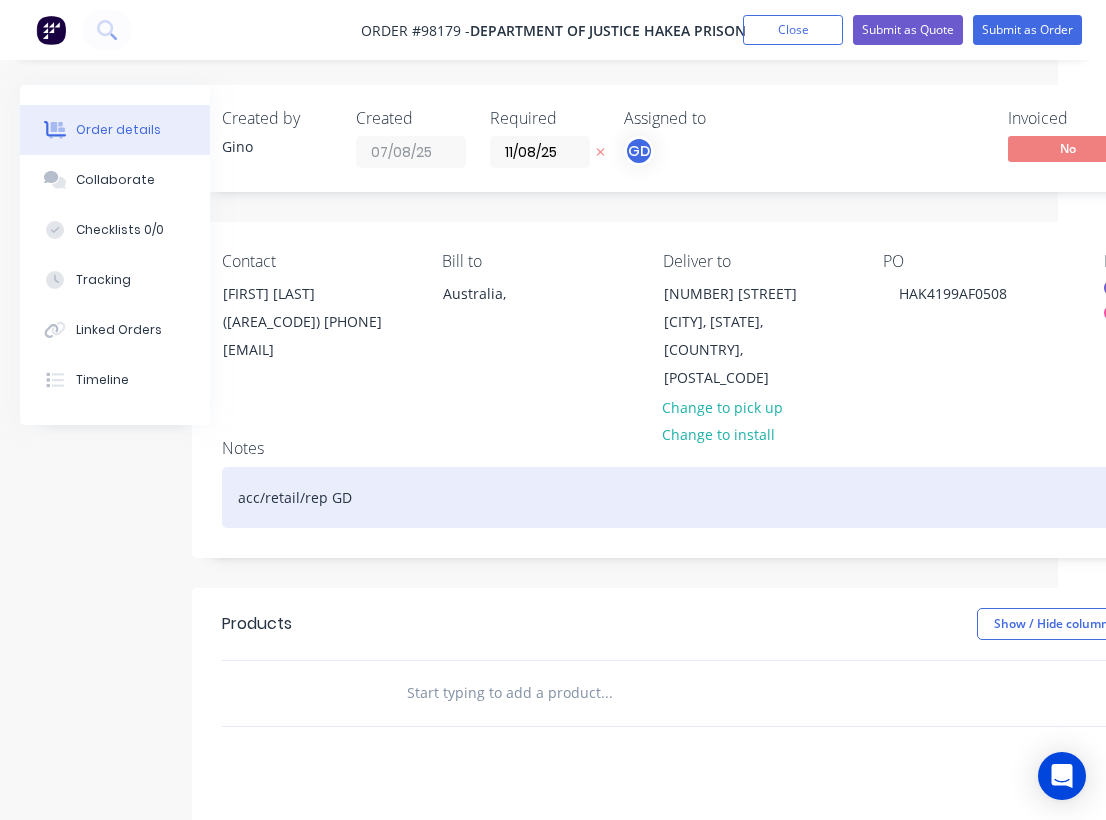 scroll, scrollTop: 0, scrollLeft: 0, axis: both 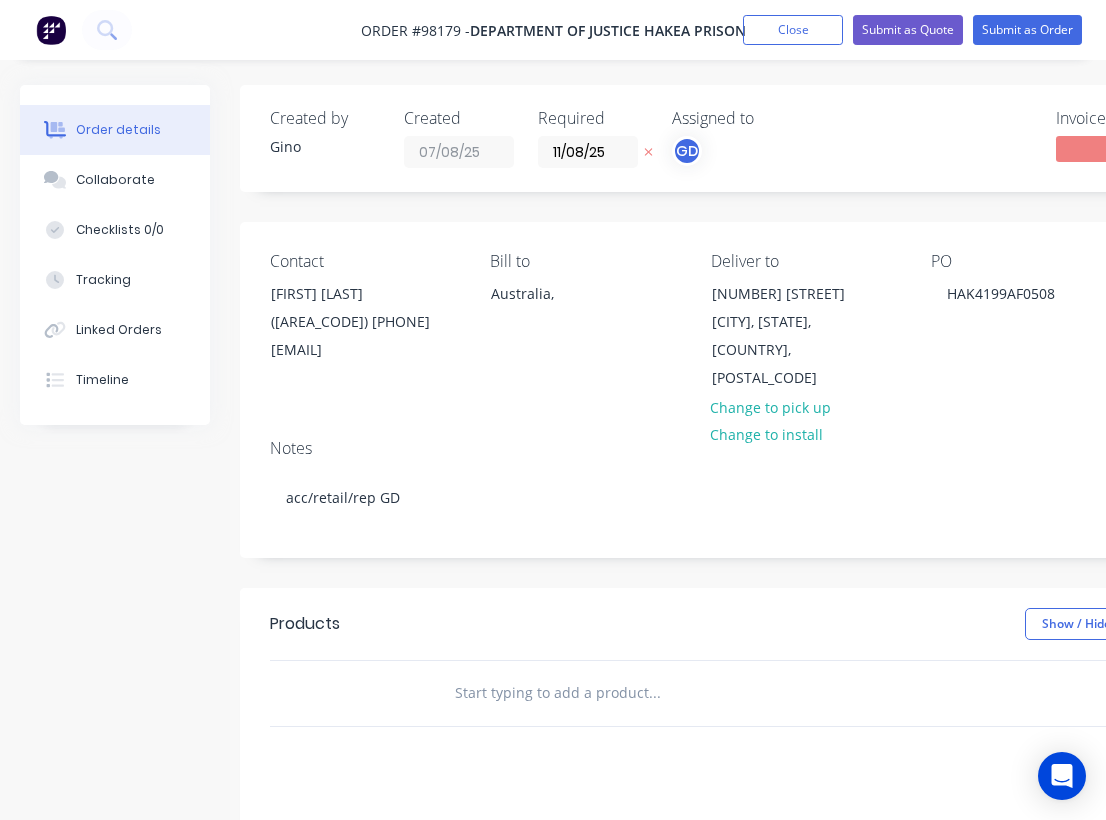 click at bounding box center (654, 693) 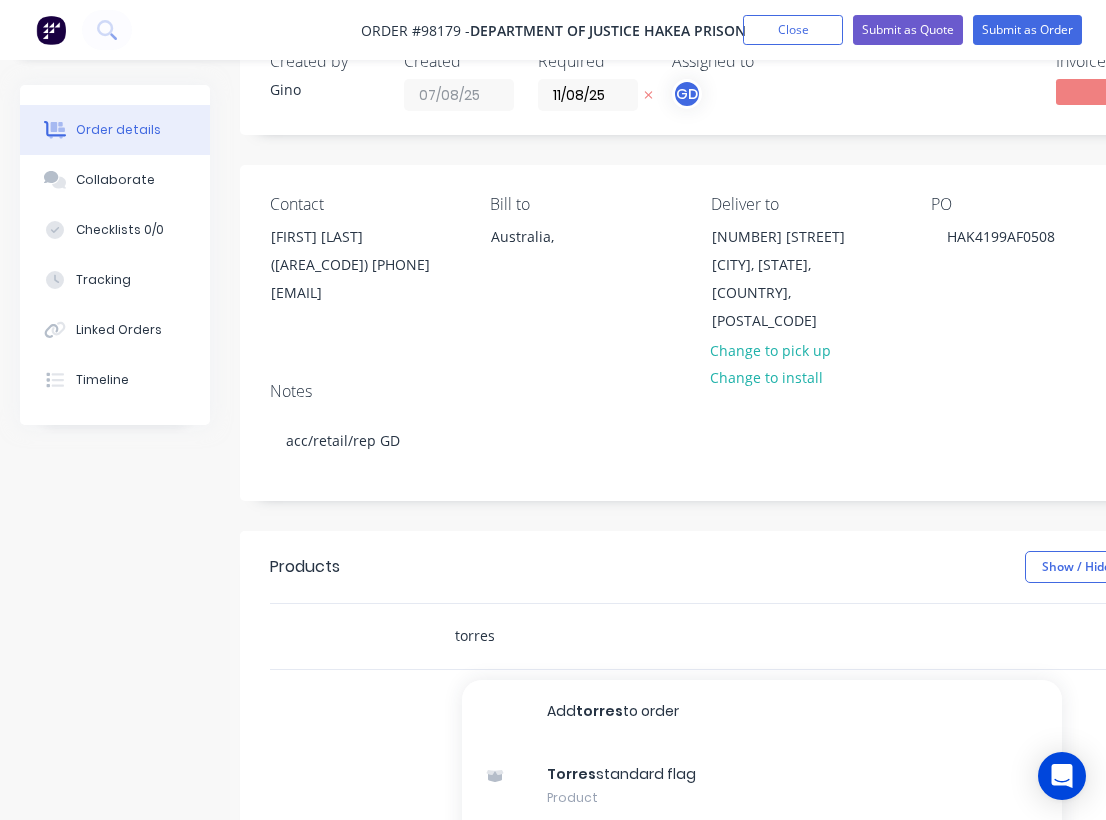 scroll, scrollTop: 62, scrollLeft: 0, axis: vertical 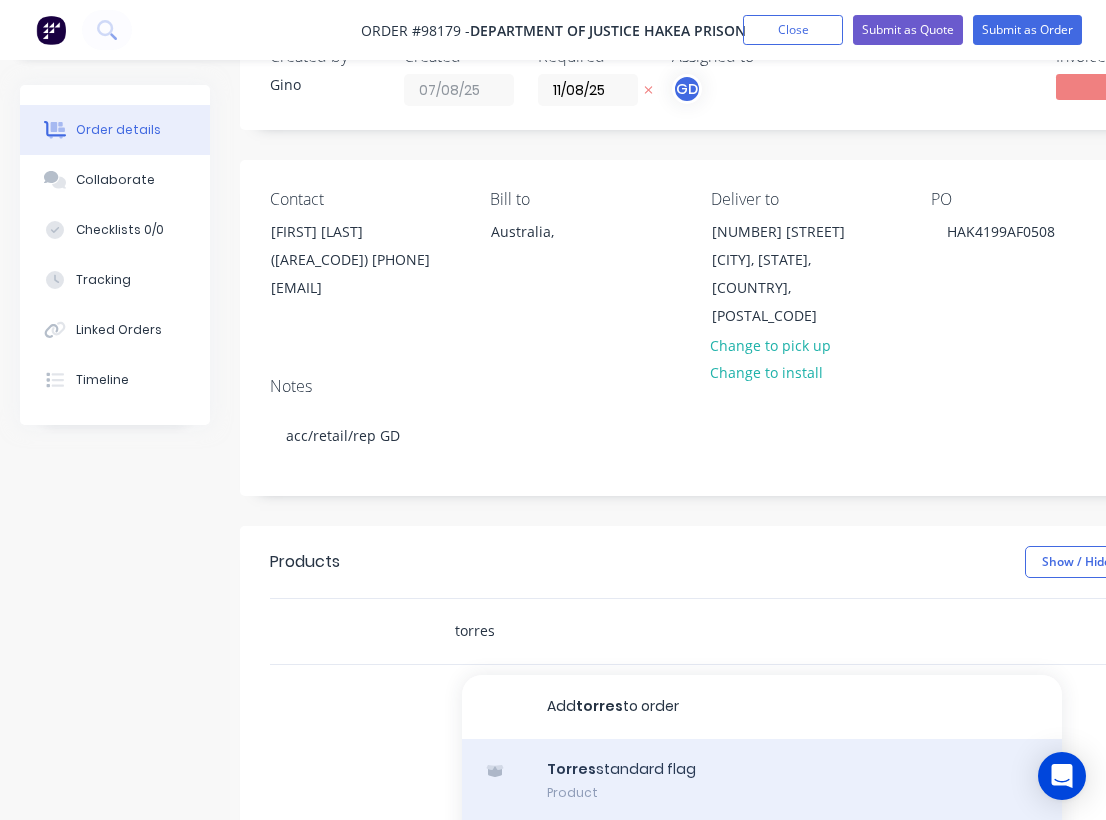 type on "torres" 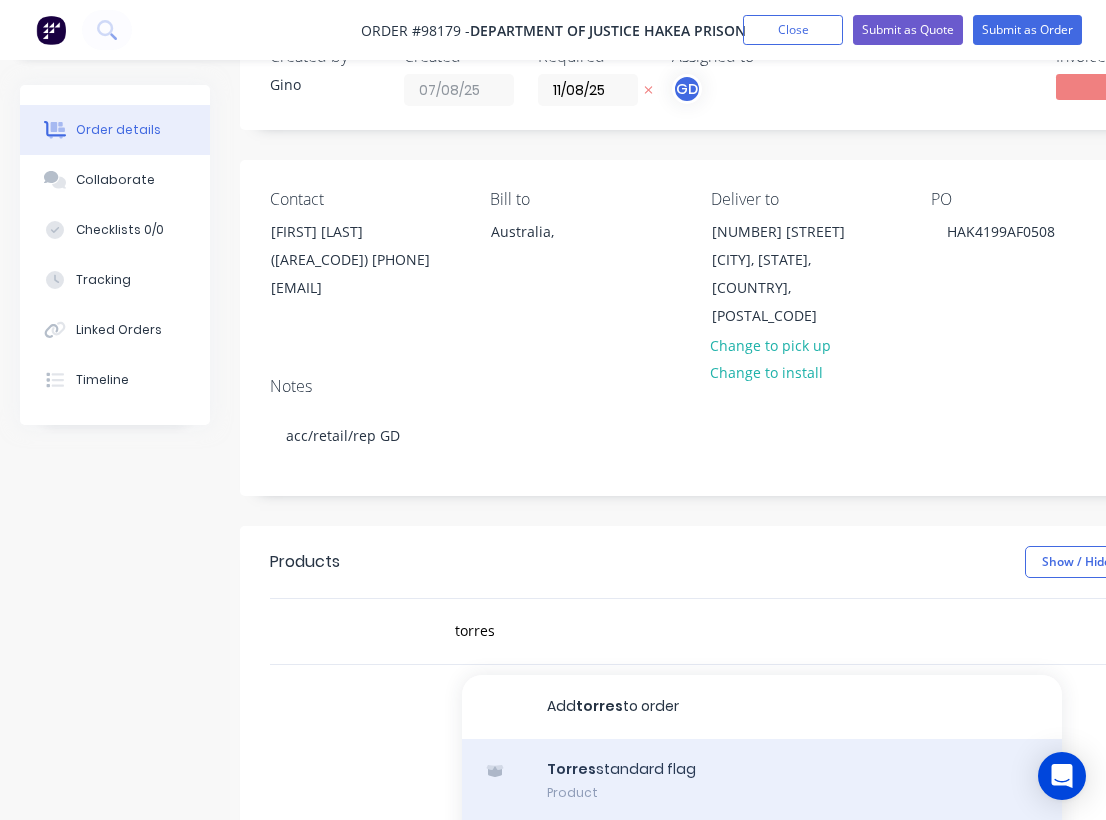 click on "Torres  standard flag Product" at bounding box center (762, 781) 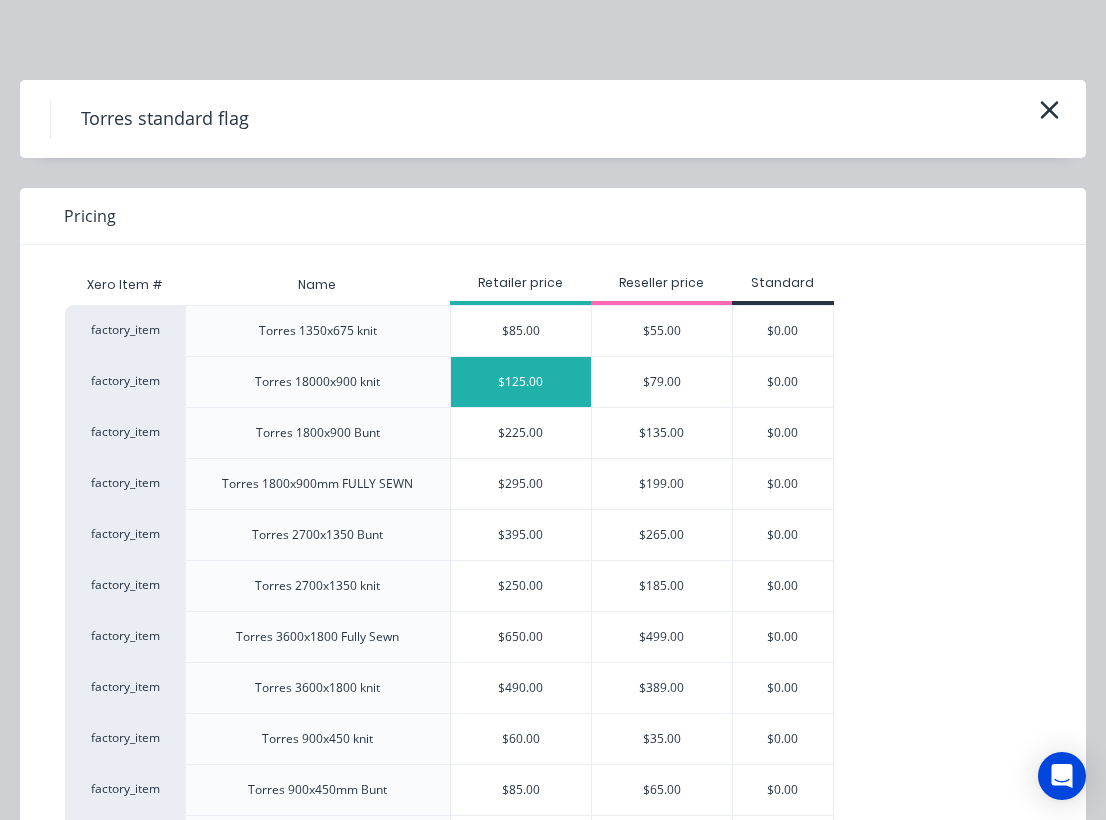 click on "$125.00" at bounding box center (521, 382) 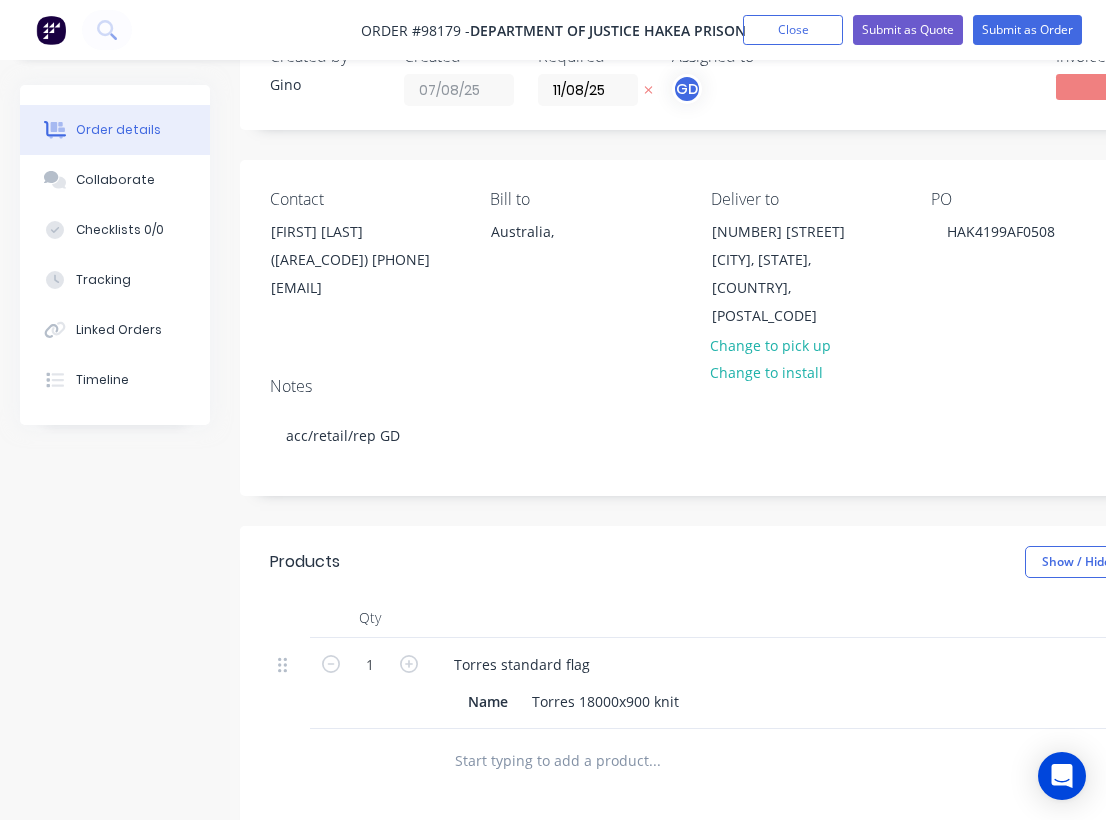 click at bounding box center [654, 761] 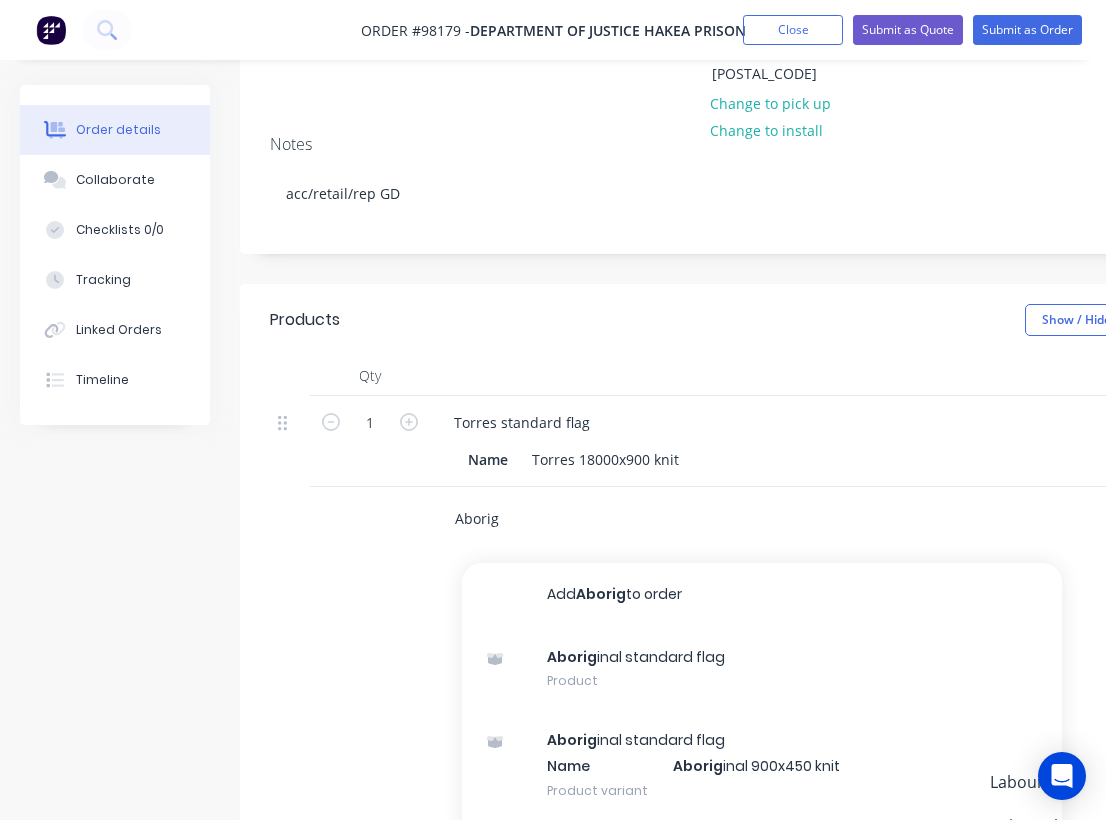 scroll, scrollTop: 305, scrollLeft: 0, axis: vertical 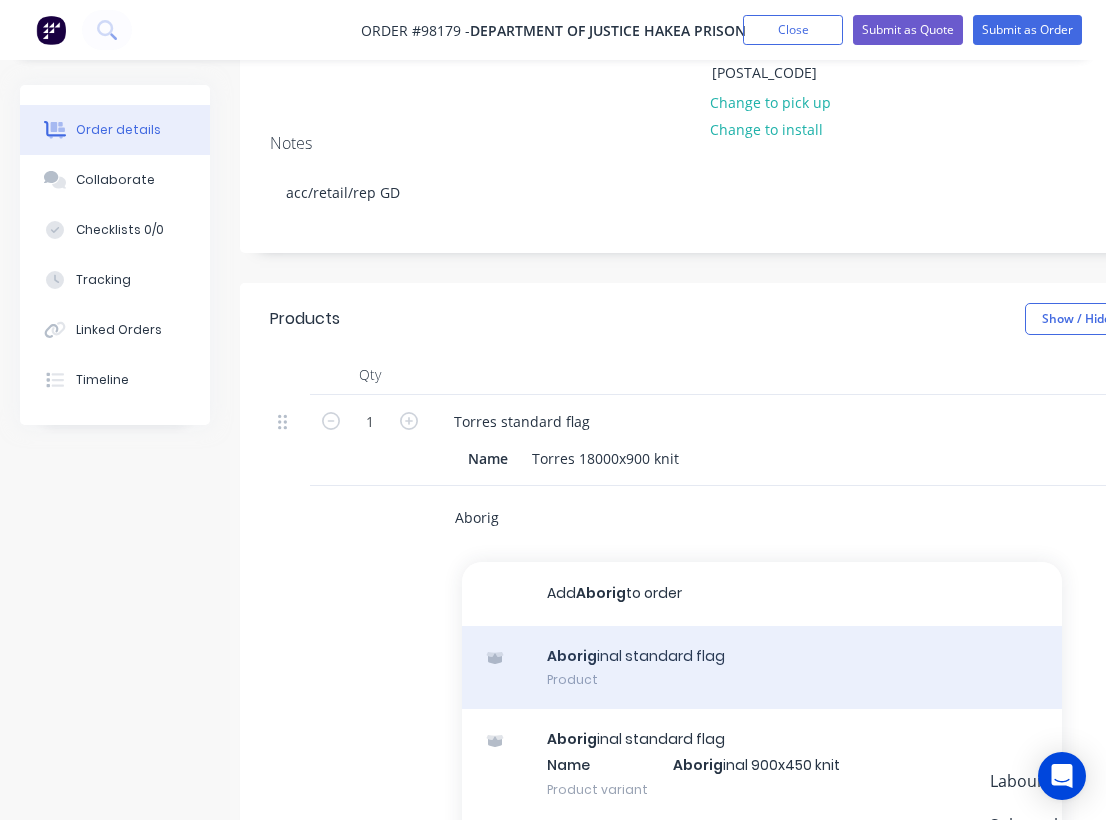type on "Aborig" 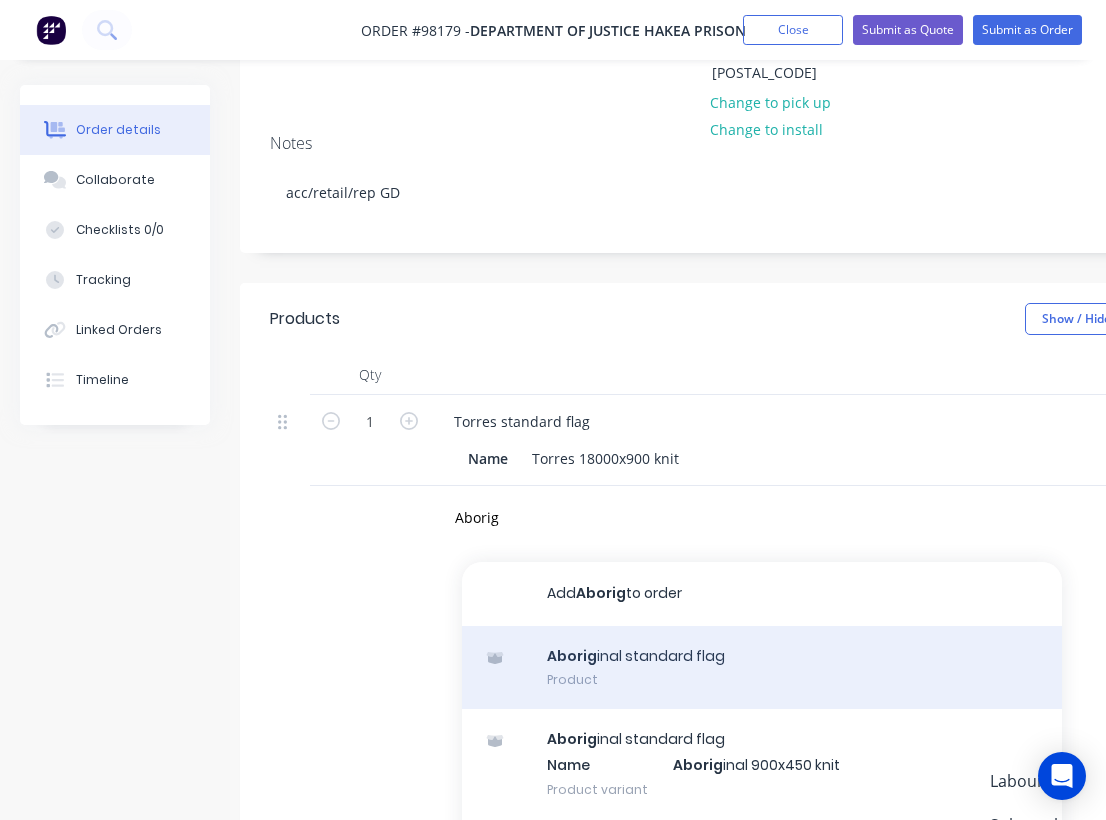 click on "Aborig inal standard flag Product" at bounding box center (762, 668) 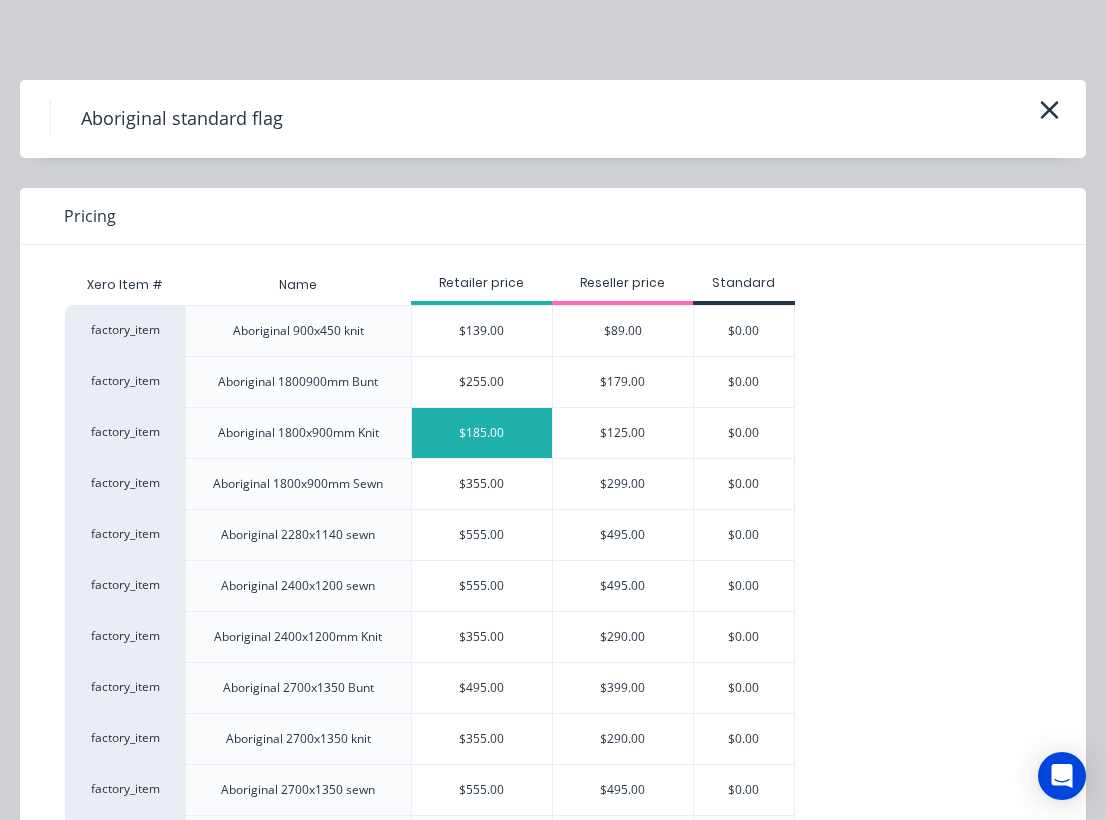 click on "$185.00" at bounding box center [482, 433] 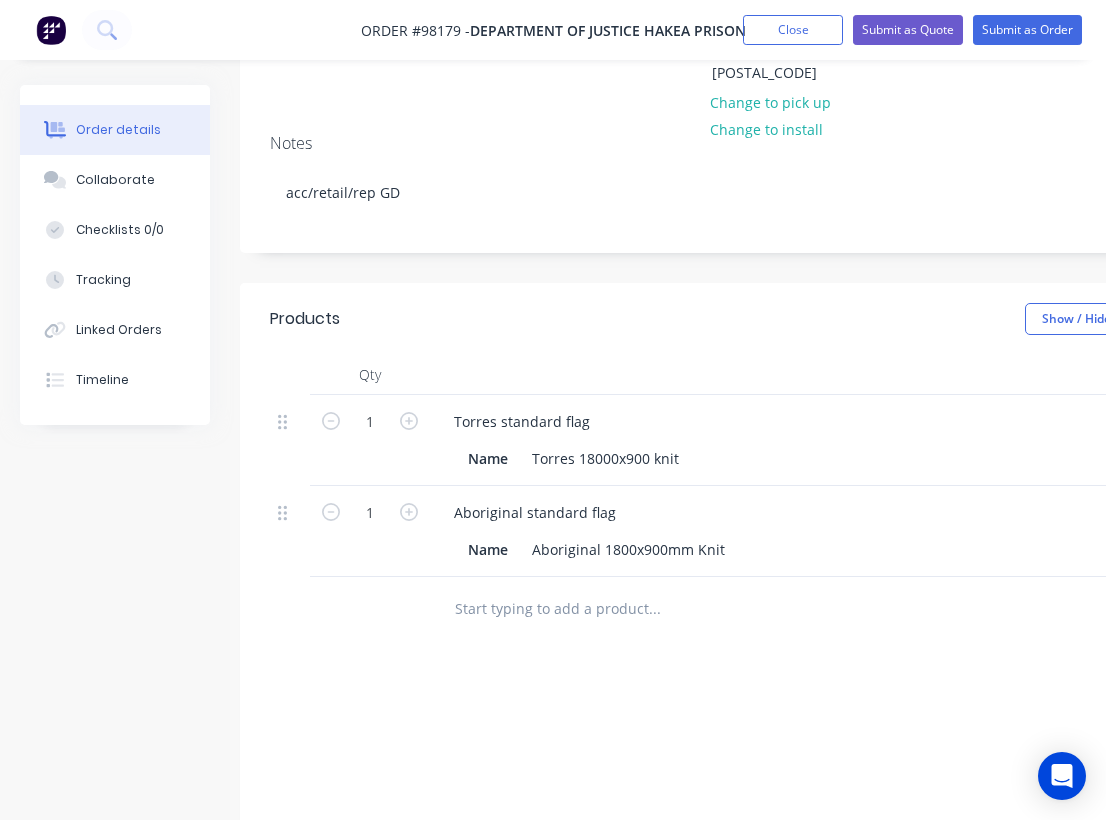 click at bounding box center (654, 609) 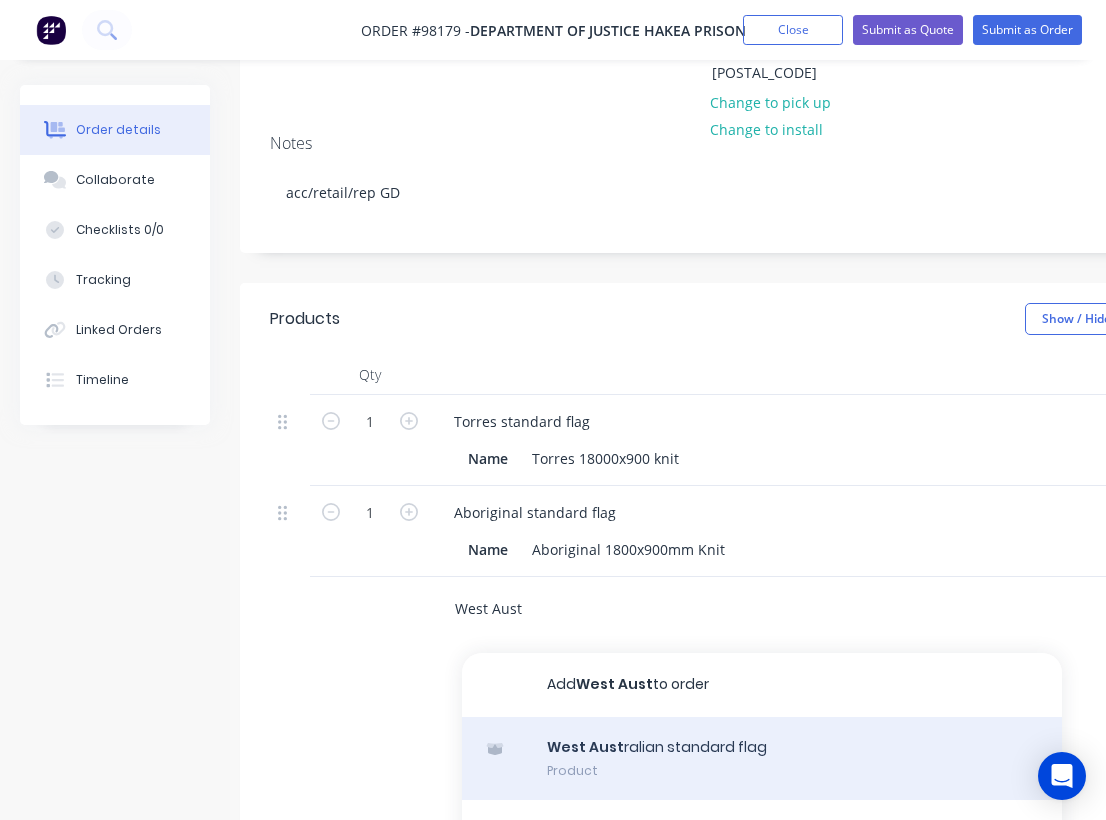 type on "West Aust" 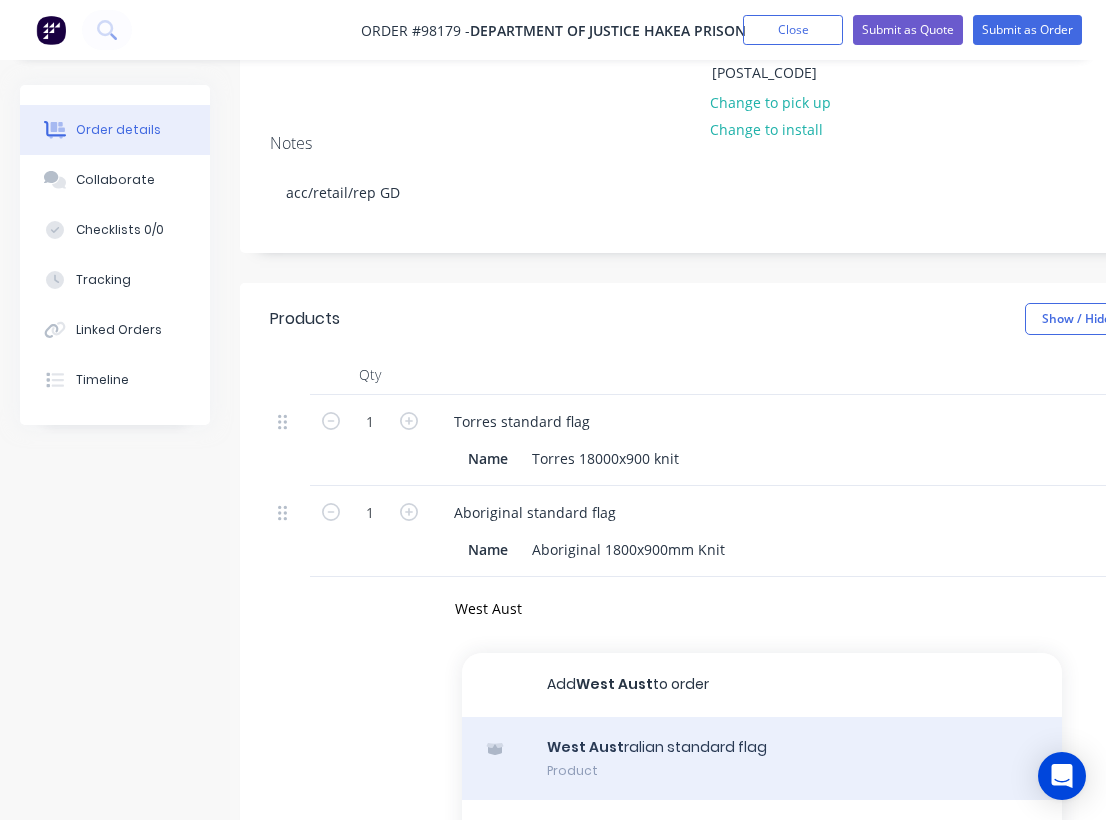 click on "West Aust ralian standard flag Product" at bounding box center [762, 759] 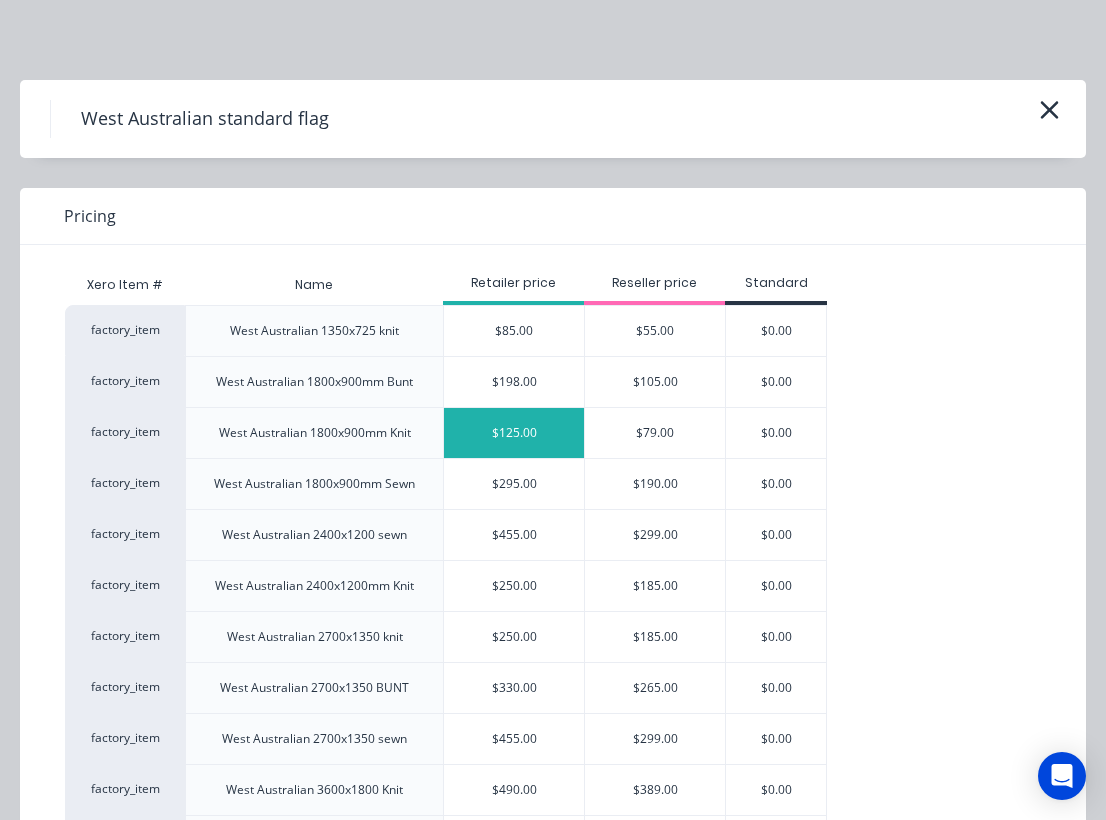 click on "$125.00" at bounding box center [514, 433] 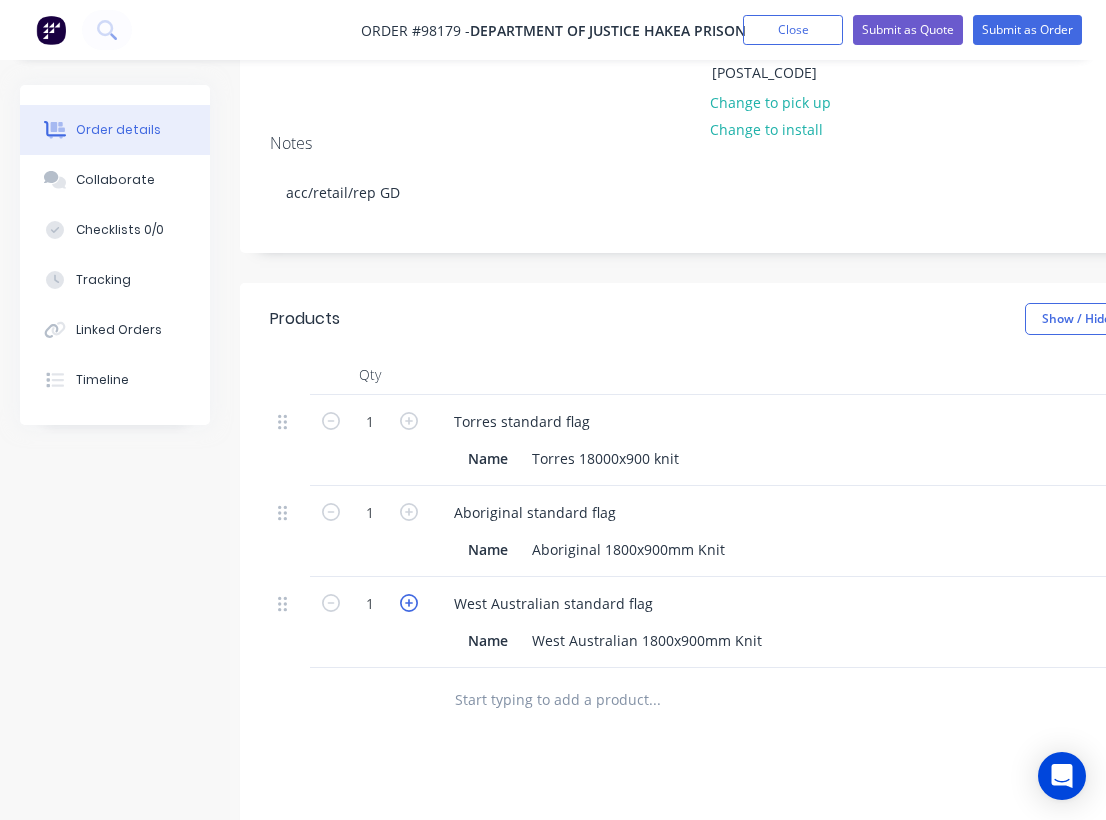 click 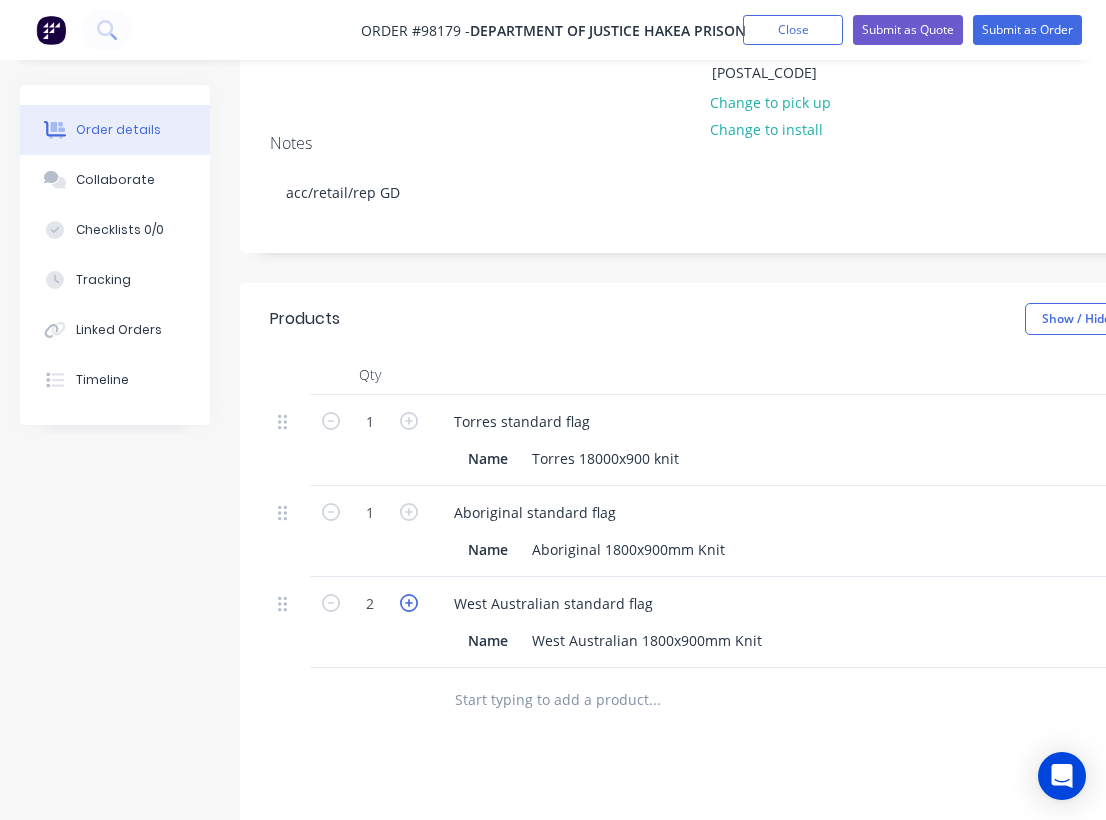 type on "$250.00" 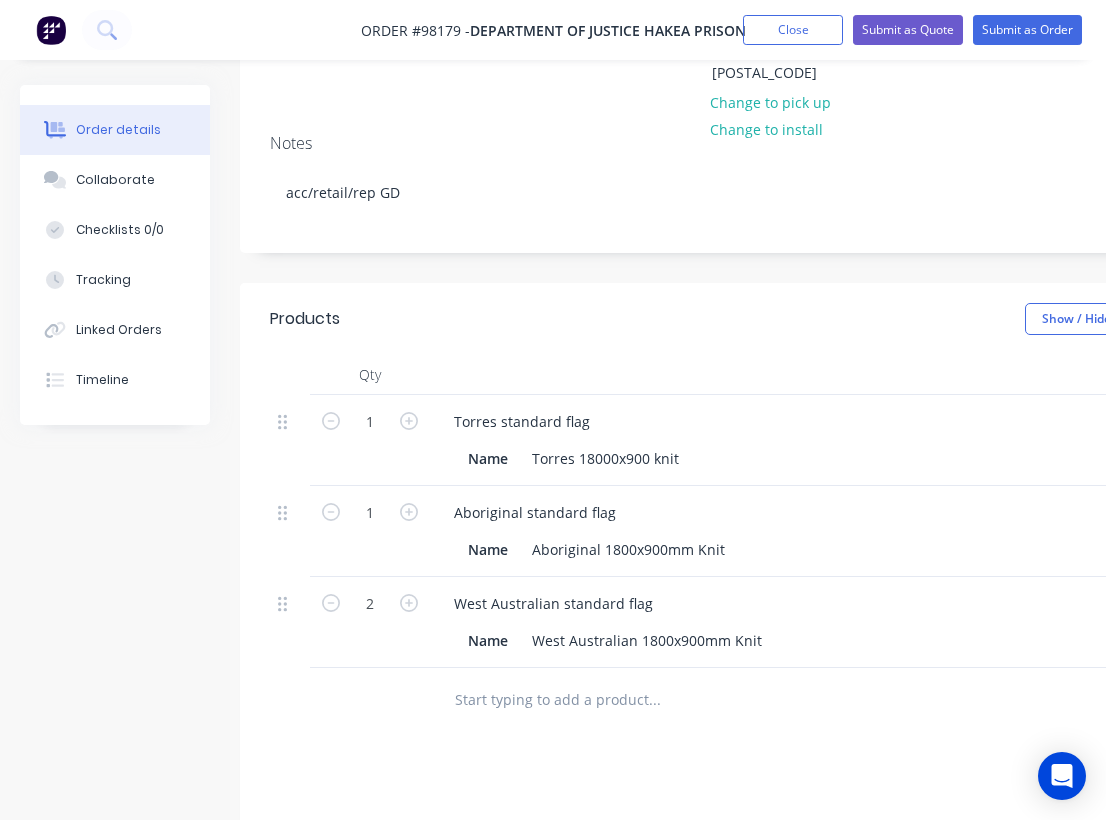 click at bounding box center (654, 700) 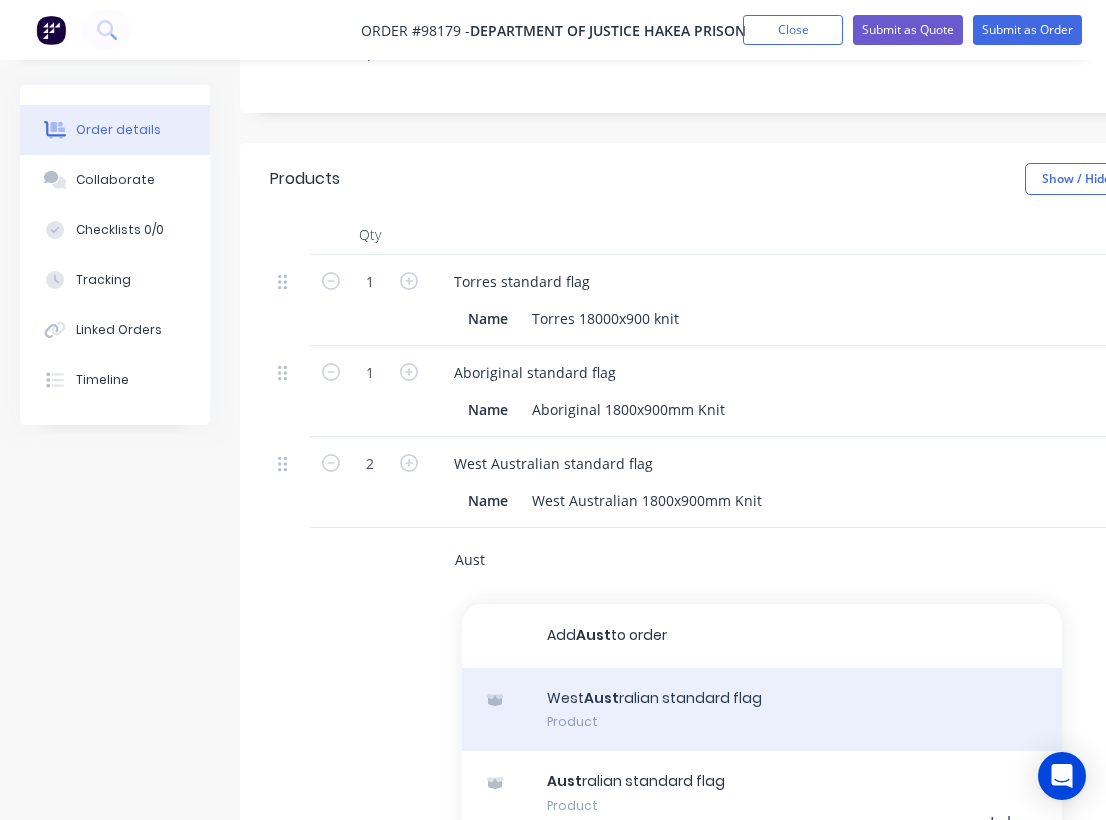 scroll, scrollTop: 446, scrollLeft: 0, axis: vertical 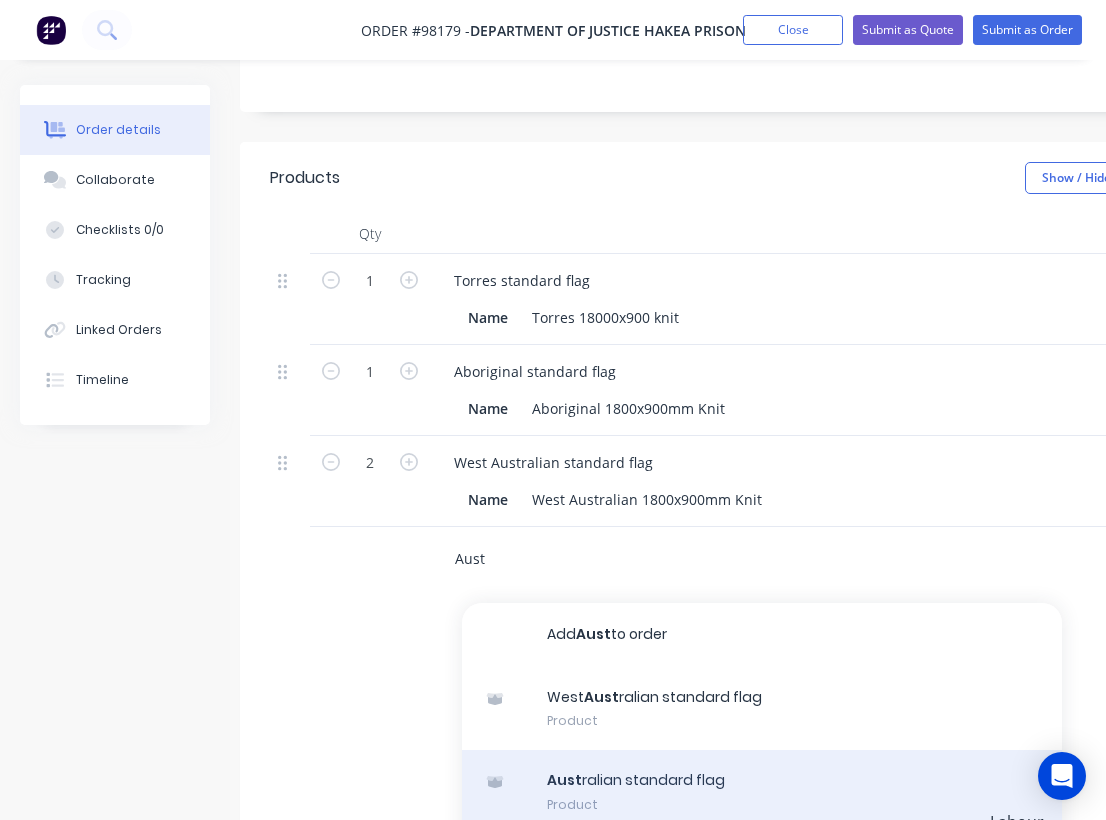 type on "Aust" 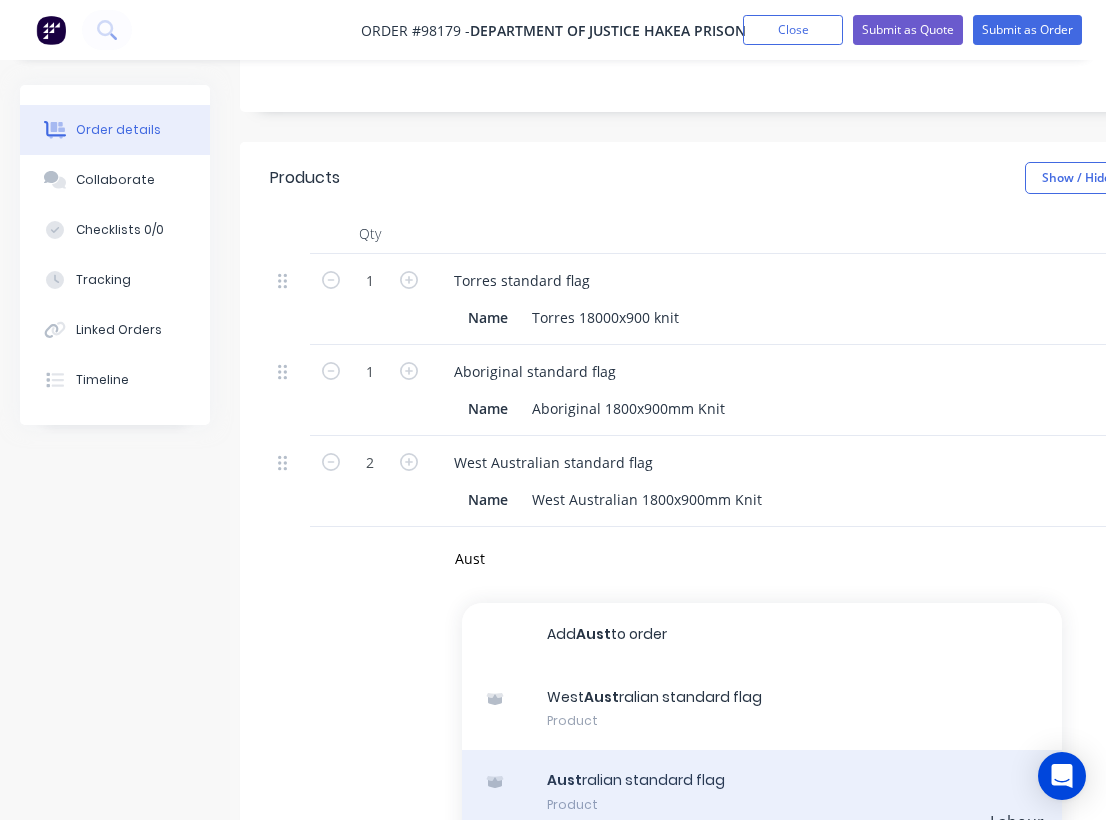 click on "Aust ralian standard flag Product" at bounding box center (762, 792) 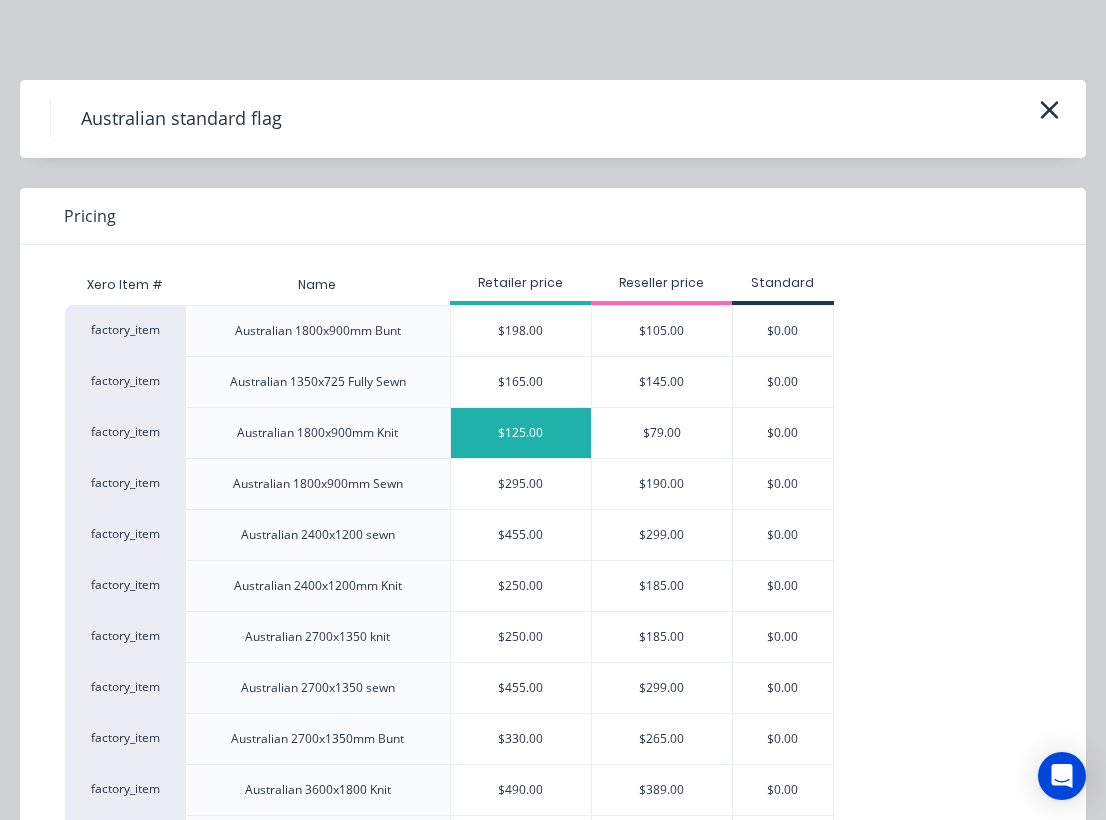 click on "$125.00" at bounding box center (521, 433) 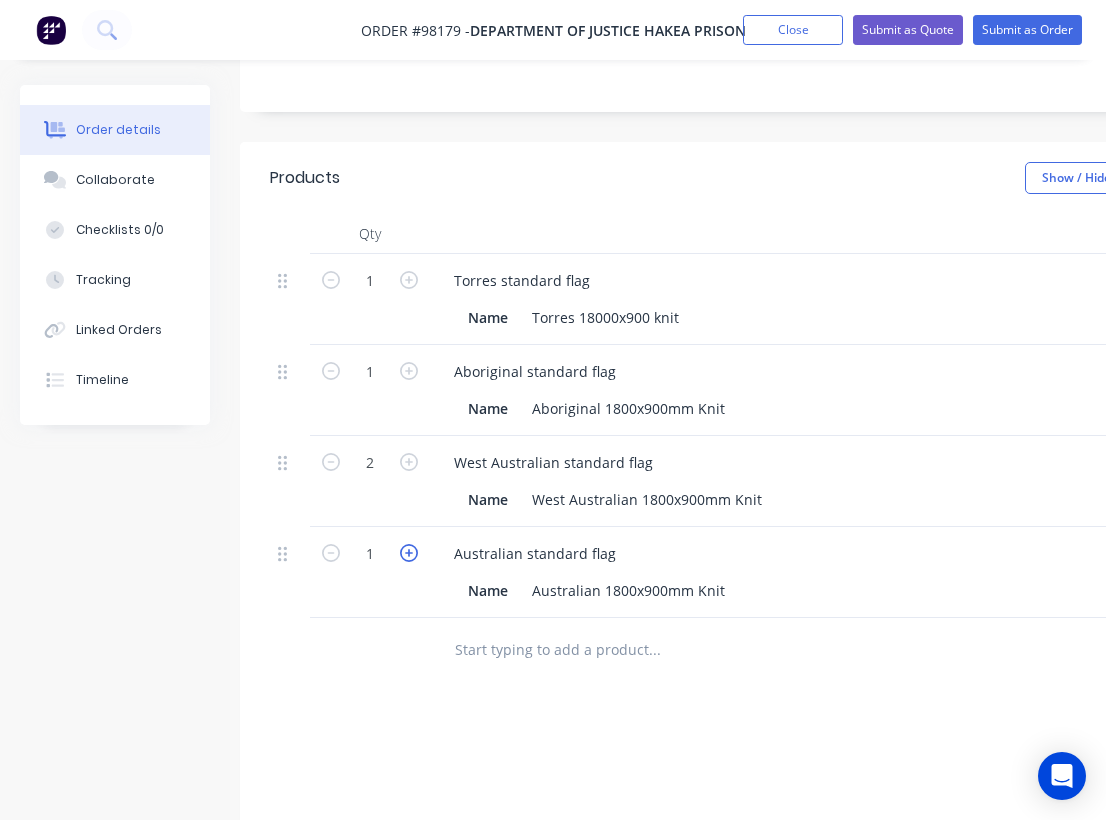 click 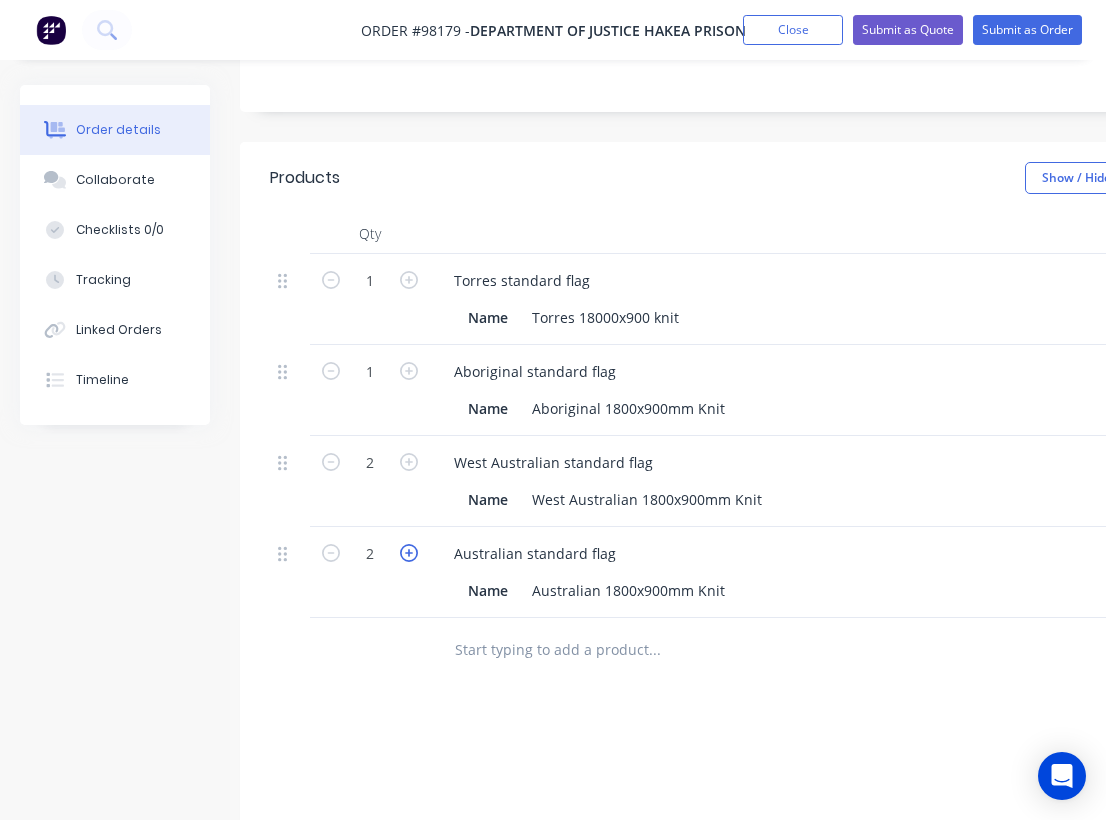 type on "$250.00" 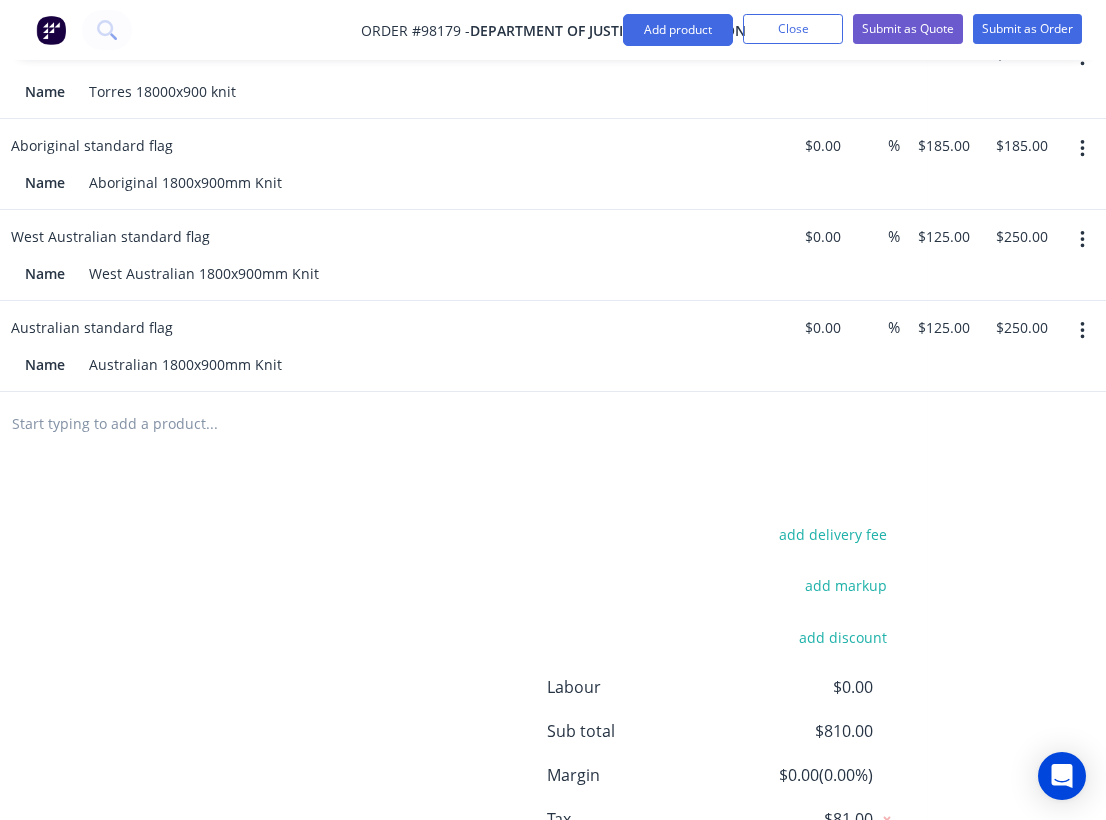 scroll, scrollTop: 668, scrollLeft: 443, axis: both 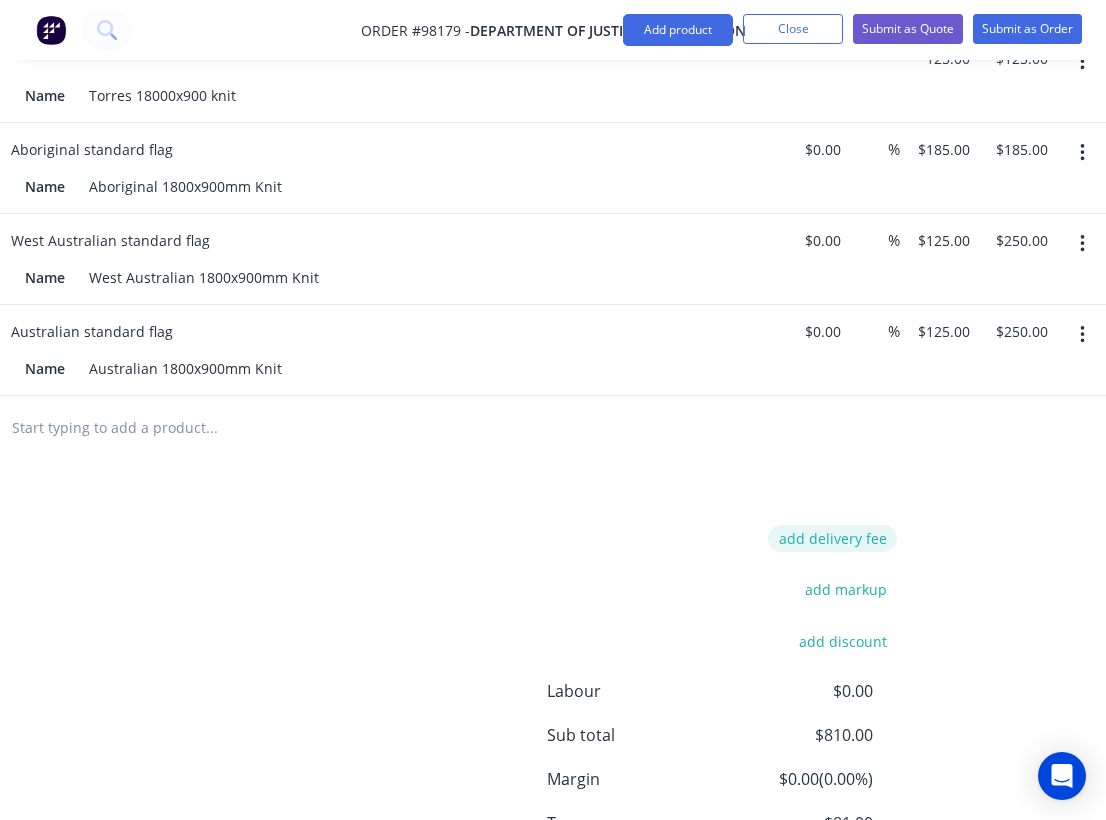 click on "add delivery fee" at bounding box center (832, 538) 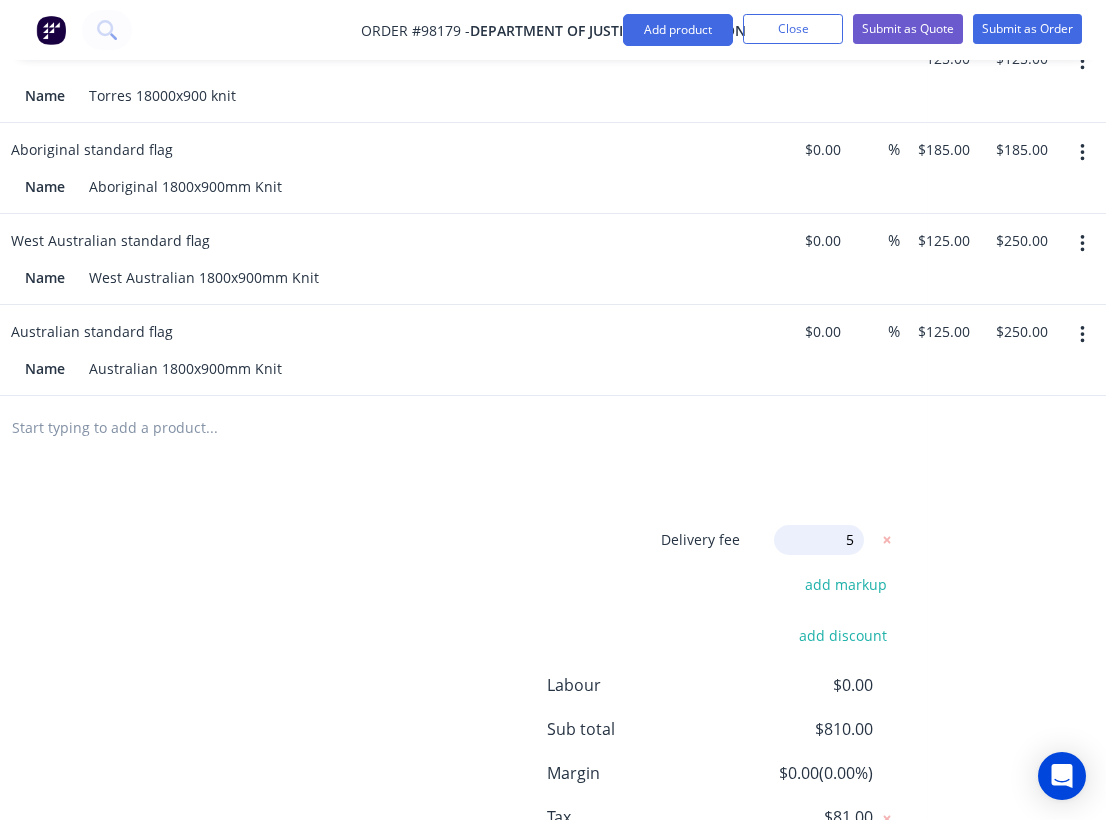 type on "55" 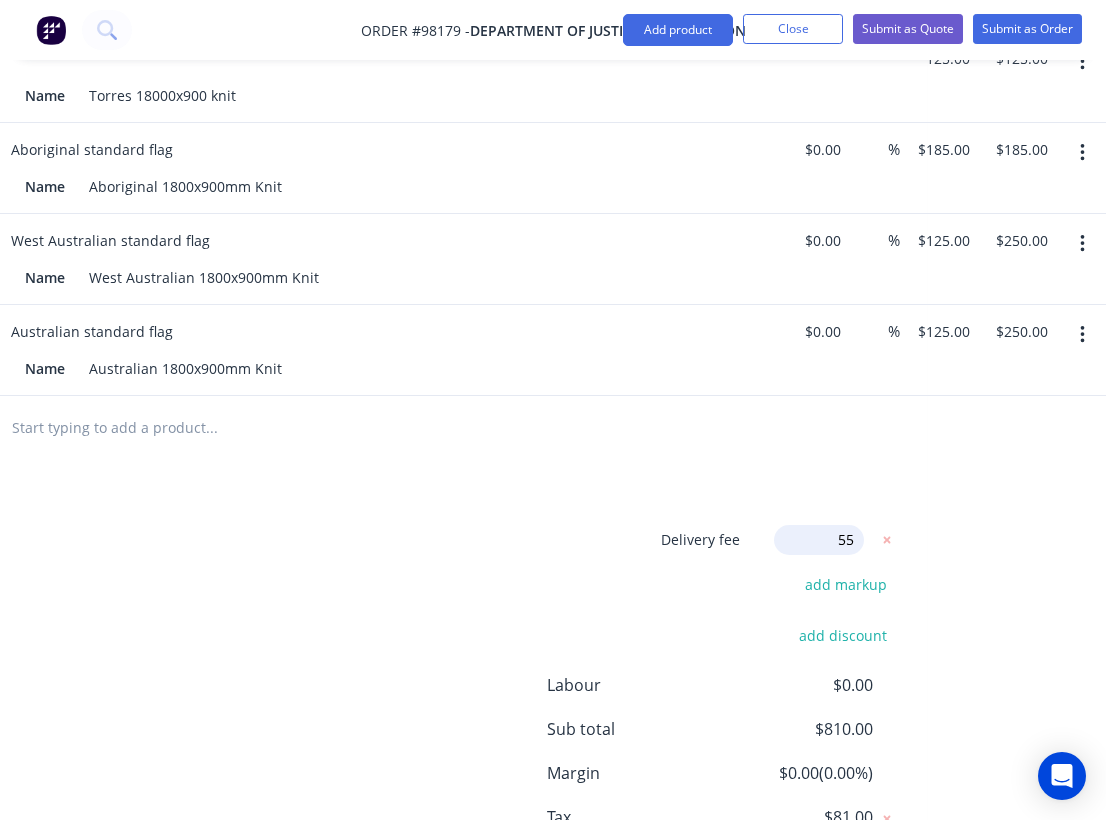 click on "Products Show / Hide columns Add product     Qty Cost Markup Price Total 1 Torres standard flag Name Torres 18000x900 knit $0.00 $0.00 % $125.00 $125.00 $125.00 $125.00   1 Aboriginal standard flag Name Aboriginal 1800x900mm Knit $0.00 $0.00 % $185.00 $185.00 $185.00 $185.00   2 West Australian standard flag Name West Australian 1800x900mm Knit $0.00 $0.00 % $125.00 $125.00 $250.00 $250.00   2 Australian standard flag Name Australian 1800x900mm Knit $0.00 $0.00 % $125.00 $125.00 $250.00 $250.00   Delivery fee Delivery fee Delivery fee name (Optional) 55 55 $0 add markup add discount Labour $0.00 Sub total $810.00 Margin $0.00  ( 0.00 %) Tax $81.00 Total $891.00" at bounding box center [362, 428] 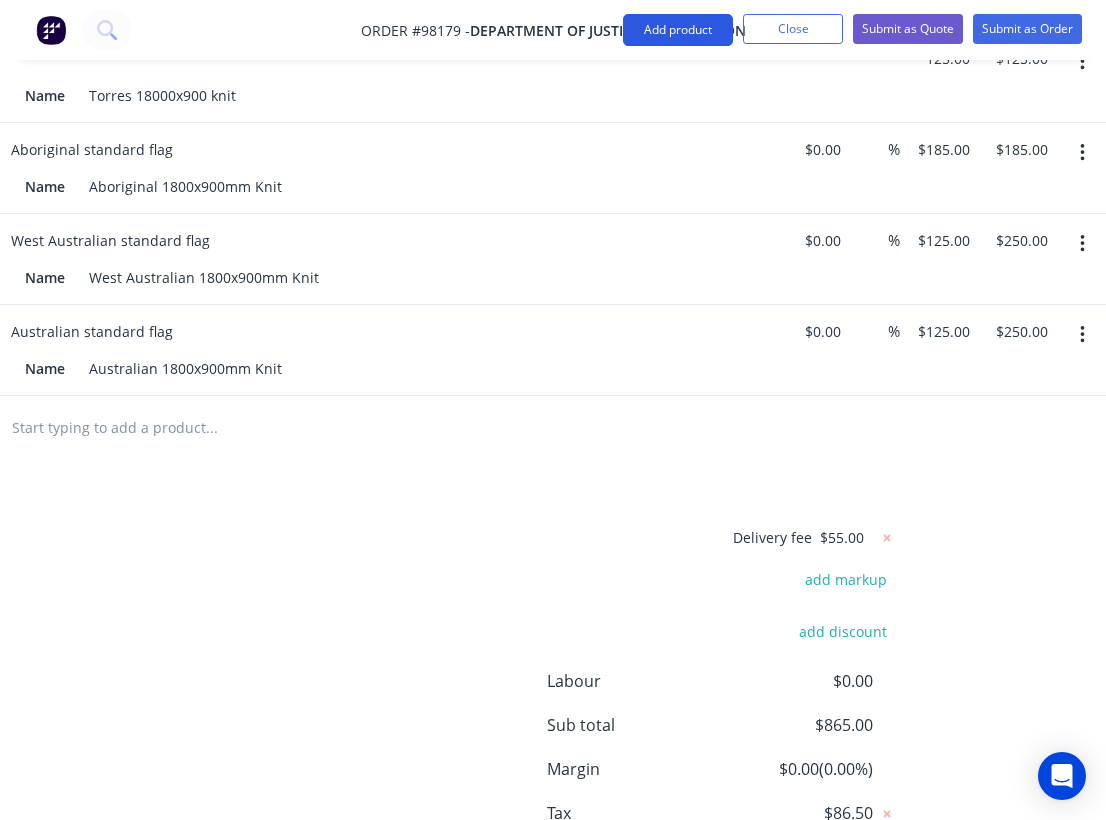 click on "Add product" at bounding box center [678, 30] 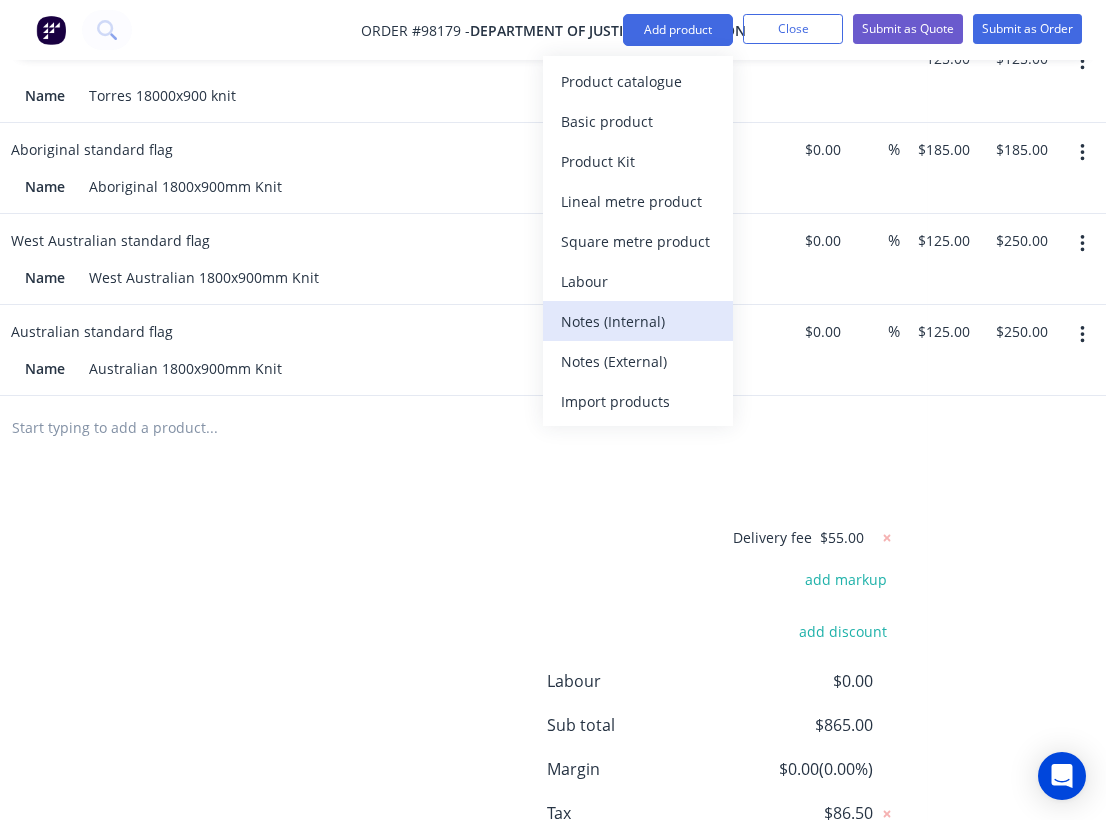 click on "Notes (Internal)" at bounding box center (638, 321) 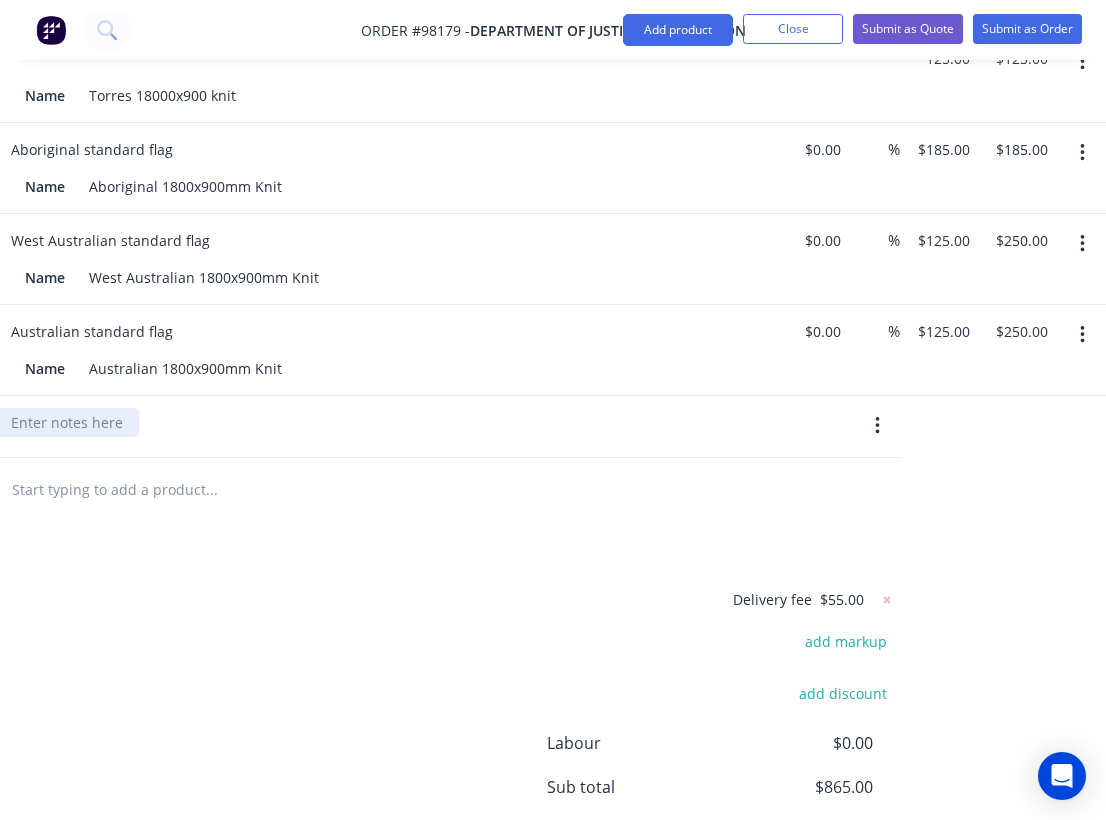 click at bounding box center [67, 422] 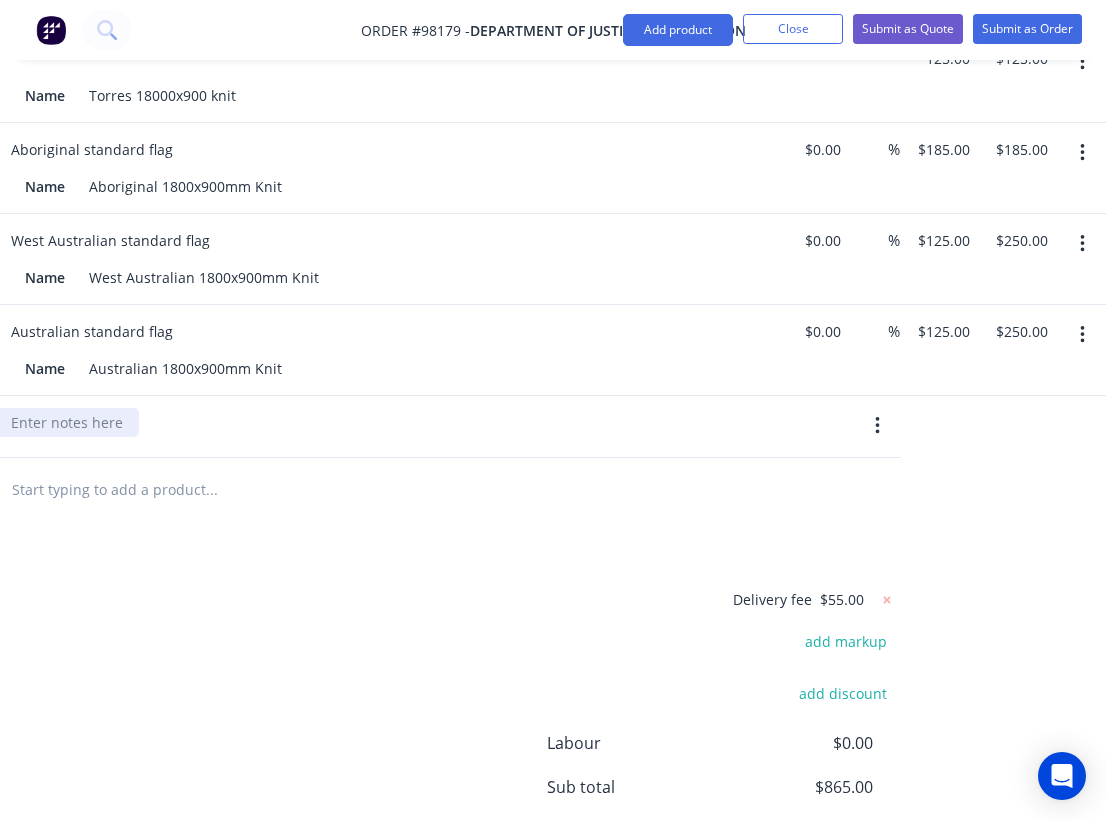 type 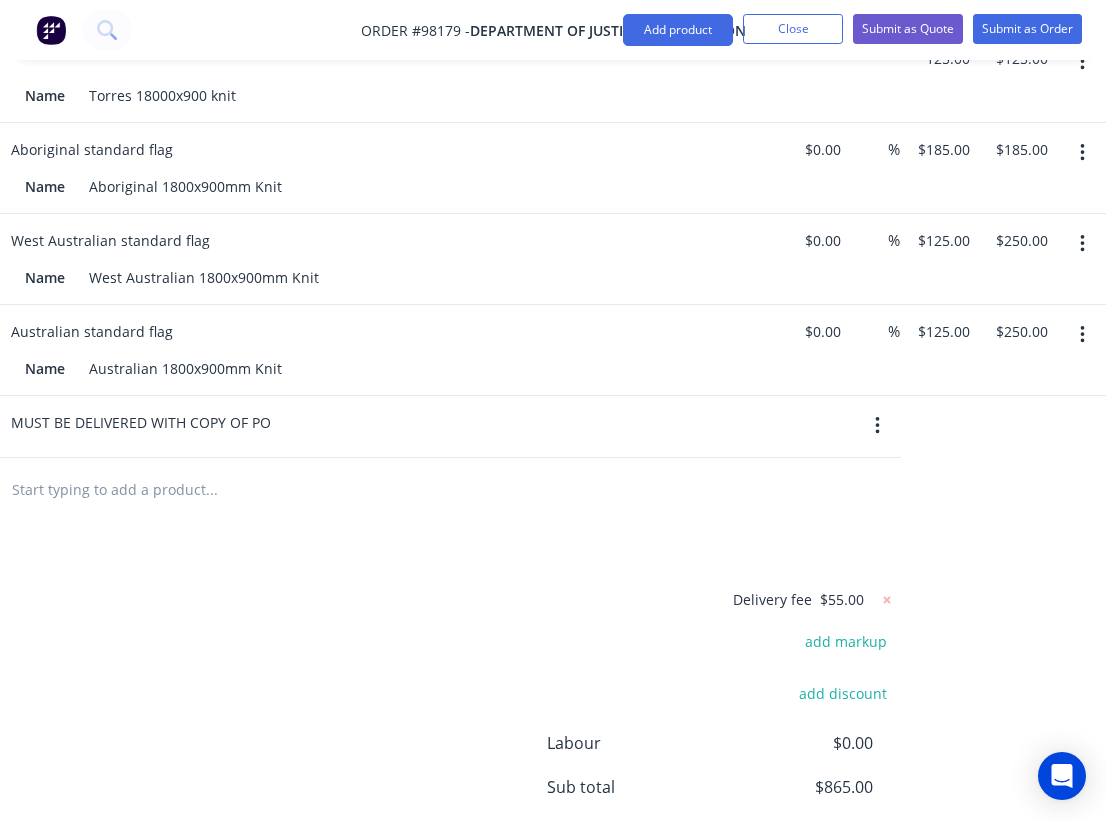 click on "Products Show / Hide columns Add product     Qty Cost Markup Price Total 1 Torres standard flag Name Torres 18000x900 knit $0.00 $0.00 % $125.00 $125.00 $125.00 $125.00   1 Aboriginal standard flag Name Aboriginal 1800x900mm Knit $0.00 $0.00 % $185.00 $185.00 $185.00 $185.00   2 West Australian standard flag Name West Australian 1800x900mm Knit $0.00 $0.00 % $125.00 $125.00 $250.00 $250.00   2 Australian standard flag Name Australian 1800x900mm Knit $0.00 $0.00 % $125.00 $125.00 $250.00 $250.00   Internal MUST BE DELIVERED WITH COPY OF PO   Delivery fee $55.00 add markup add discount Labour $0.00 Sub total $865.00 Margin $0.00  ( 0.00 %) Tax $86.50 Total $951.50" at bounding box center (362, 456) 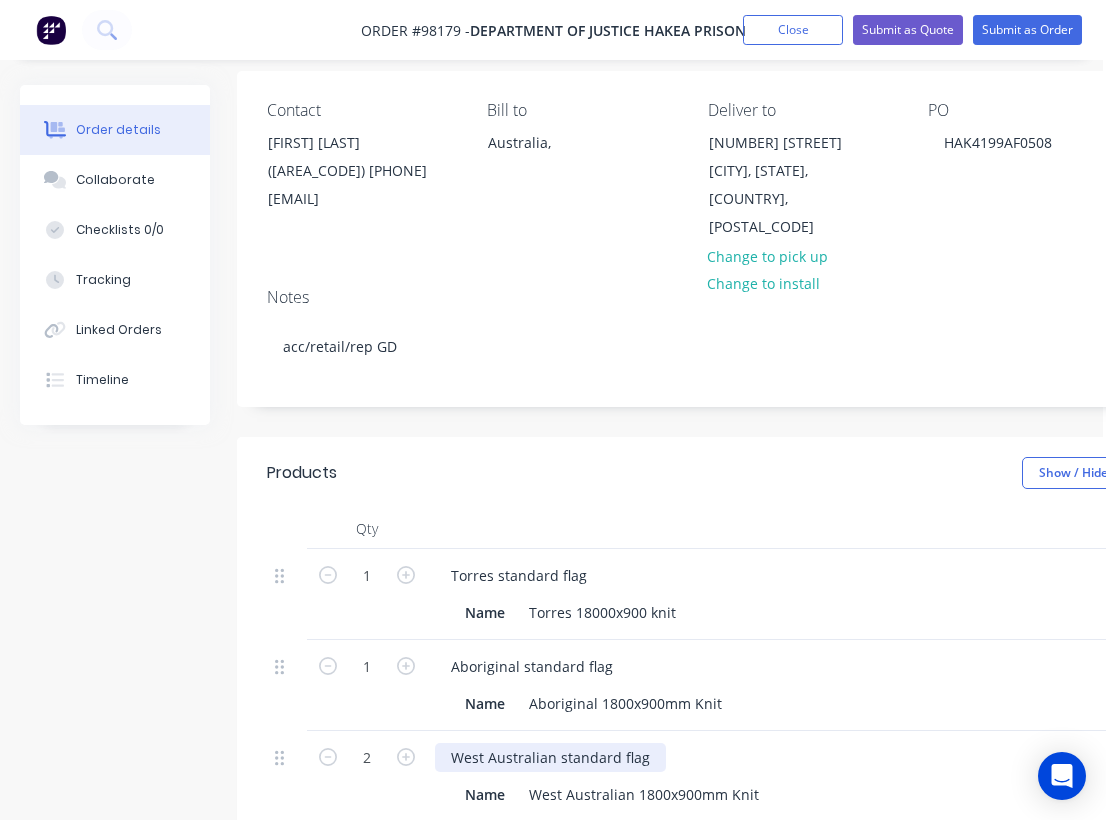 scroll, scrollTop: 0, scrollLeft: 3, axis: horizontal 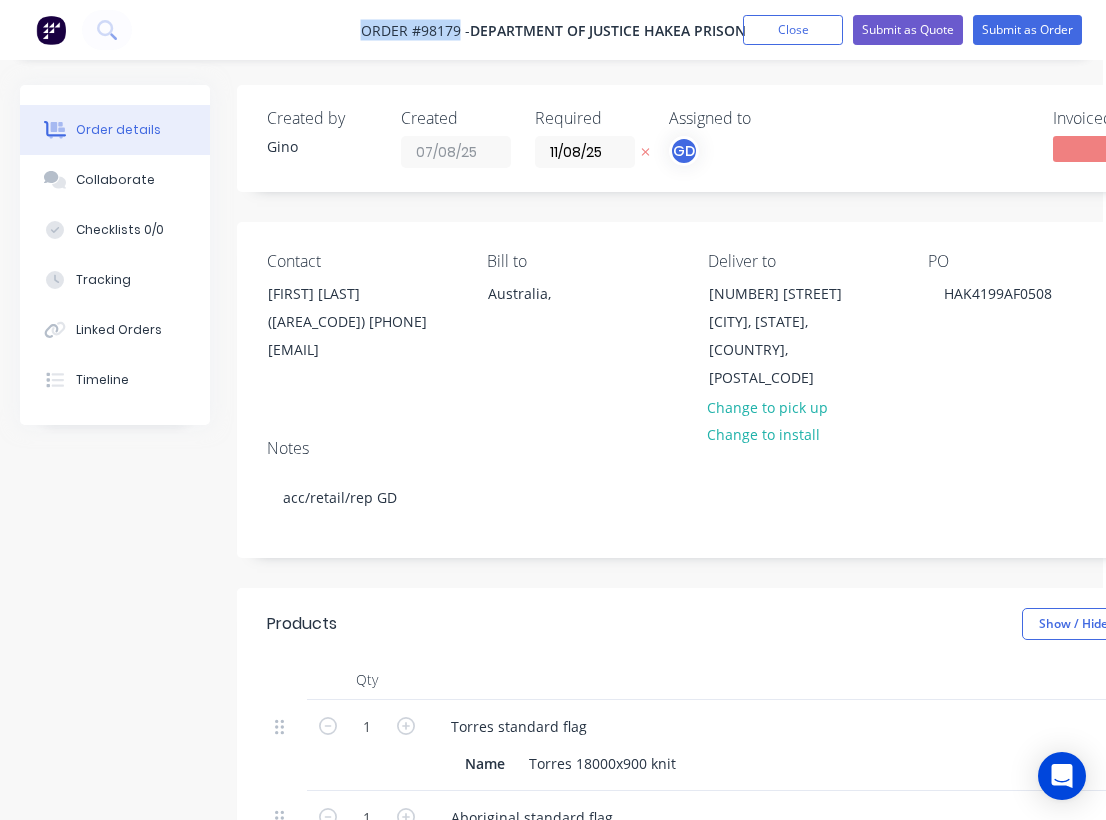 drag, startPoint x: 356, startPoint y: 32, endPoint x: 460, endPoint y: 39, distance: 104.23531 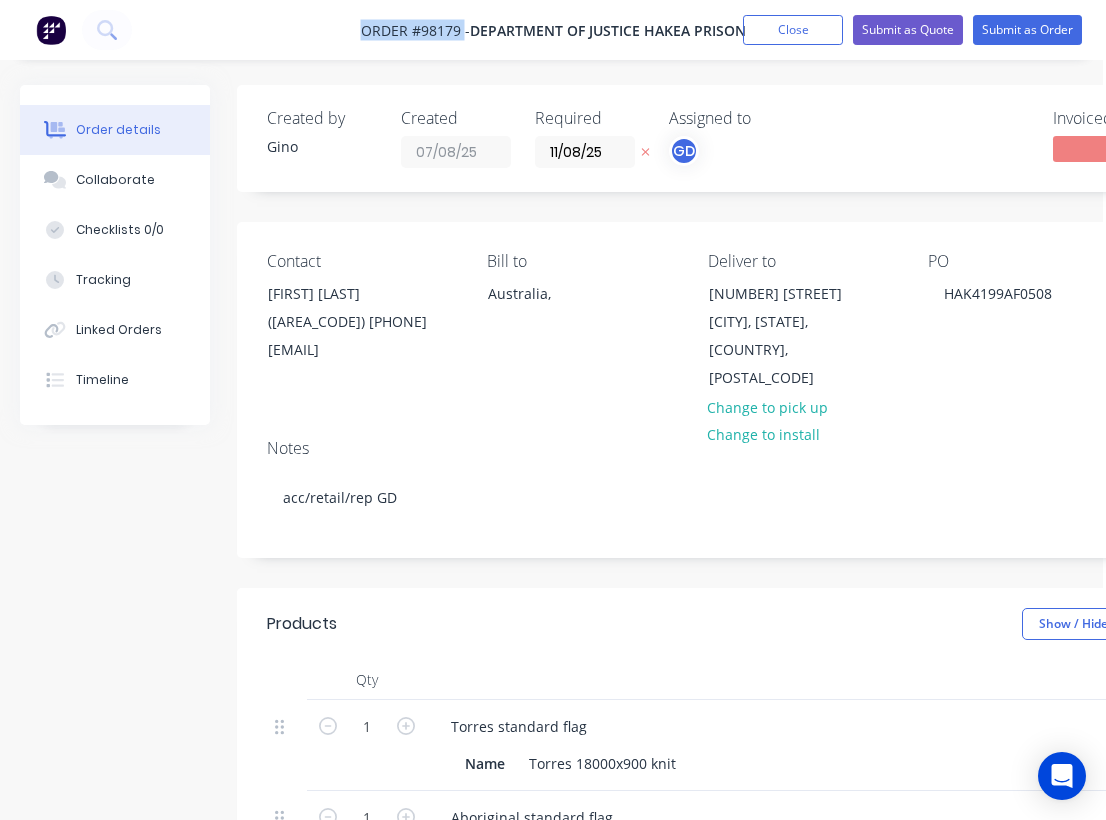 drag, startPoint x: 464, startPoint y: 26, endPoint x: 361, endPoint y: 26, distance: 103 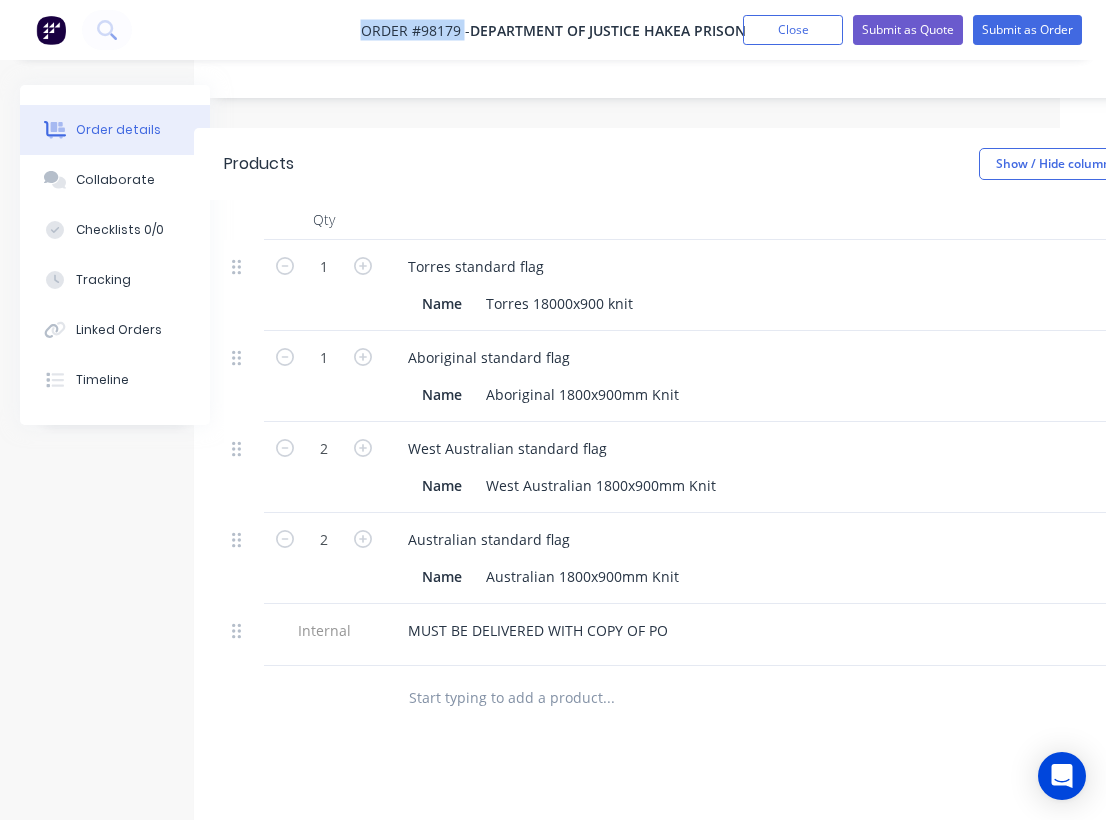 scroll, scrollTop: 460, scrollLeft: 0, axis: vertical 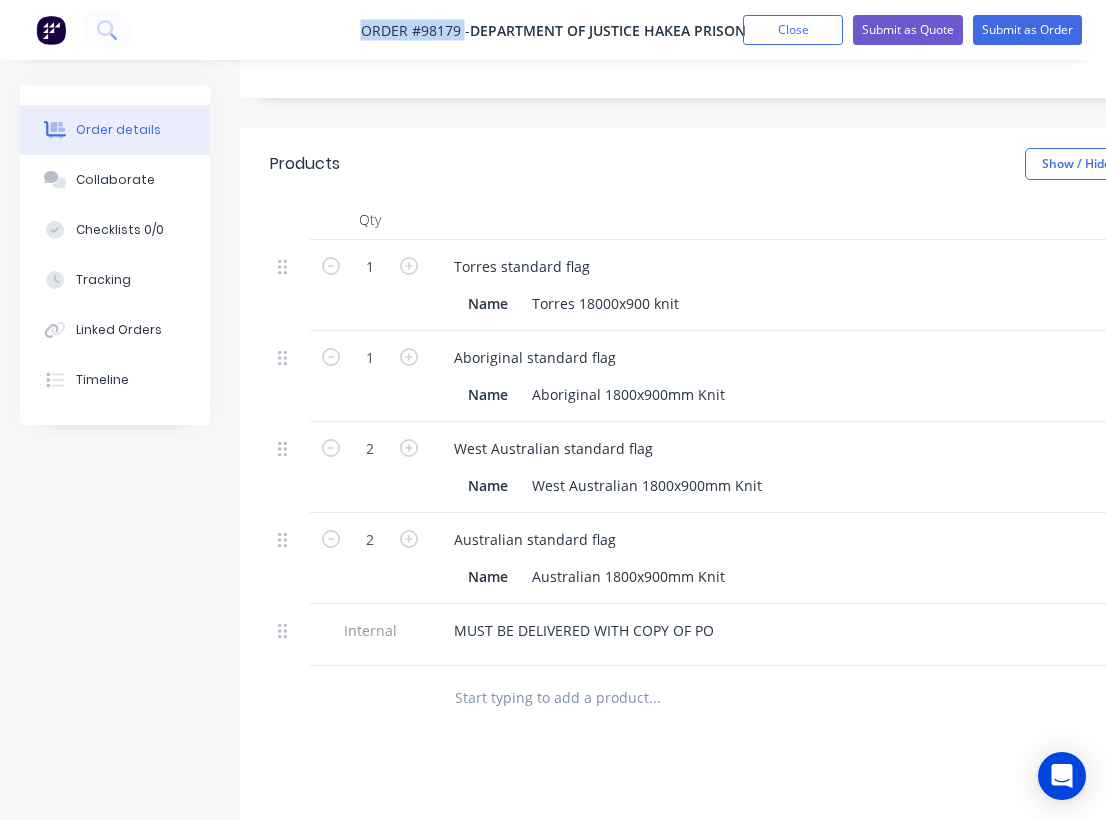 copy on "Order #98179" 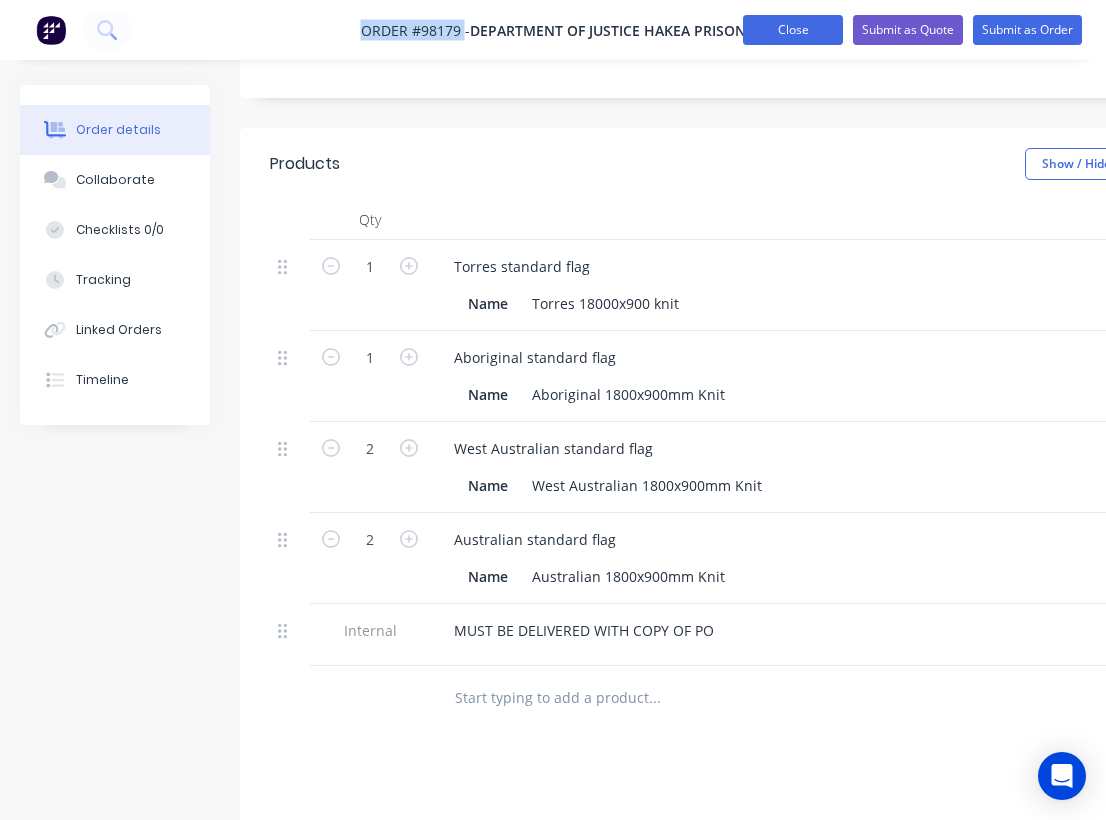 click on "Close" at bounding box center [793, 30] 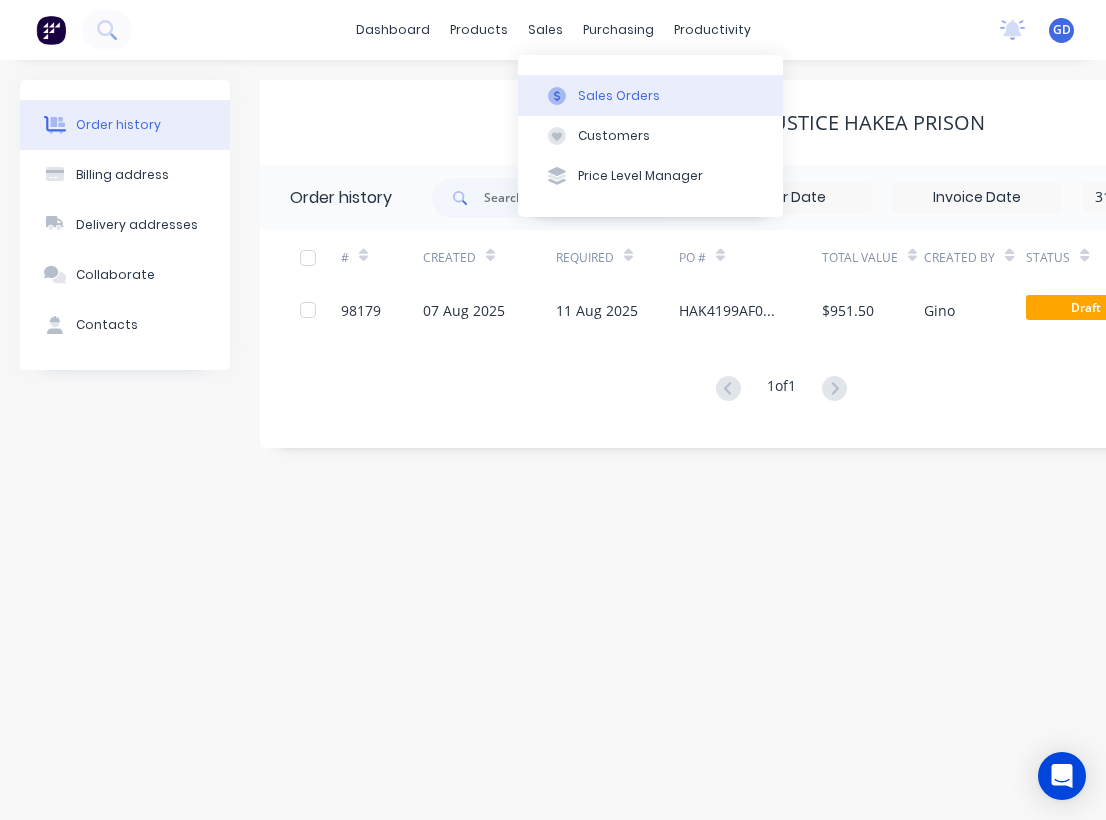 click on "Sales Orders" at bounding box center (619, 96) 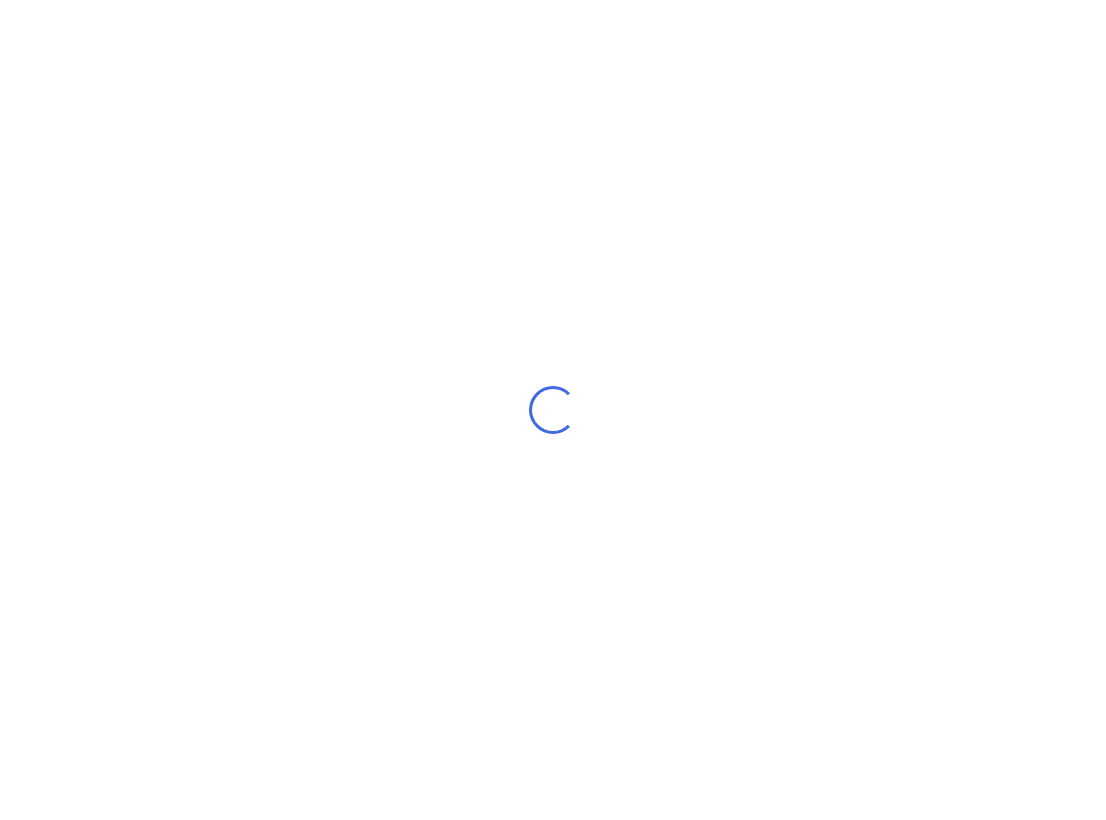 scroll, scrollTop: 0, scrollLeft: 0, axis: both 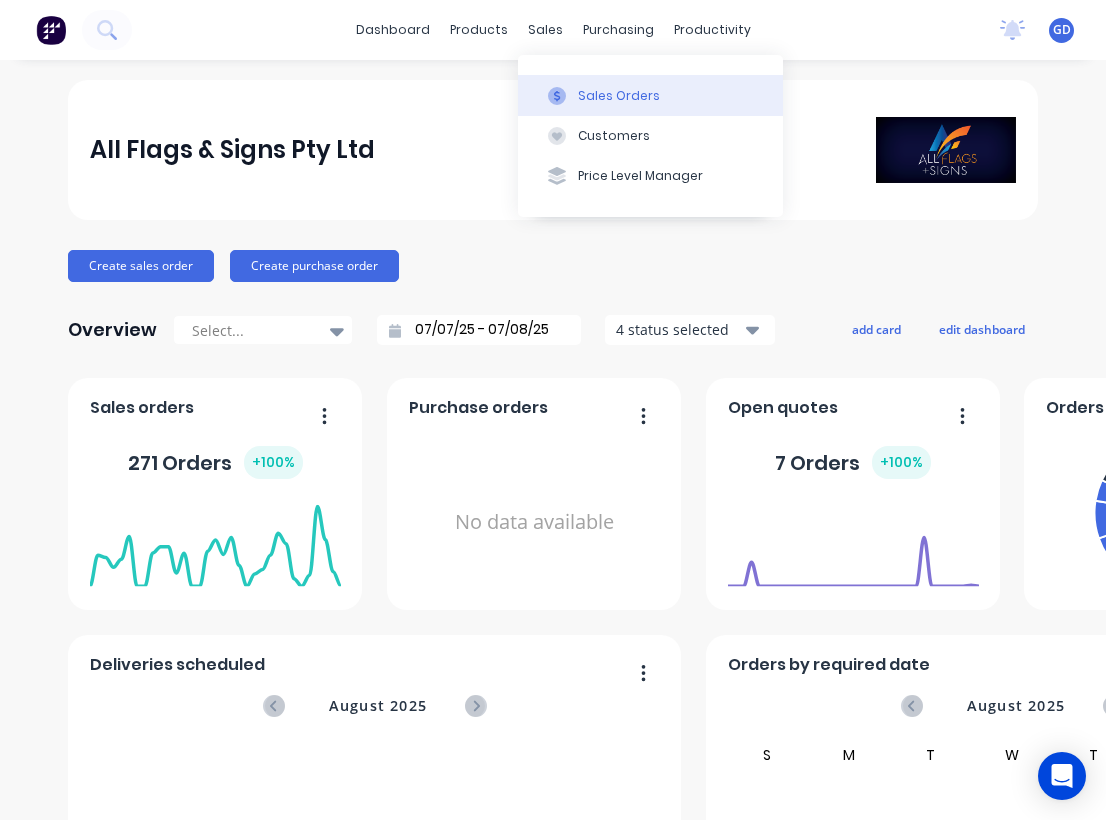 click on "Sales Orders" at bounding box center (619, 96) 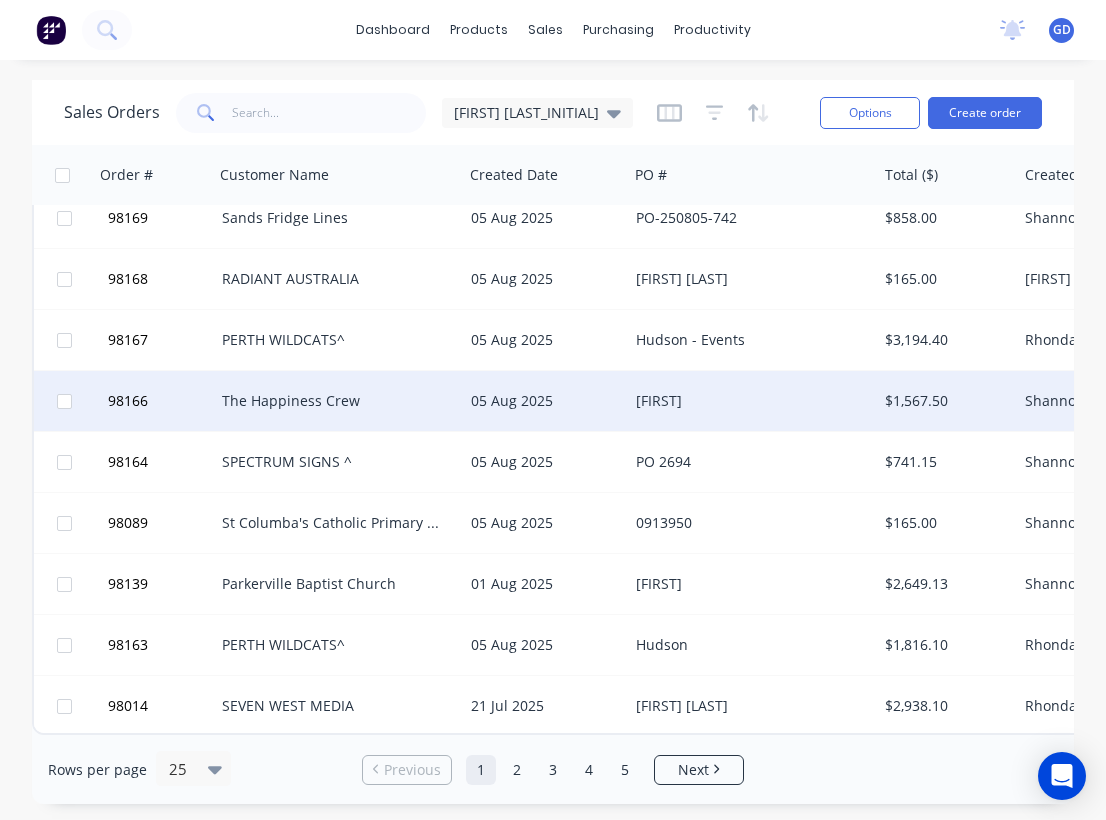 scroll, scrollTop: 1005, scrollLeft: 0, axis: vertical 